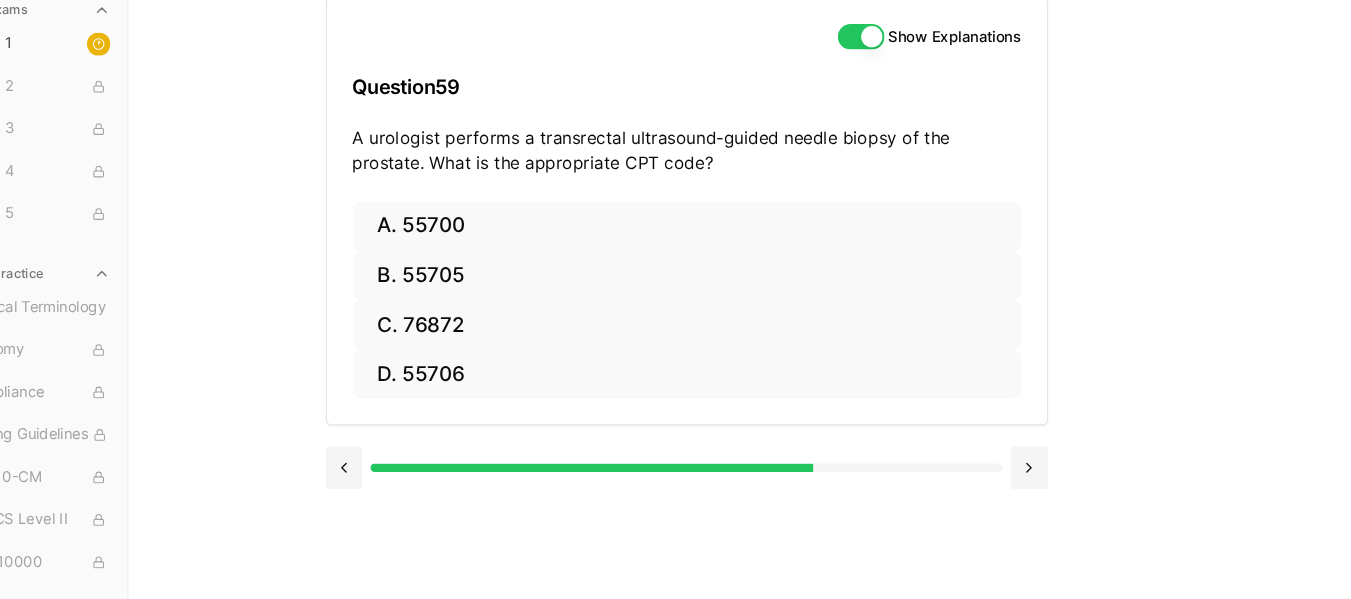 scroll, scrollTop: 0, scrollLeft: 0, axis: both 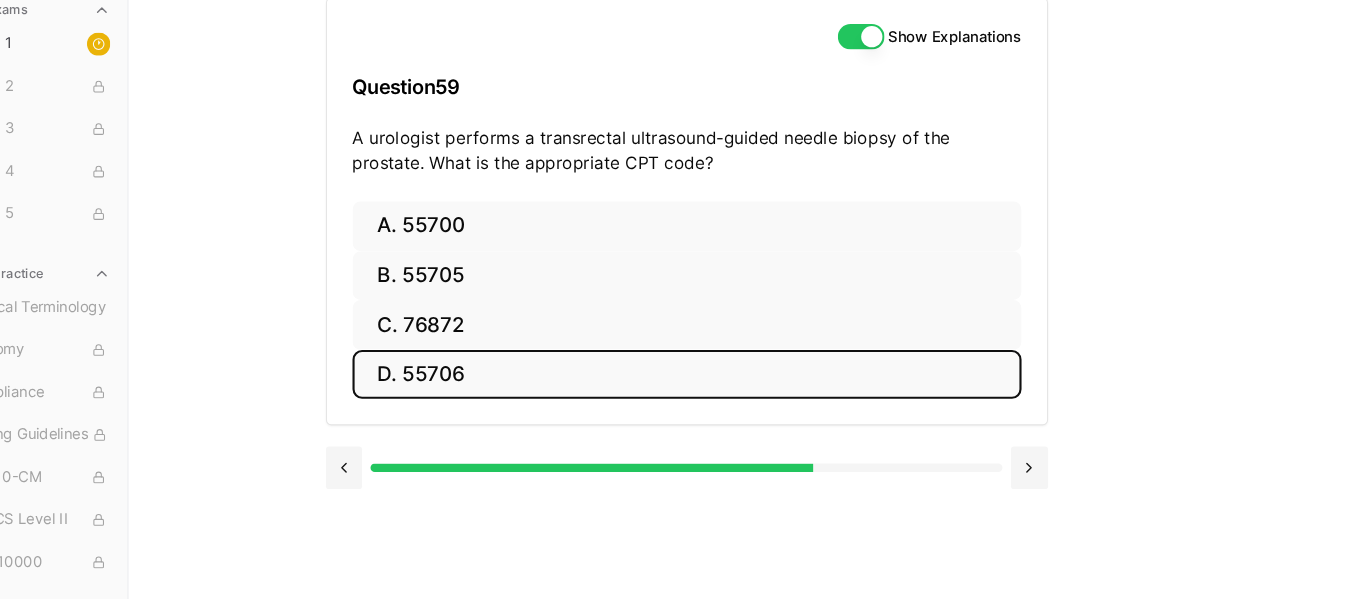 click on "D. 55706" at bounding box center (726, 387) 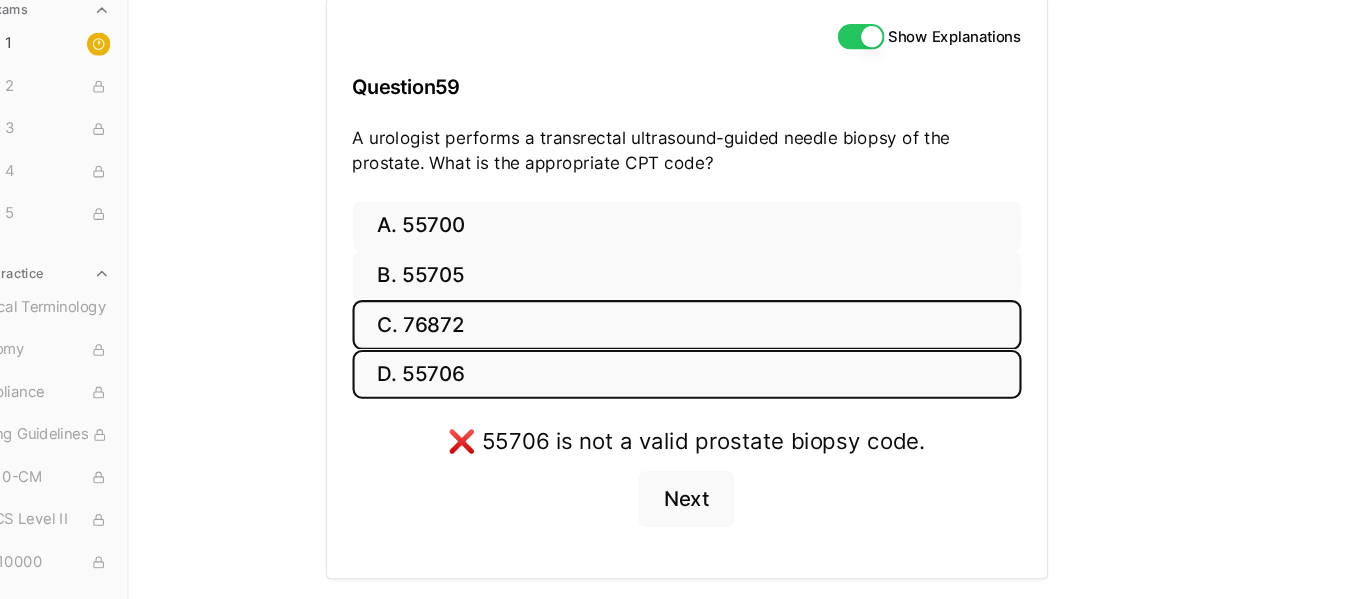 click on "C. 76872" at bounding box center [726, 340] 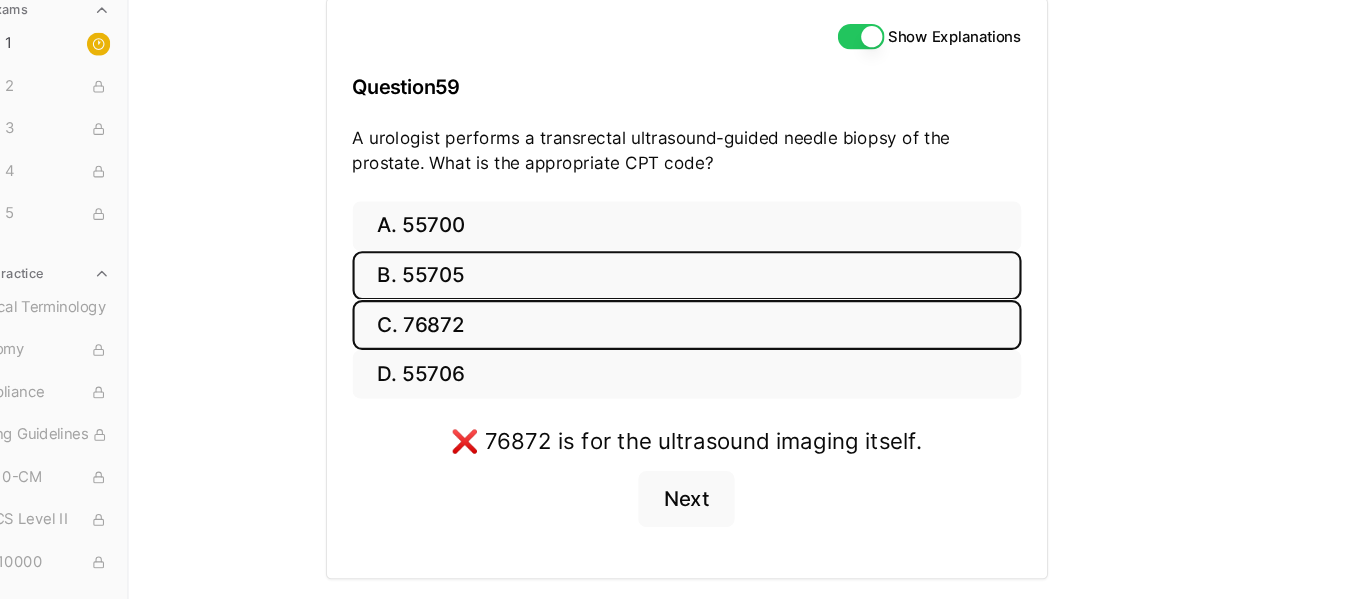 click on "B. 55705" at bounding box center [726, 294] 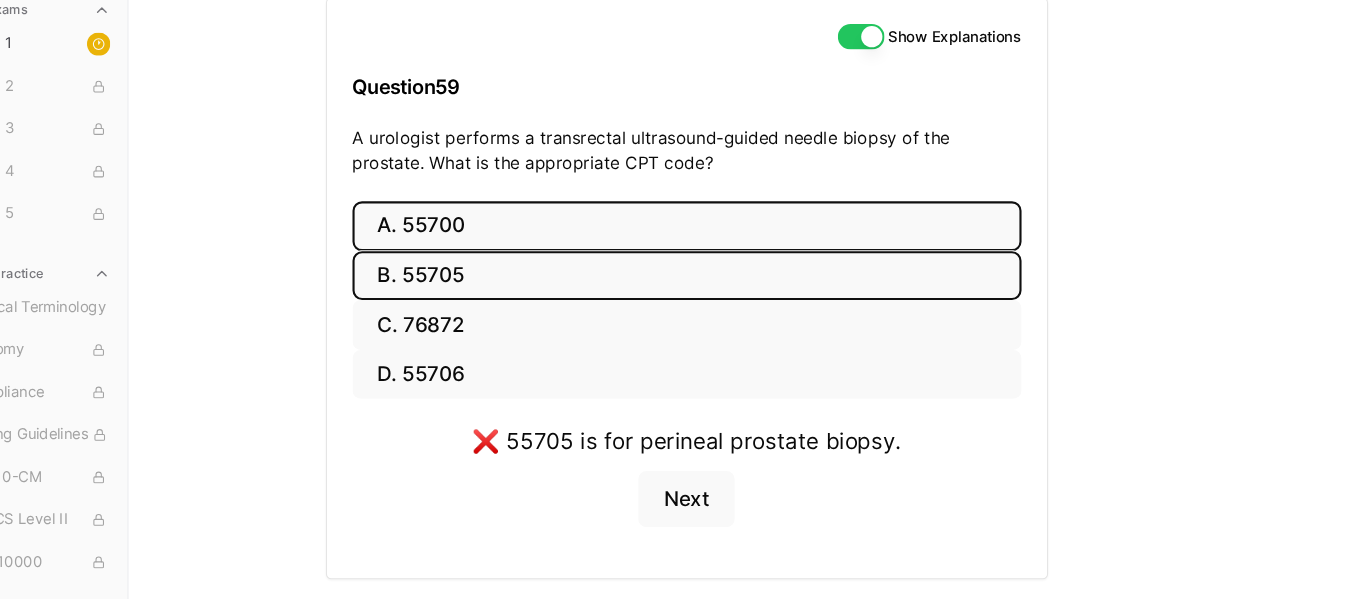 click on "A. 55700" at bounding box center (726, 247) 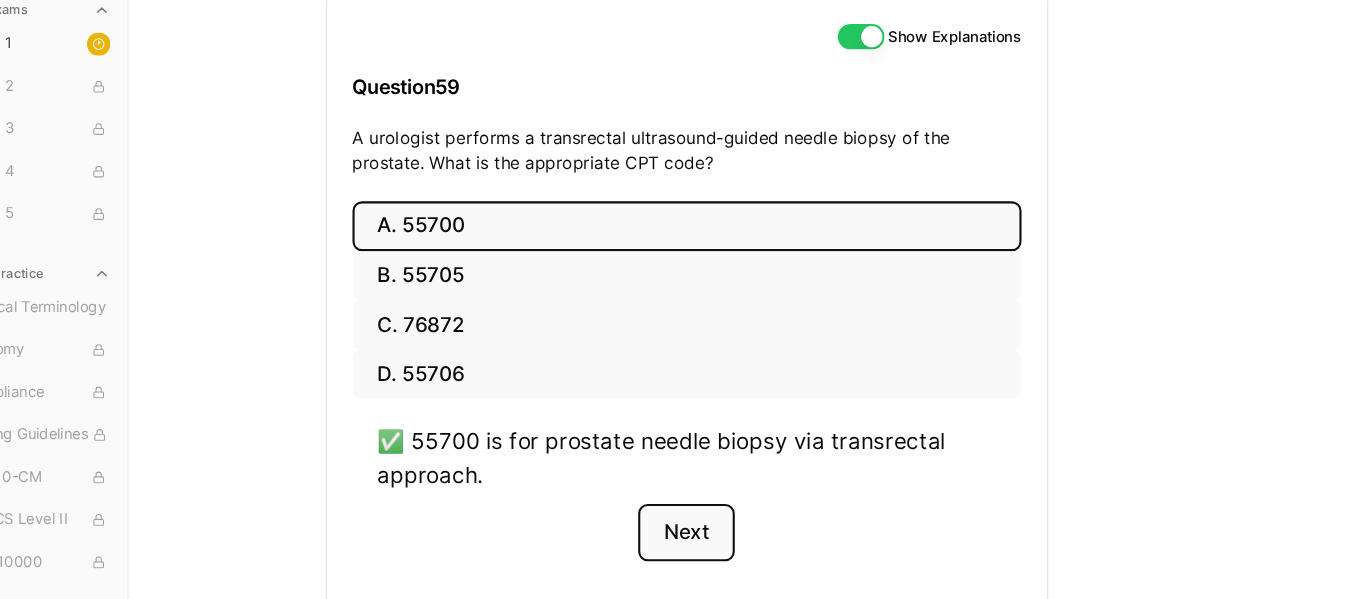 click on "Next" at bounding box center [725, 536] 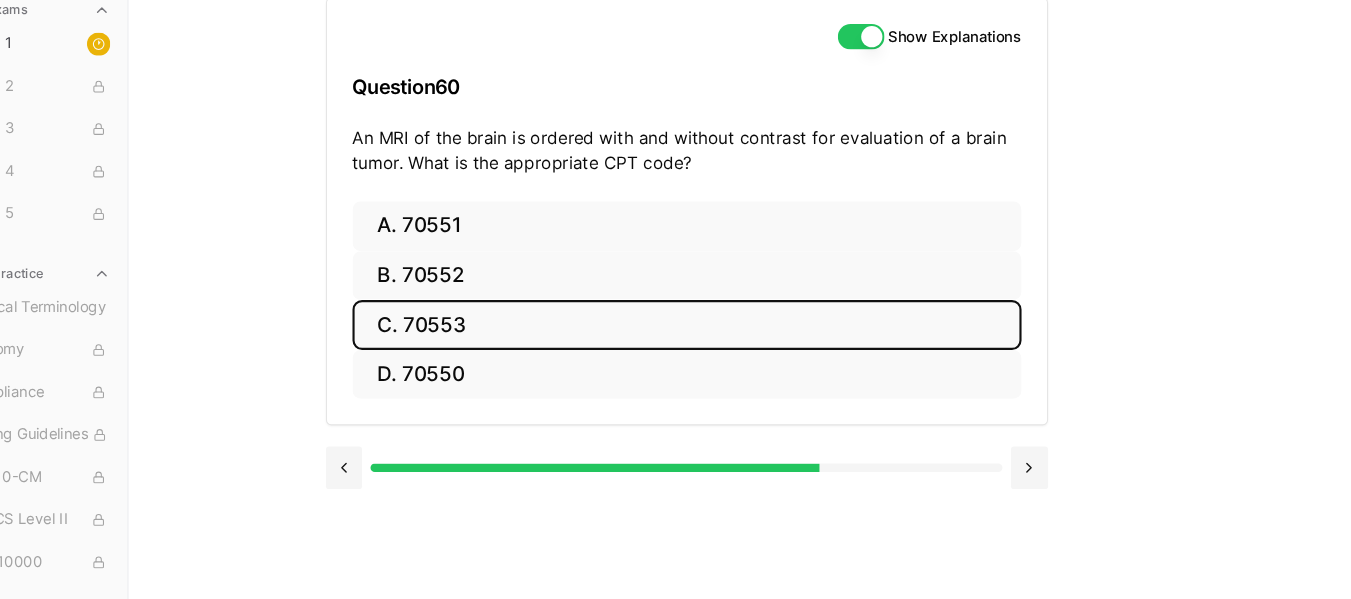 click on "C. 70553" at bounding box center [726, 340] 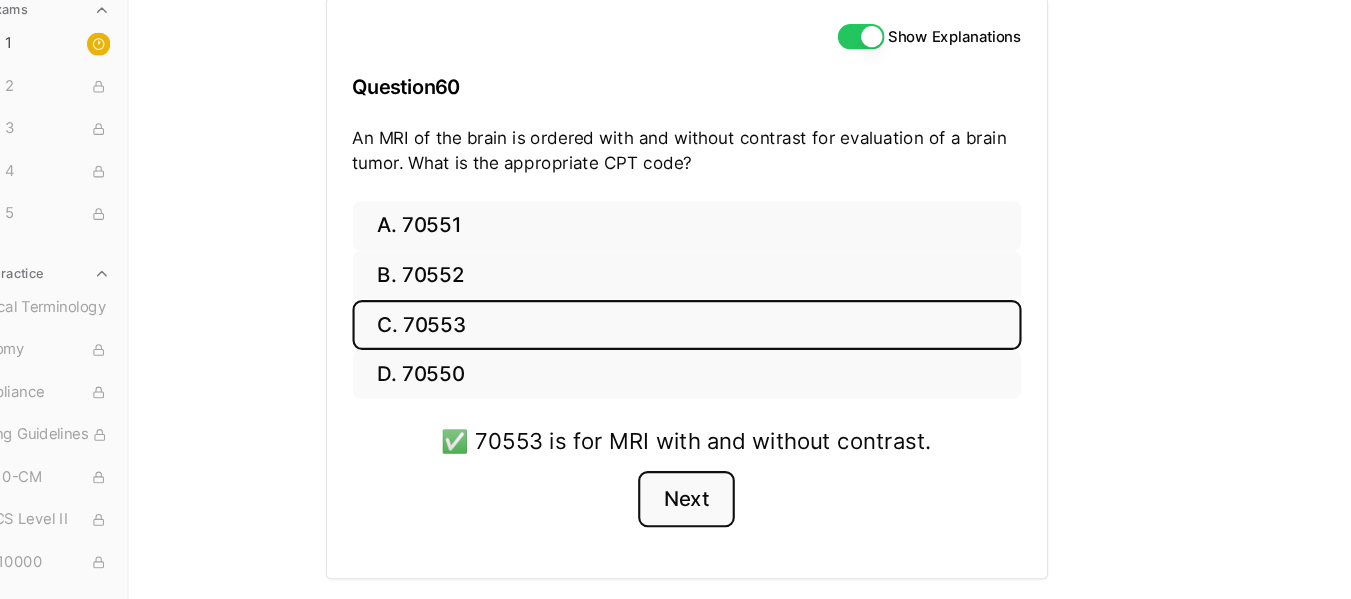 click on "Next" at bounding box center (725, 505) 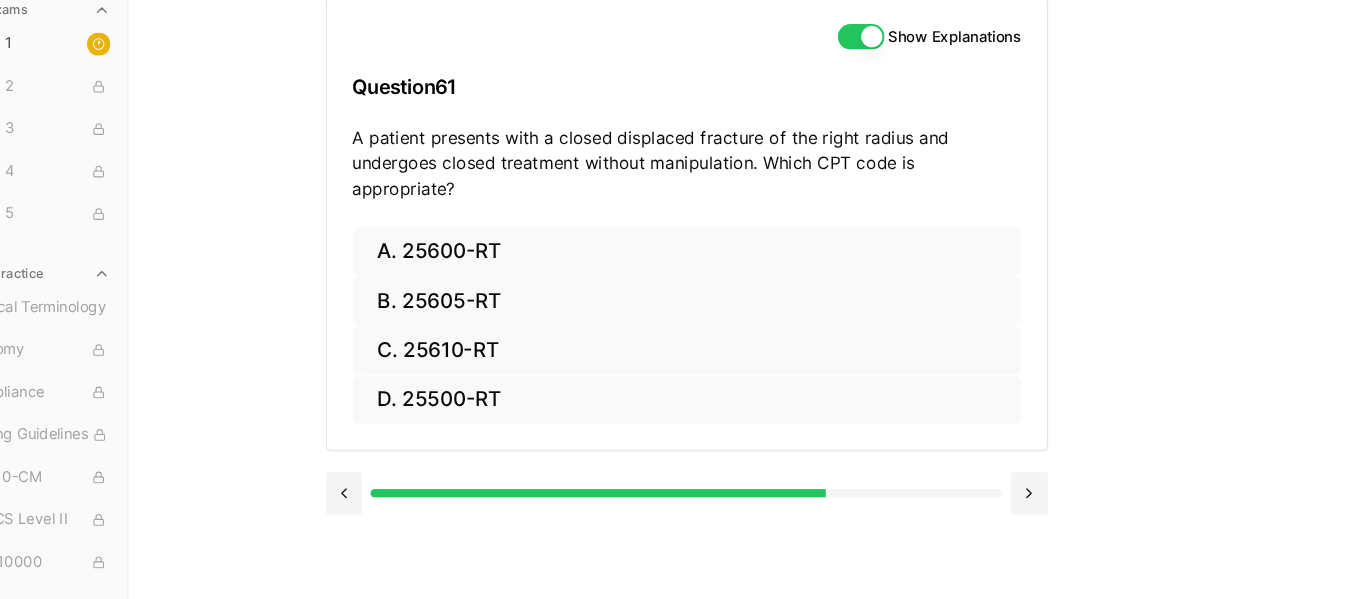 click at bounding box center (726, 497) 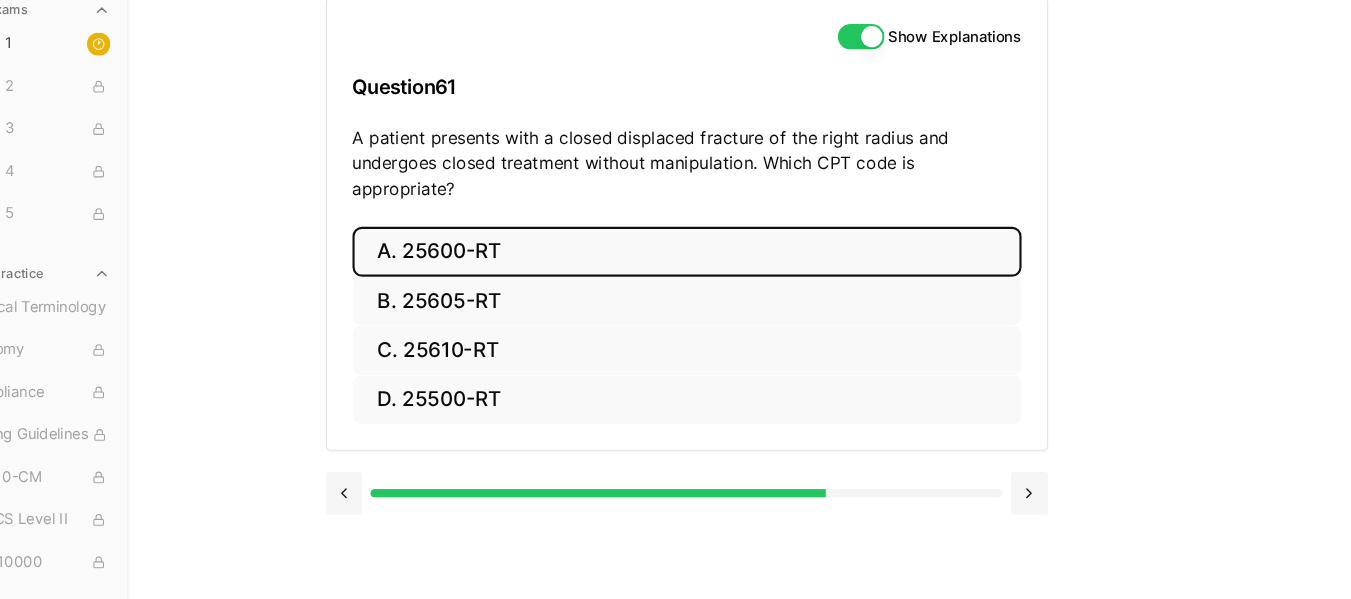 click on "A. 25600-RT" at bounding box center (726, 271) 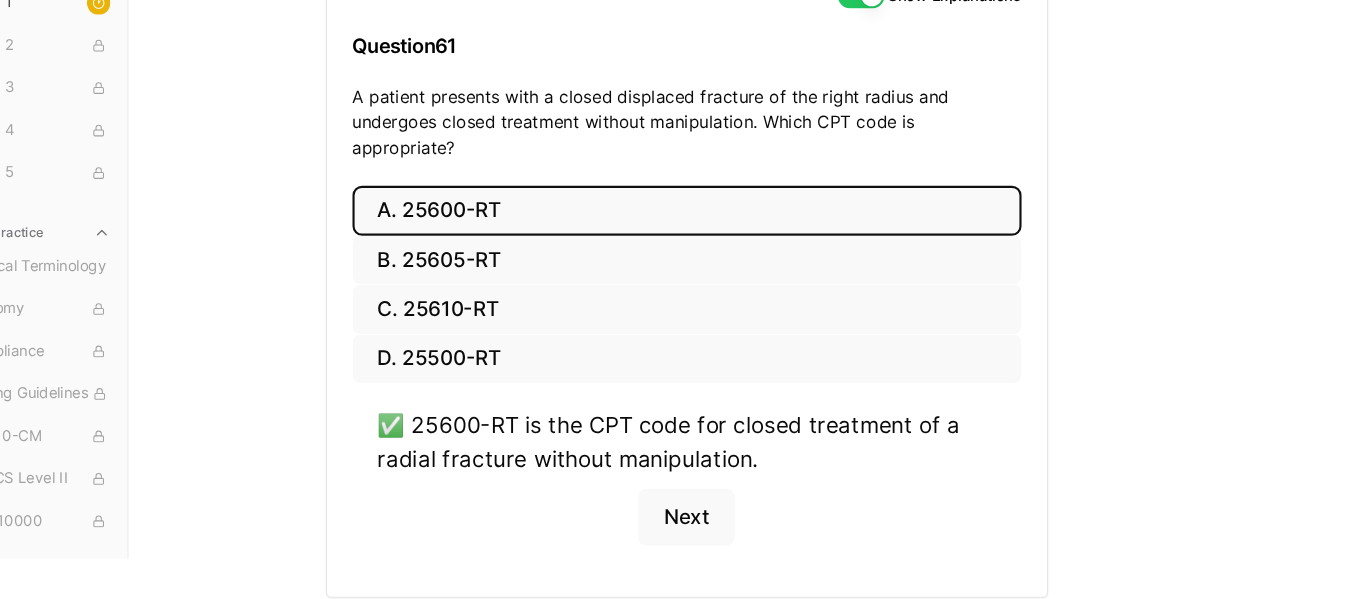 scroll, scrollTop: 235, scrollLeft: 0, axis: vertical 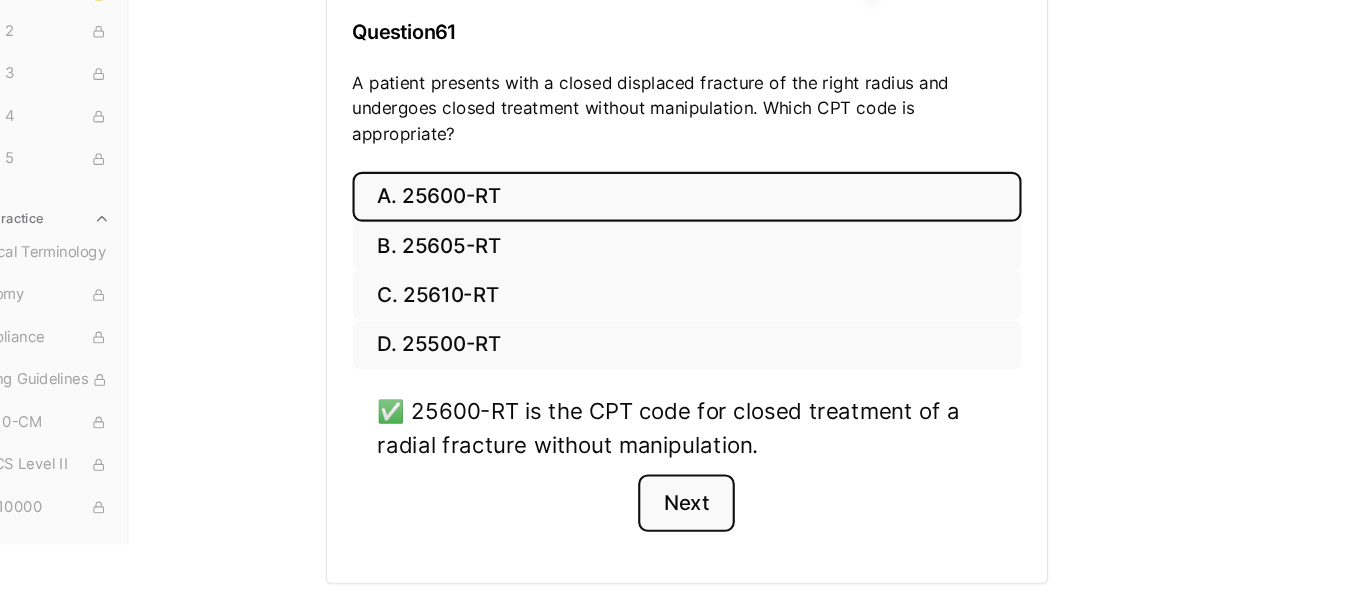 click on "Next" at bounding box center (725, 509) 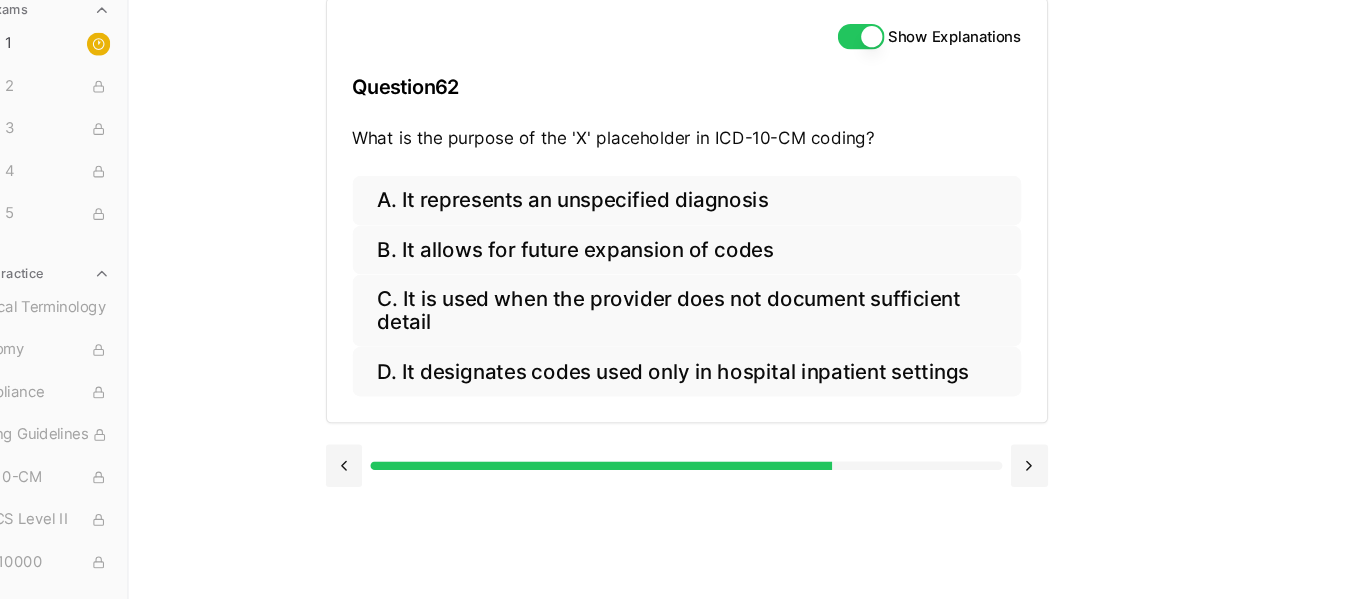 scroll, scrollTop: 184, scrollLeft: 0, axis: vertical 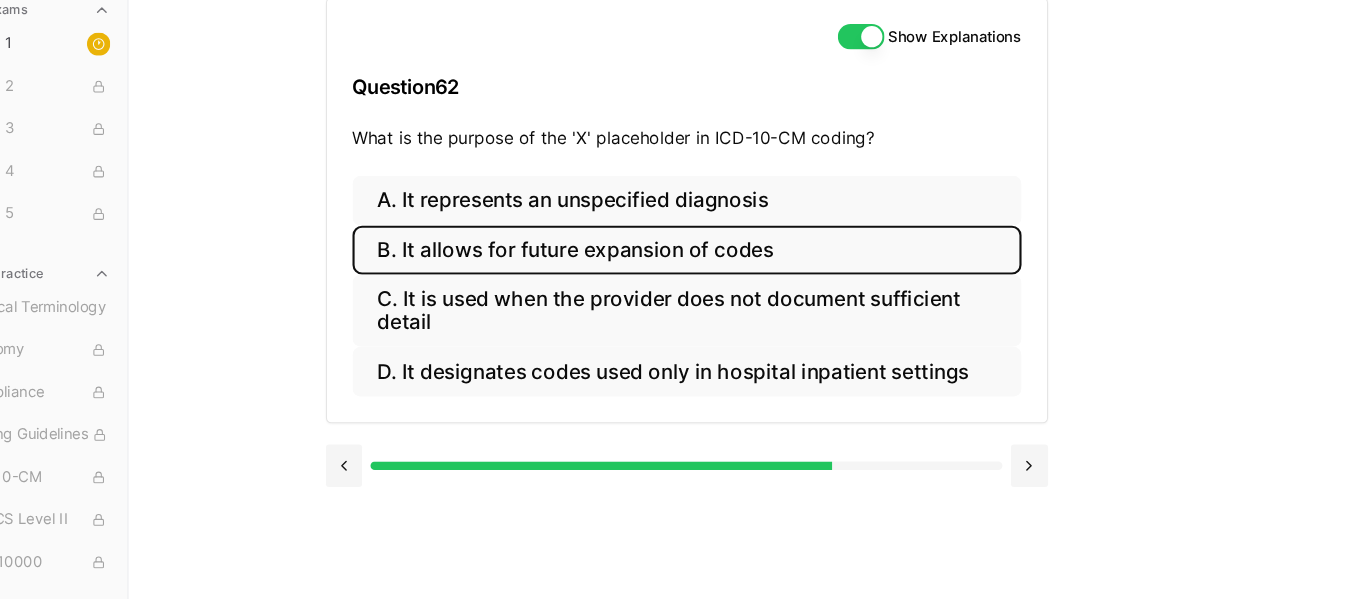 click on "B. It allows for future expansion of codes" at bounding box center [726, 270] 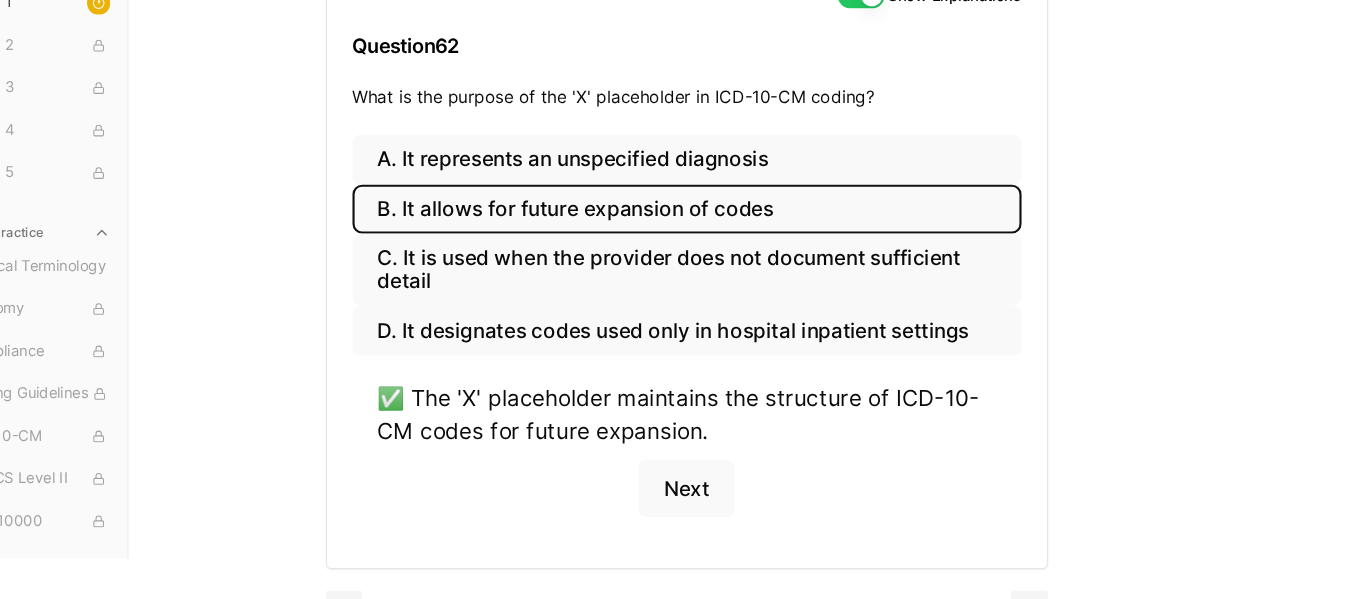 scroll, scrollTop: 270, scrollLeft: 0, axis: vertical 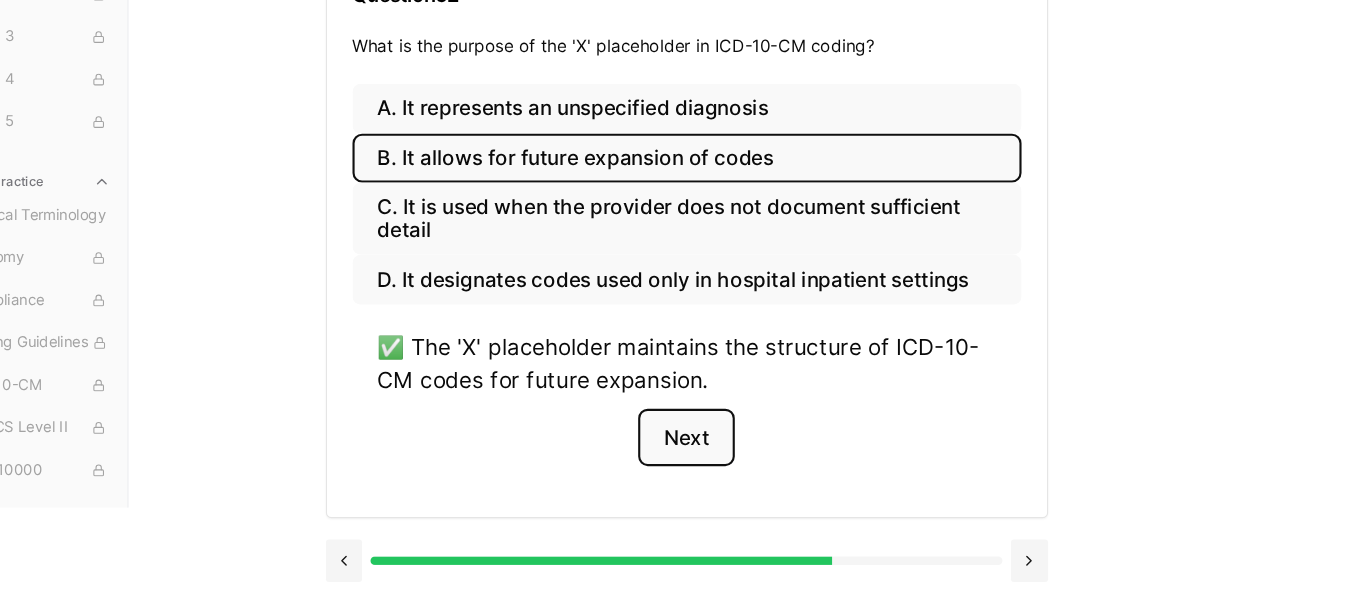 click on "Next" at bounding box center [725, 447] 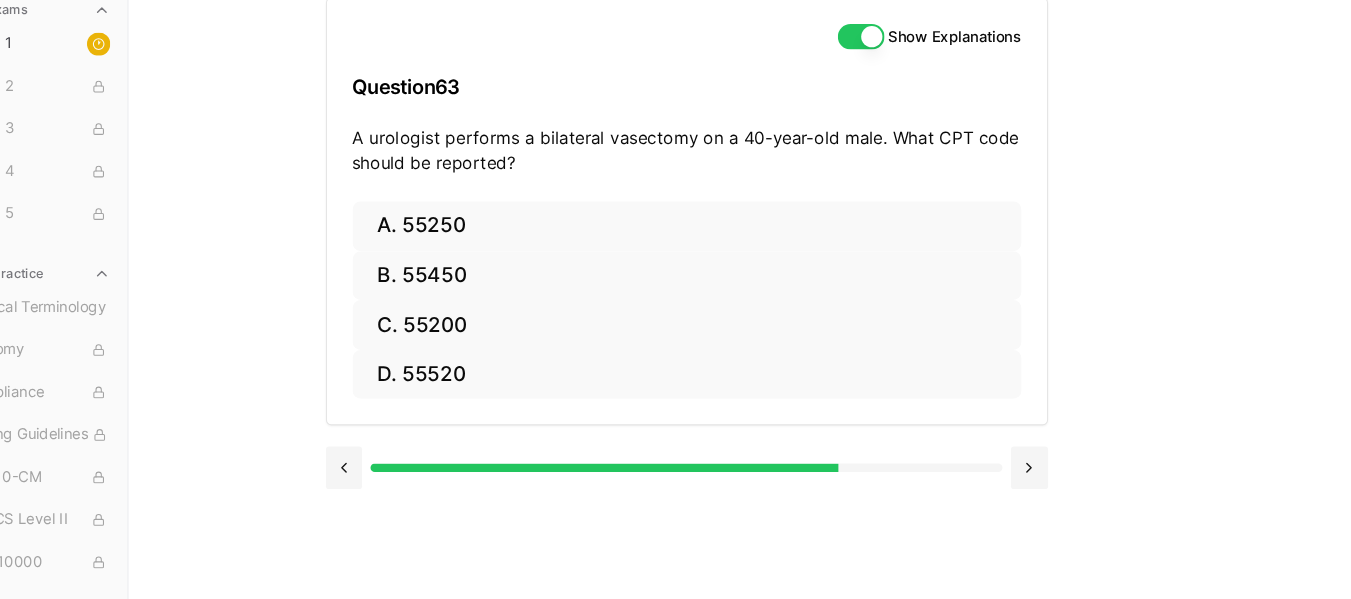 scroll, scrollTop: 184, scrollLeft: 0, axis: vertical 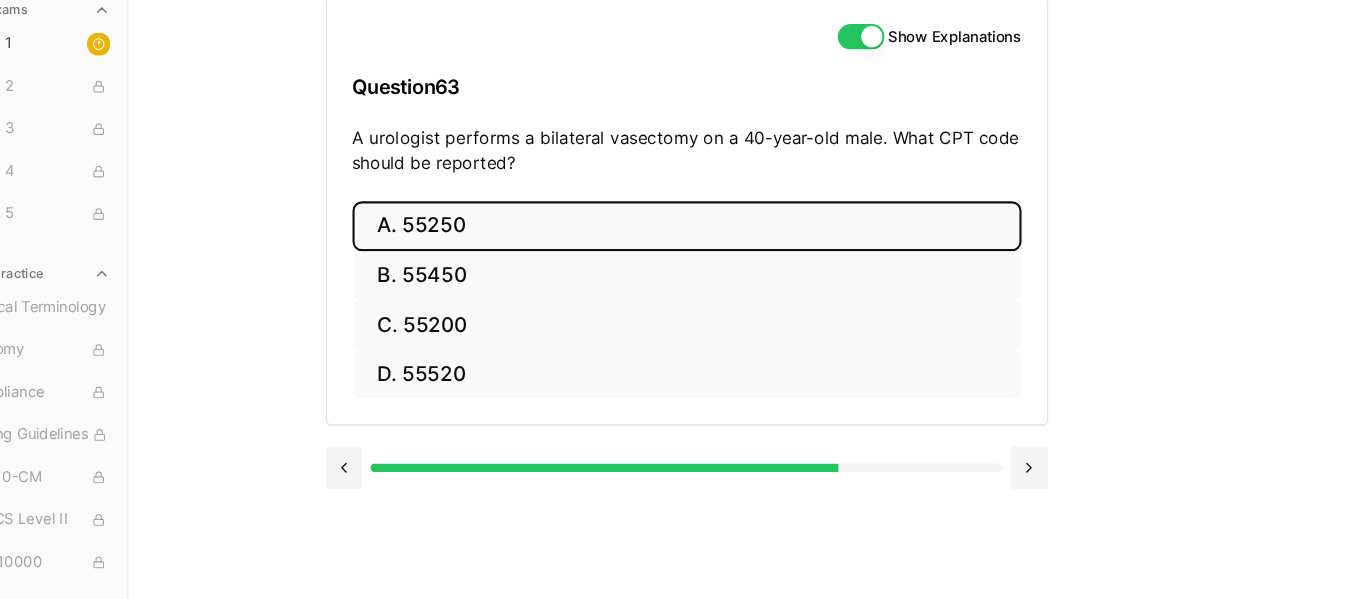 click on "A. 55250" at bounding box center [726, 247] 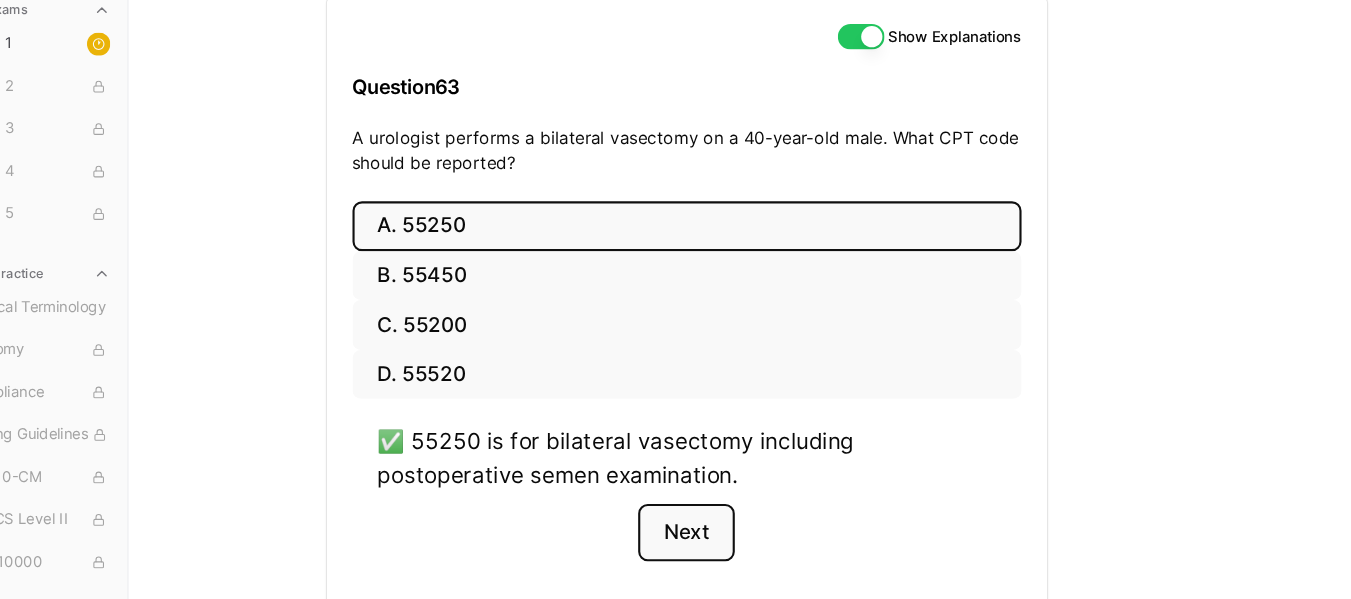 click on "Next" at bounding box center (725, 536) 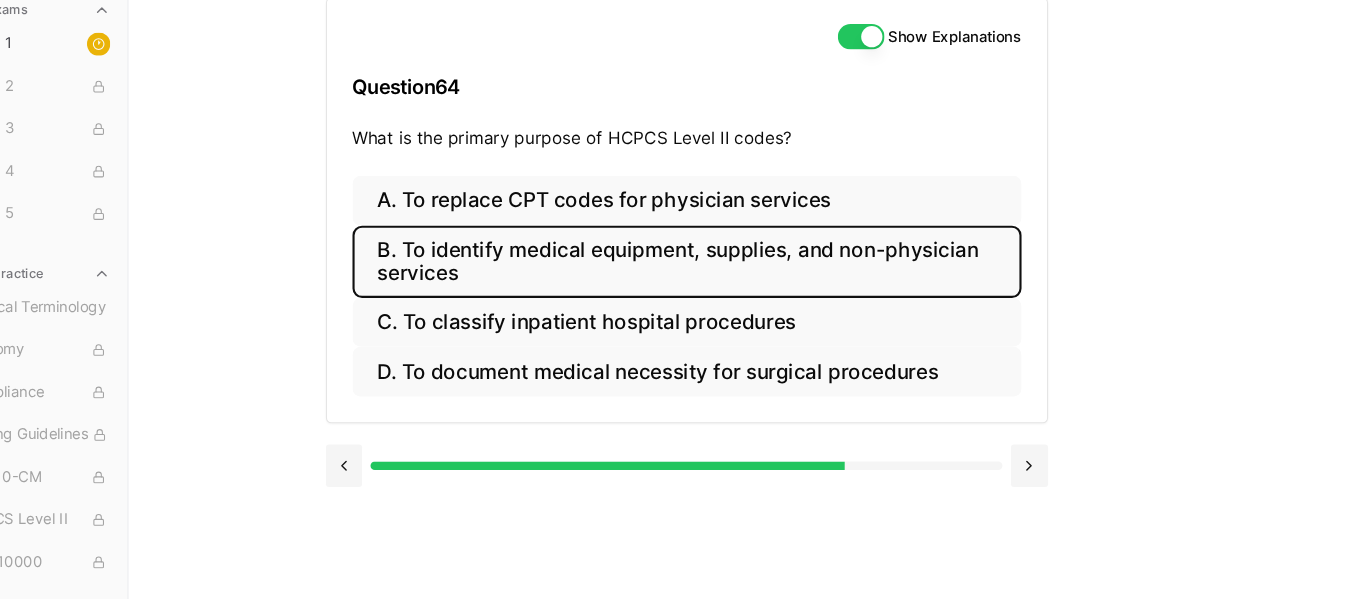 click on "B. To identify medical equipment, supplies, and non-physician services" at bounding box center [726, 281] 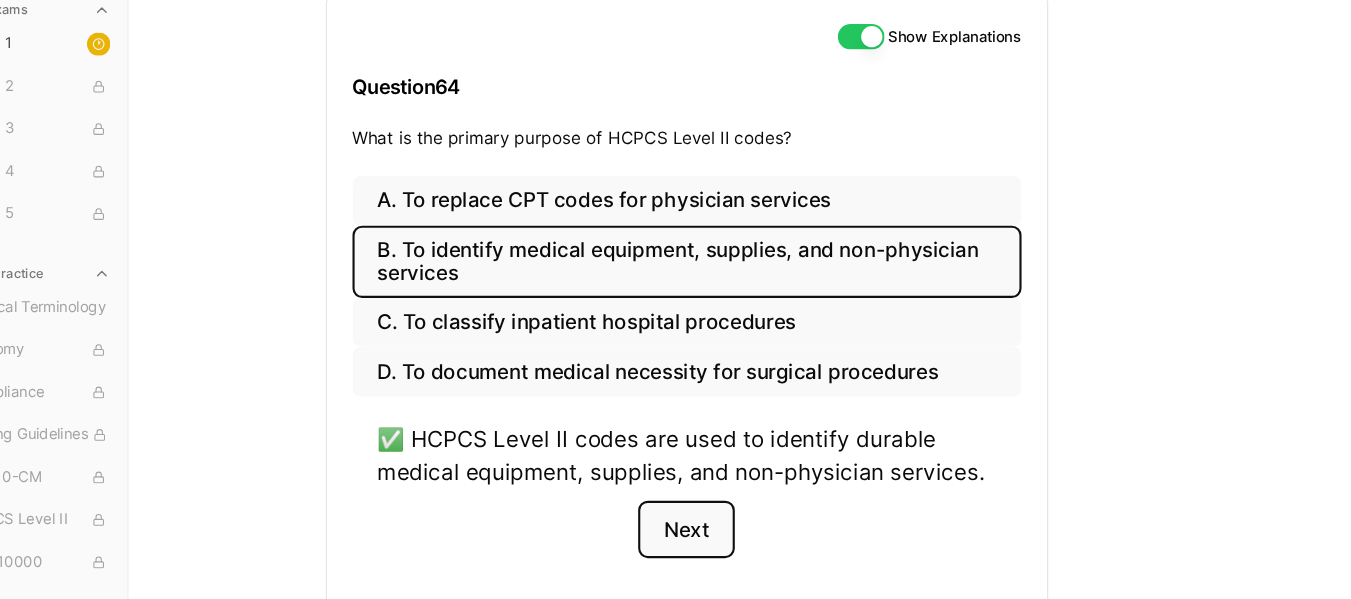 click on "Next" at bounding box center [725, 533] 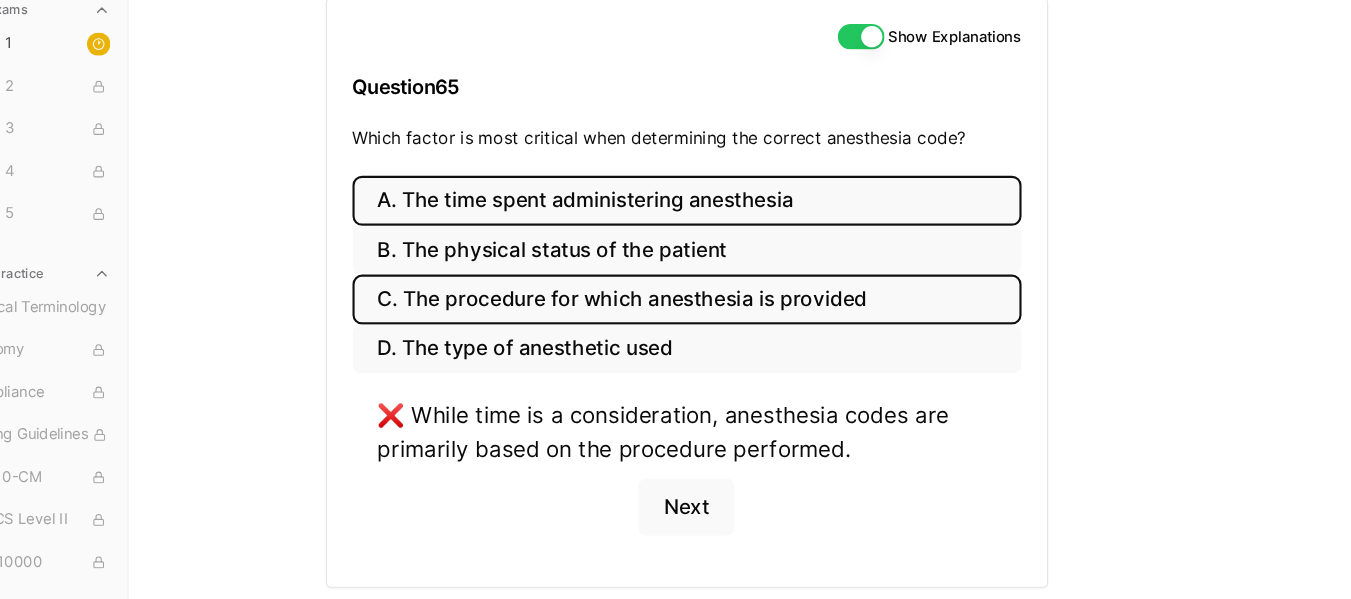 click on "C. The procedure for which anesthesia is provided" at bounding box center [726, 316] 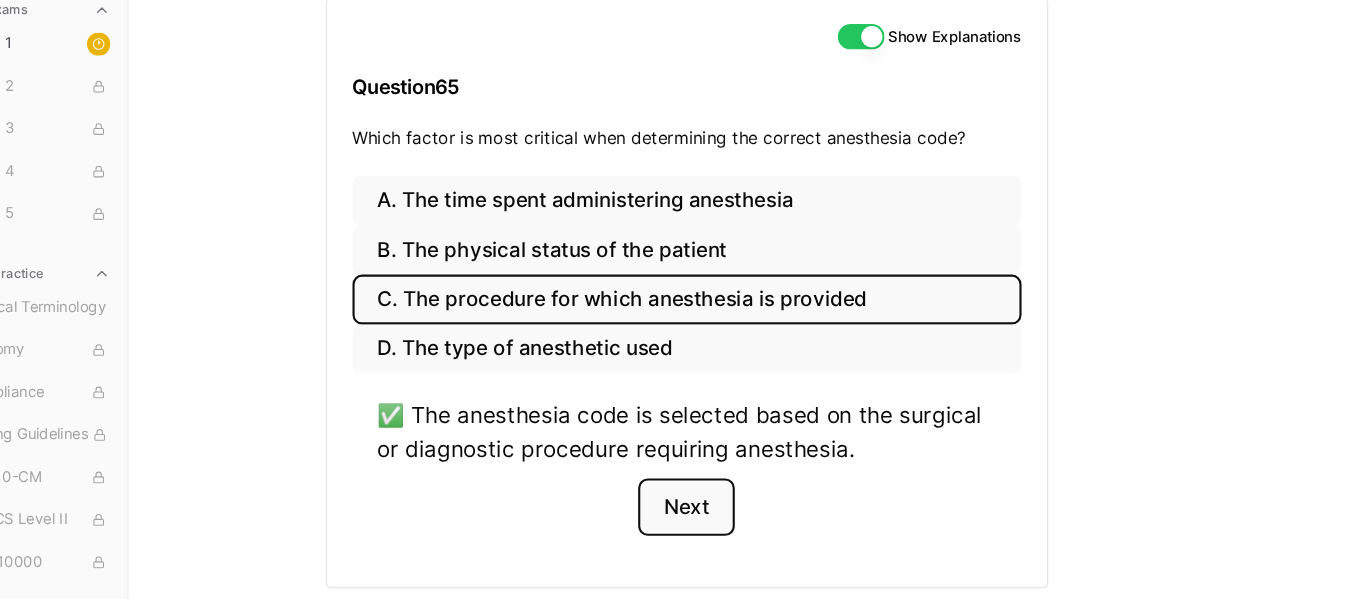 click on "Next" at bounding box center [725, 512] 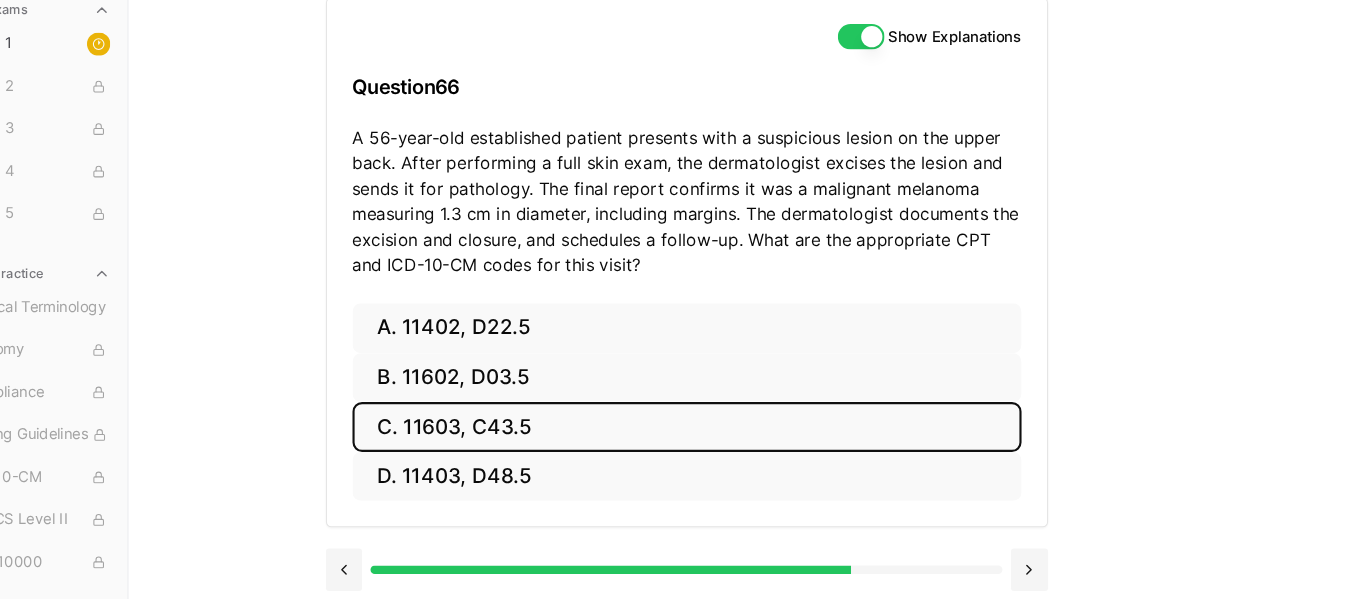click on "C. 11603, C43.5" at bounding box center [726, 436] 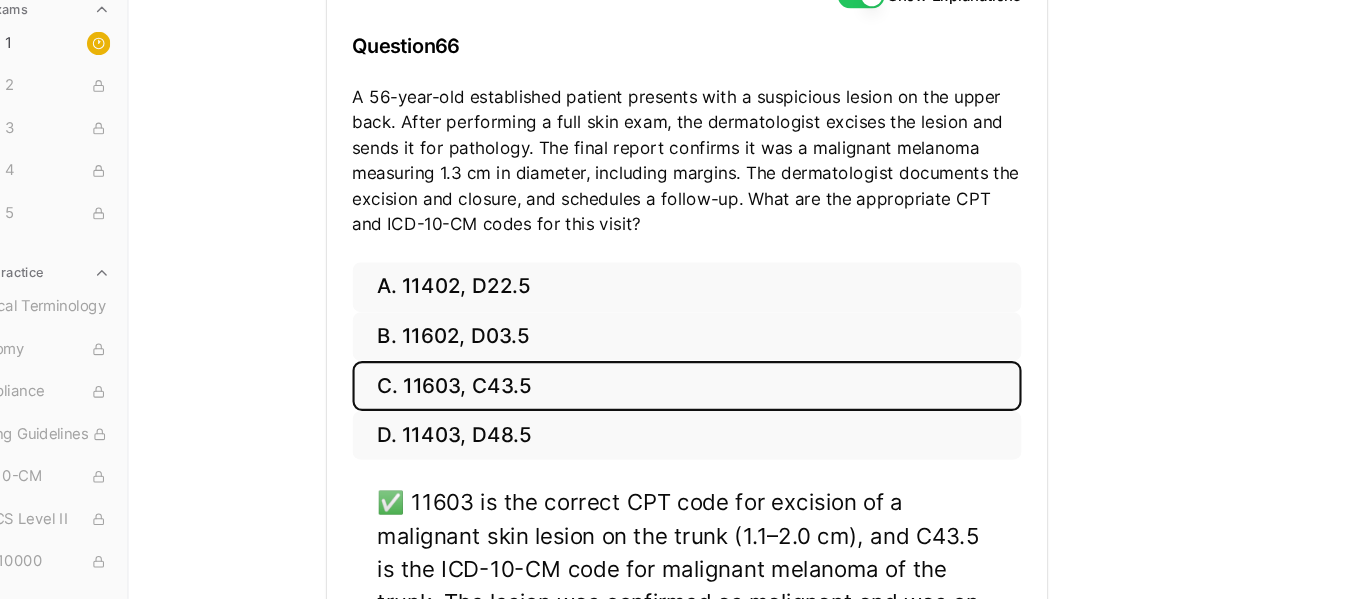 scroll, scrollTop: 315, scrollLeft: 0, axis: vertical 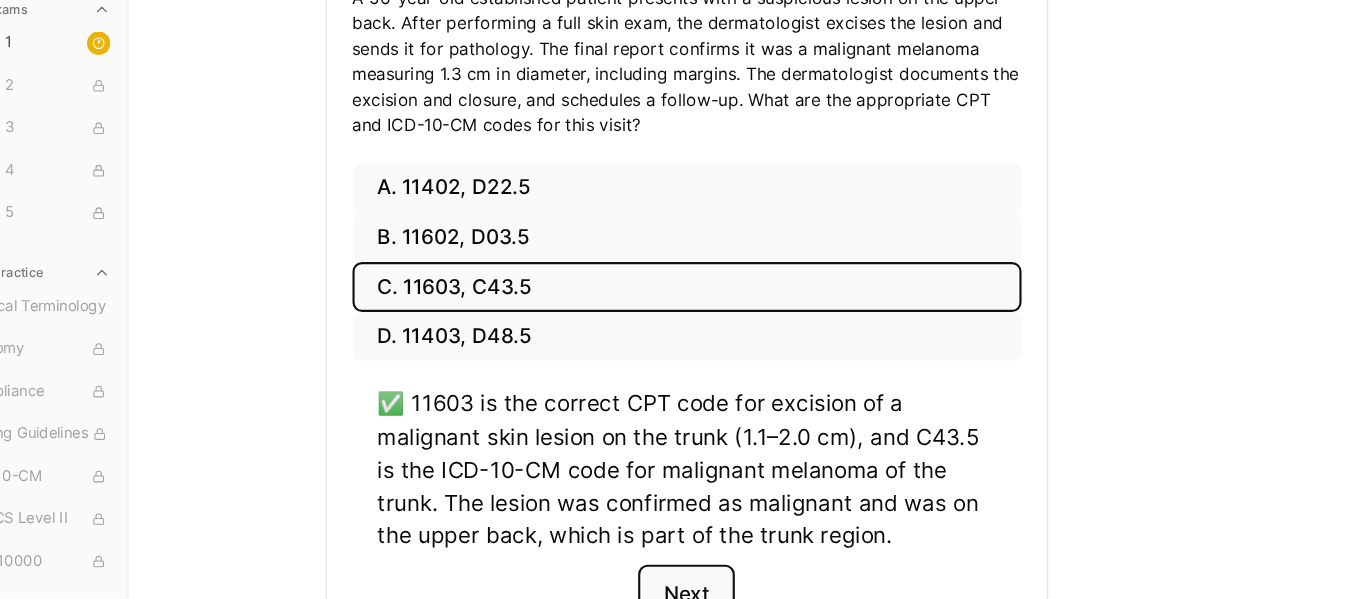 click on "Next" at bounding box center (725, 594) 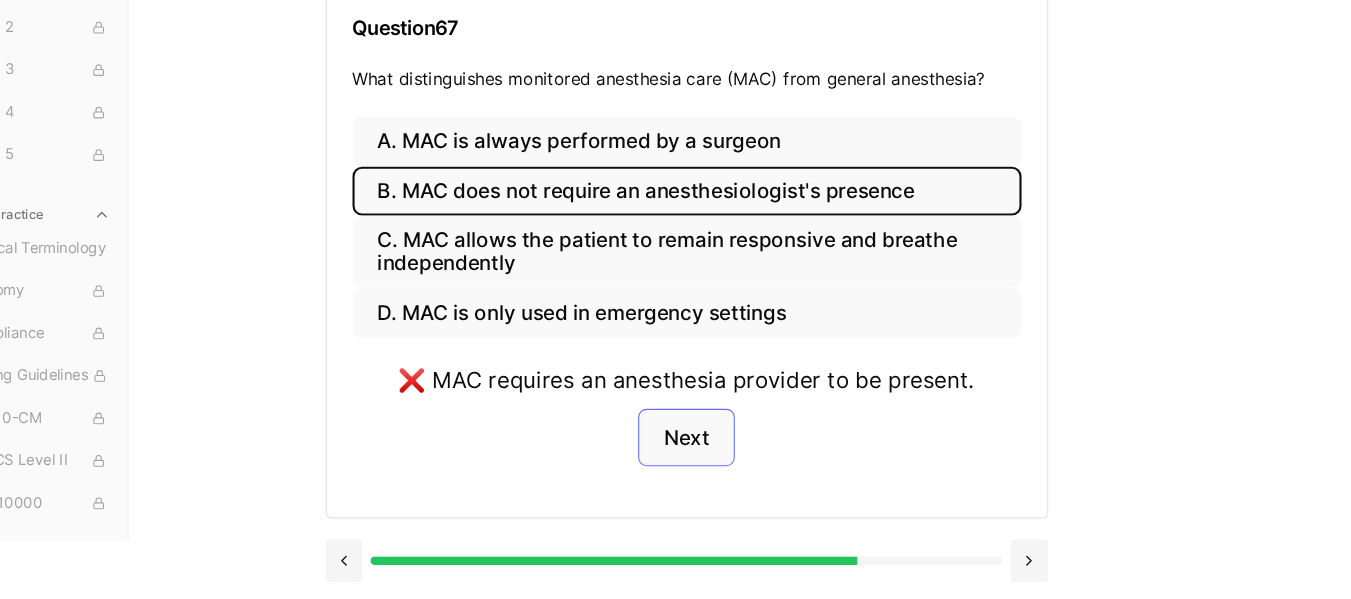 scroll, scrollTop: 239, scrollLeft: 0, axis: vertical 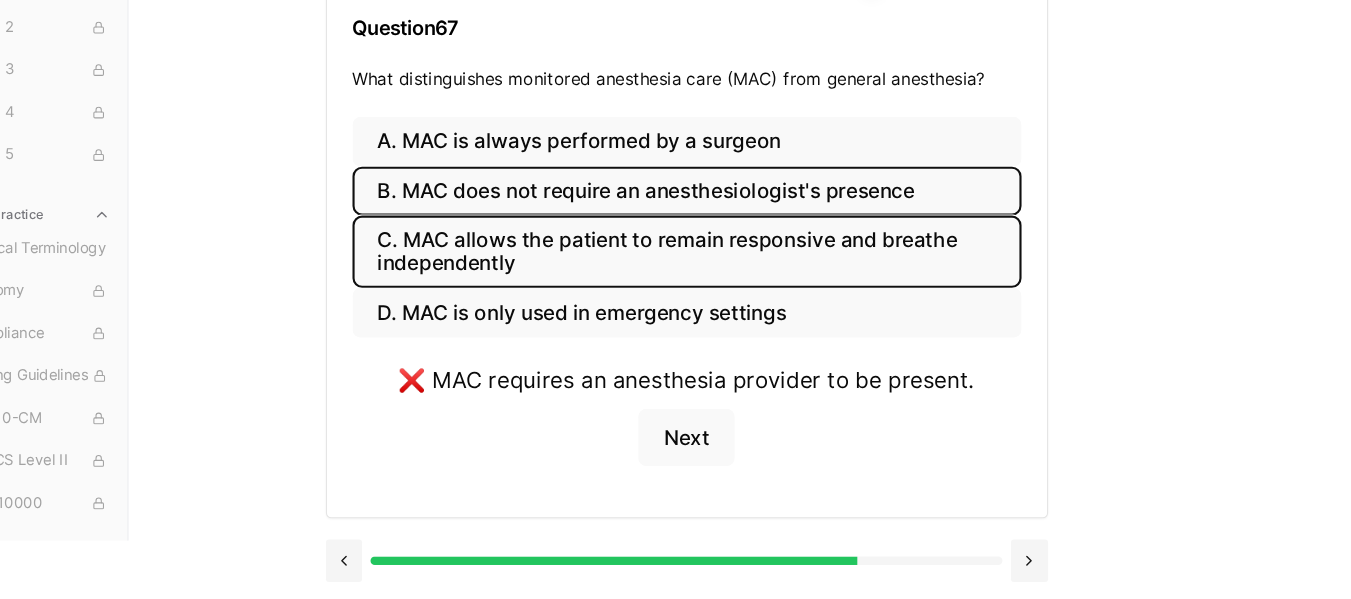 click on "C. MAC allows the patient to remain responsive and breathe independently" at bounding box center (726, 272) 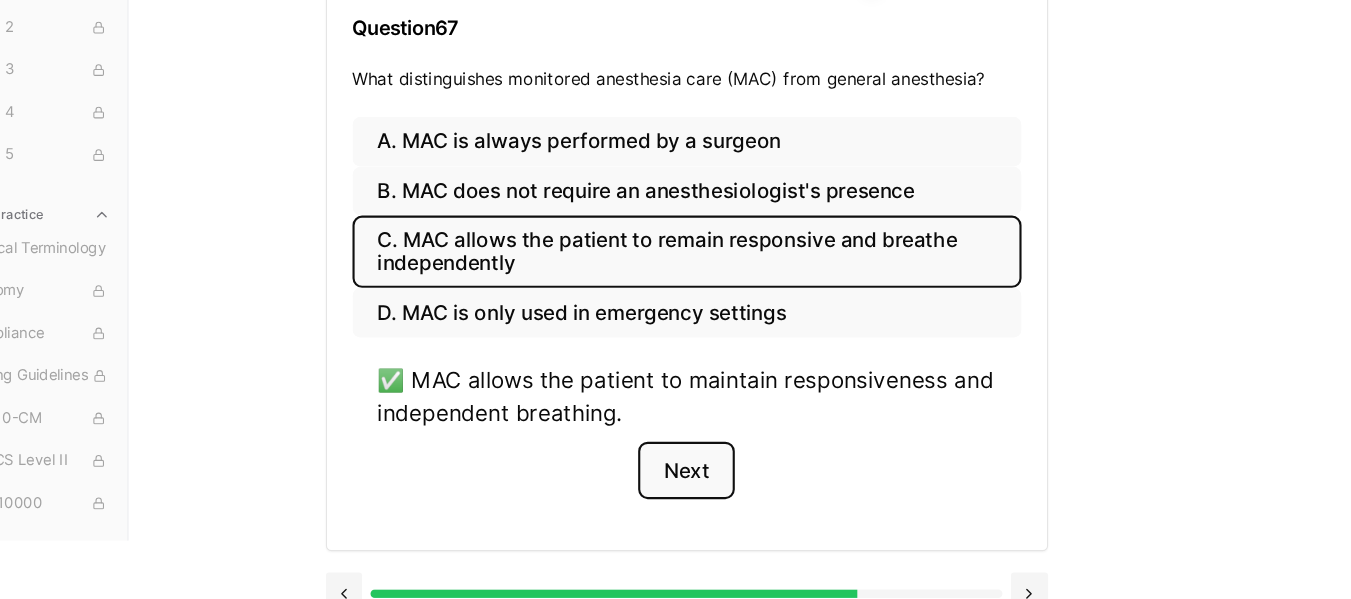 click on "Next" at bounding box center (725, 478) 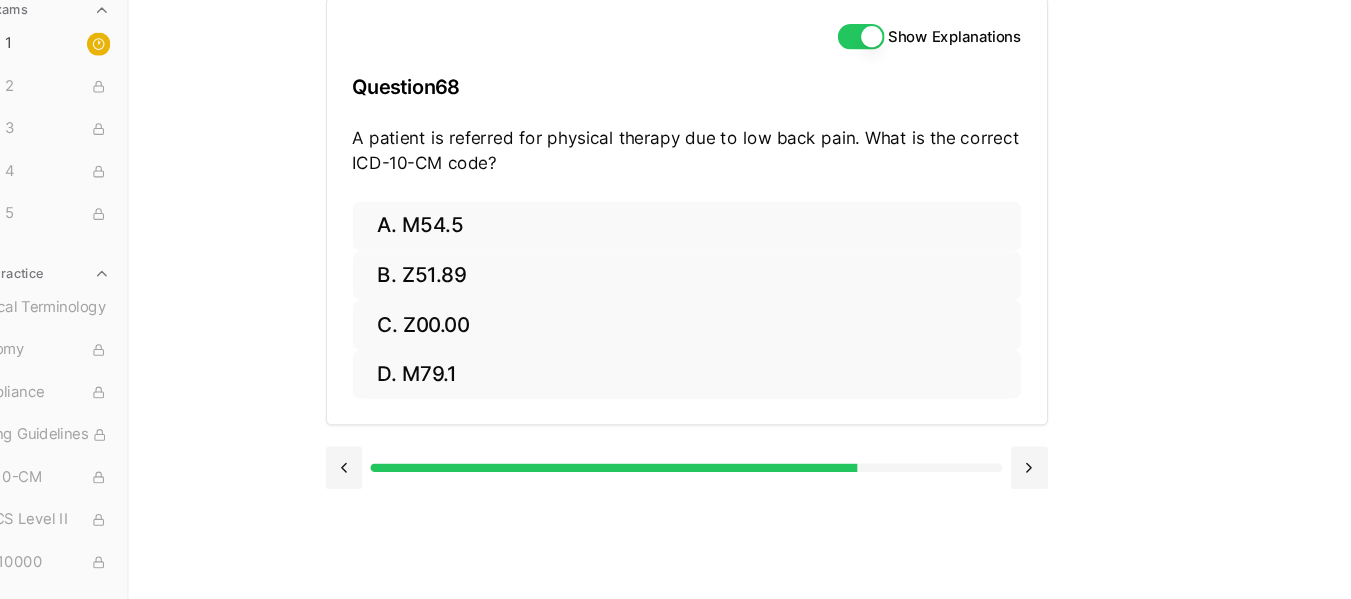 scroll, scrollTop: 184, scrollLeft: 0, axis: vertical 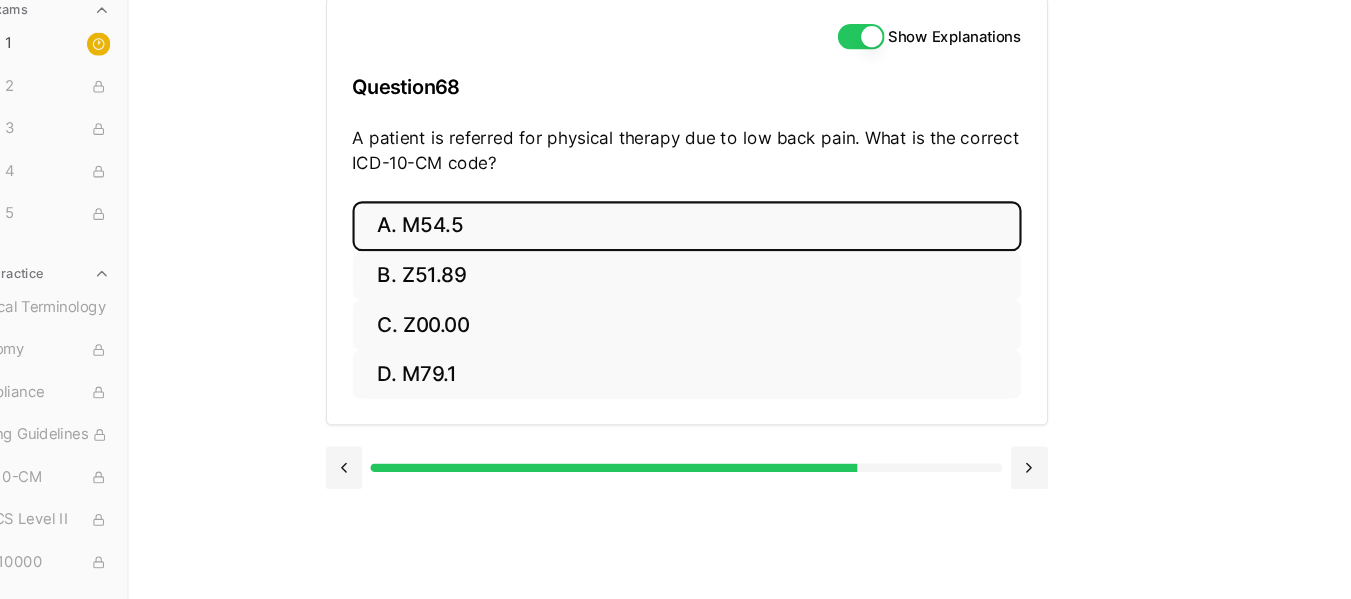 click on "A. M54.5" at bounding box center (726, 247) 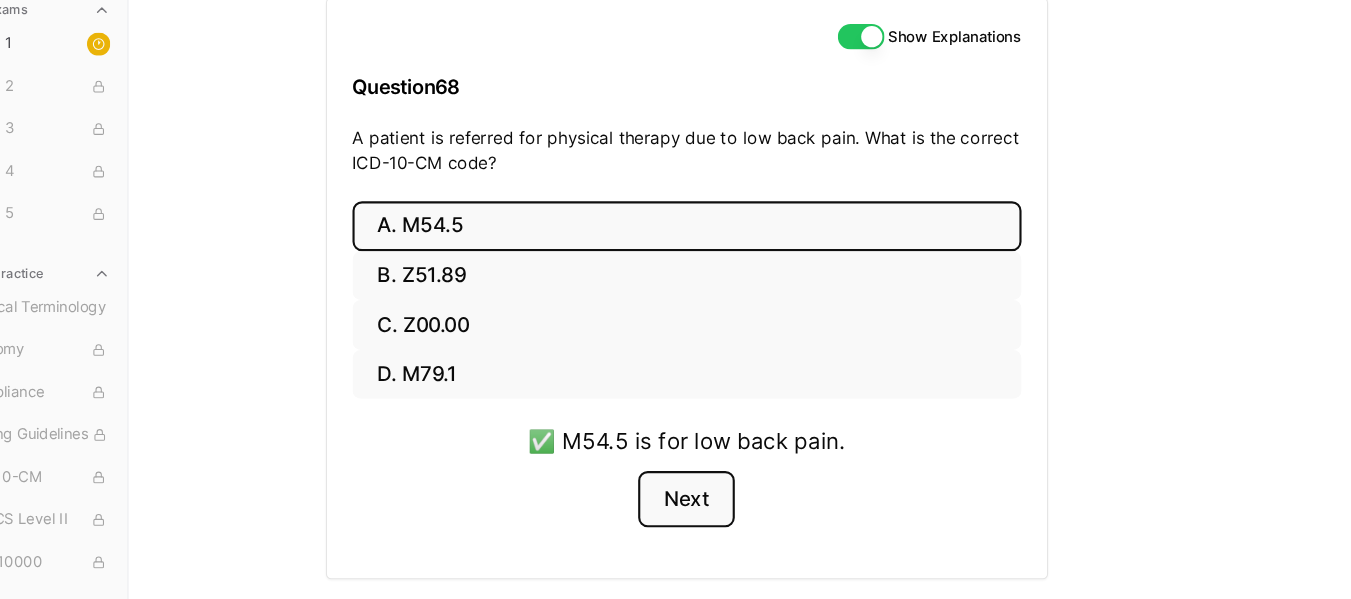 click on "Next" at bounding box center (725, 505) 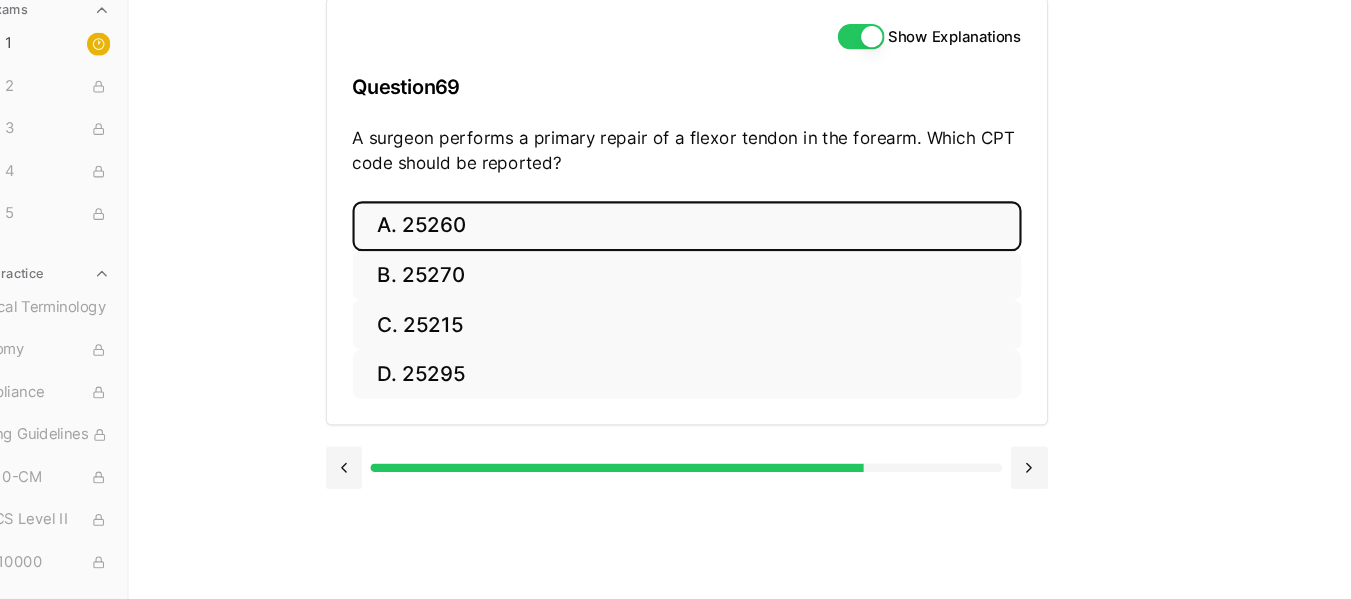 click on "A. 25260" at bounding box center [726, 247] 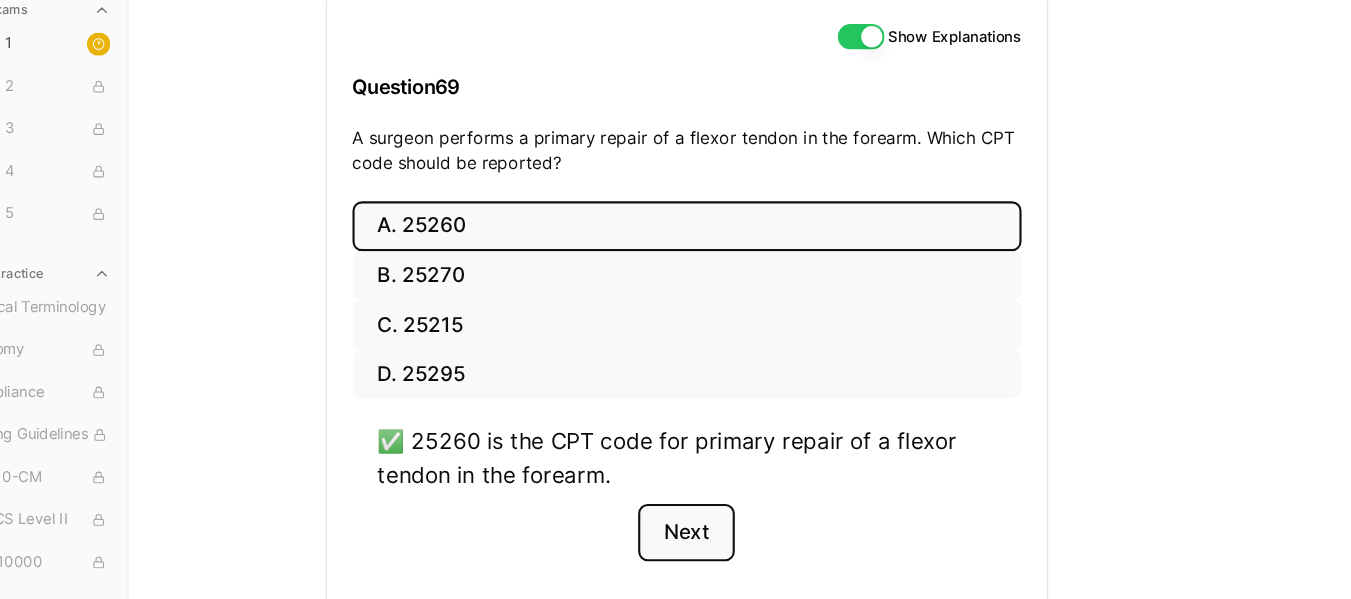 click on "Next" at bounding box center [725, 536] 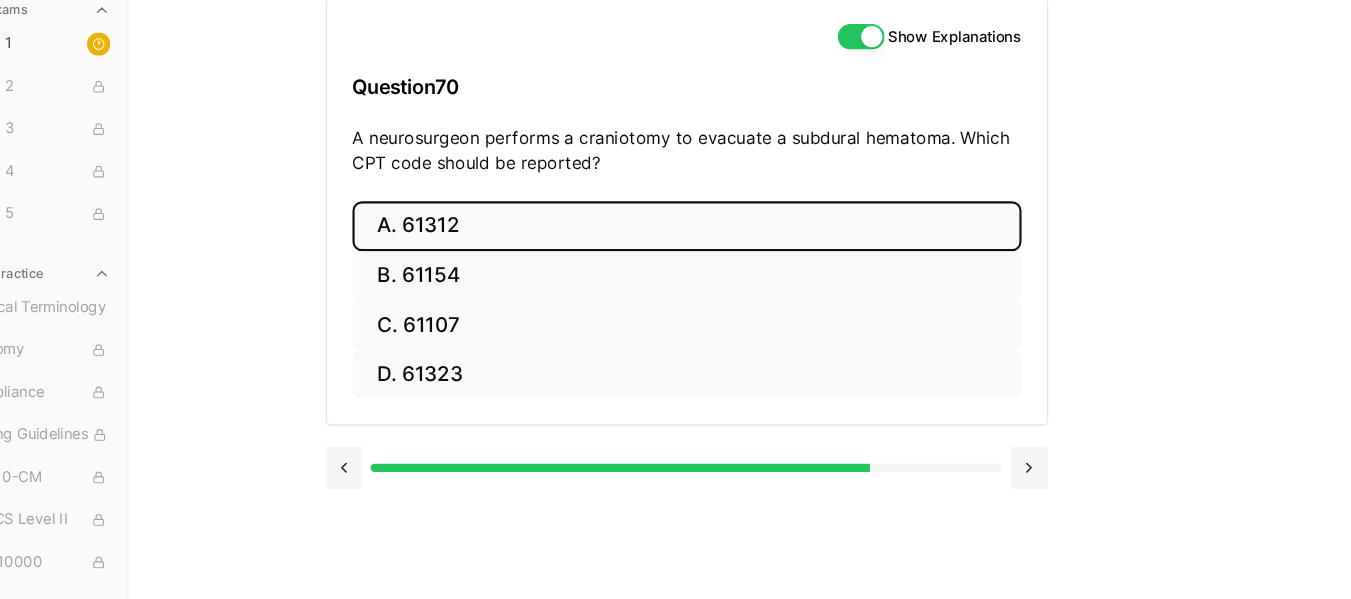 click on "A. 61312" at bounding box center [726, 247] 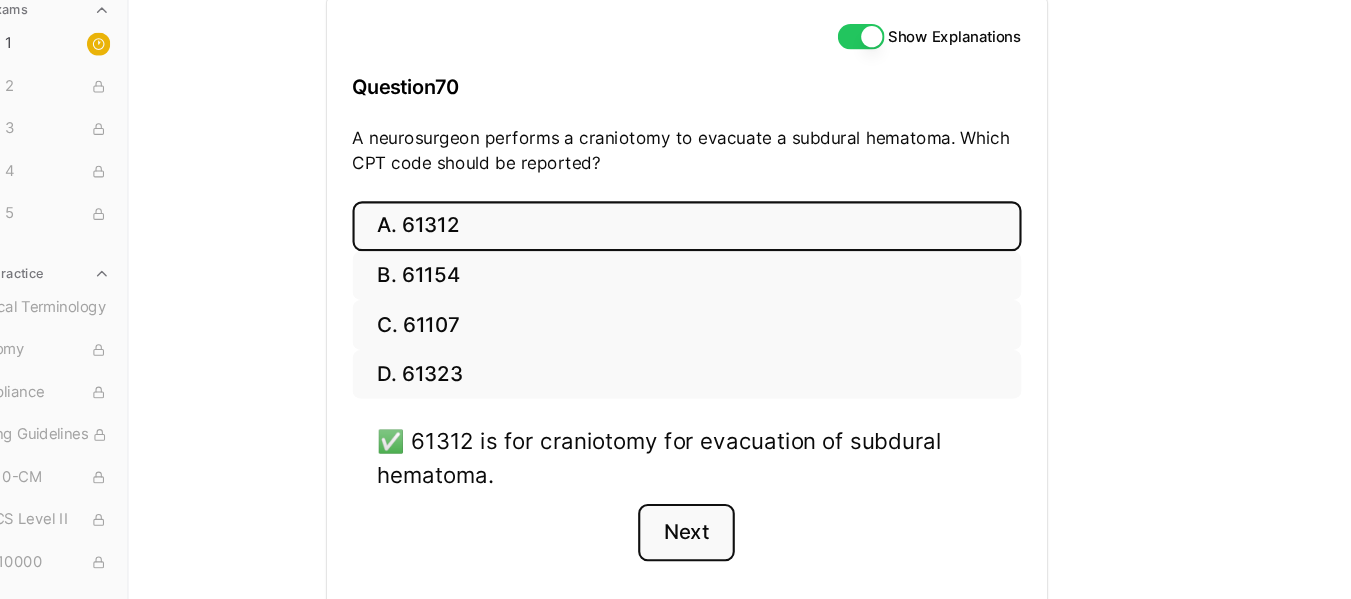 click on "Next" at bounding box center (725, 536) 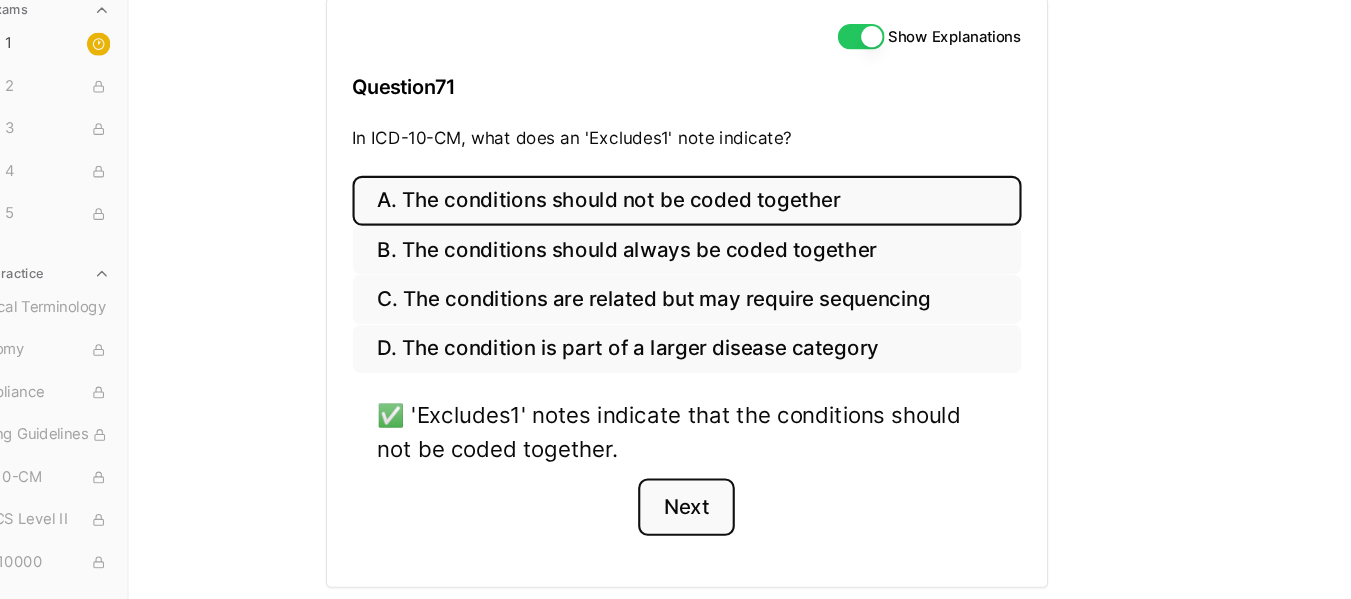 click on "Next" at bounding box center (725, 512) 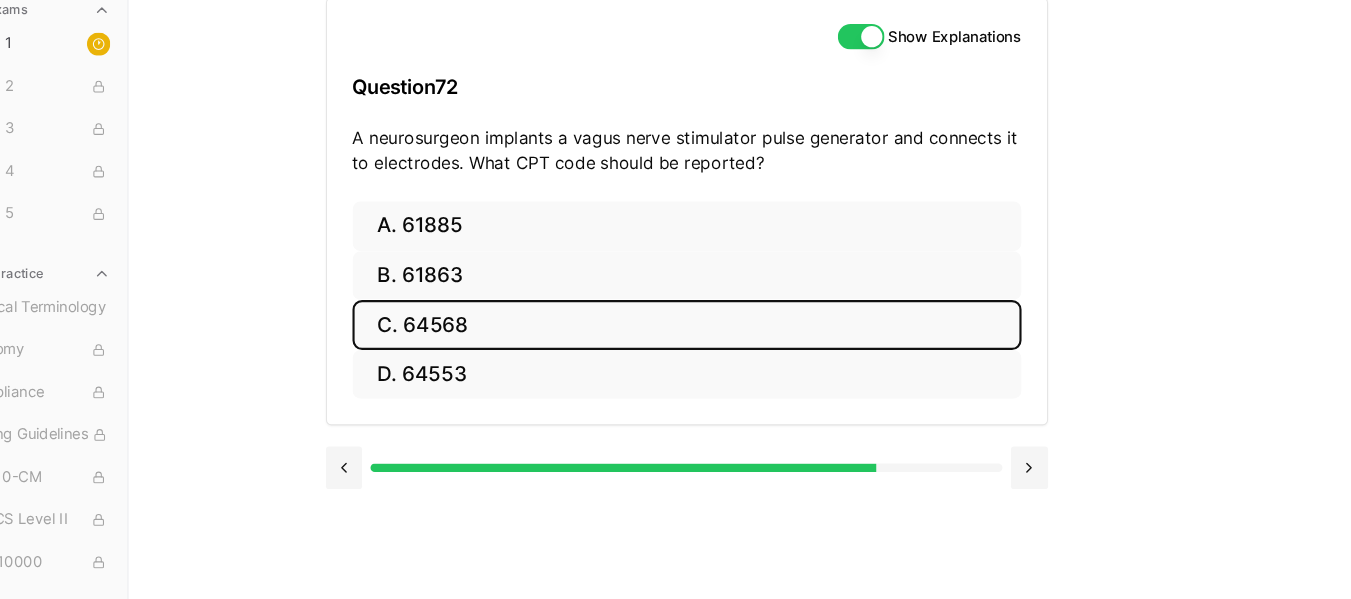 click on "C. 64568" at bounding box center (726, 340) 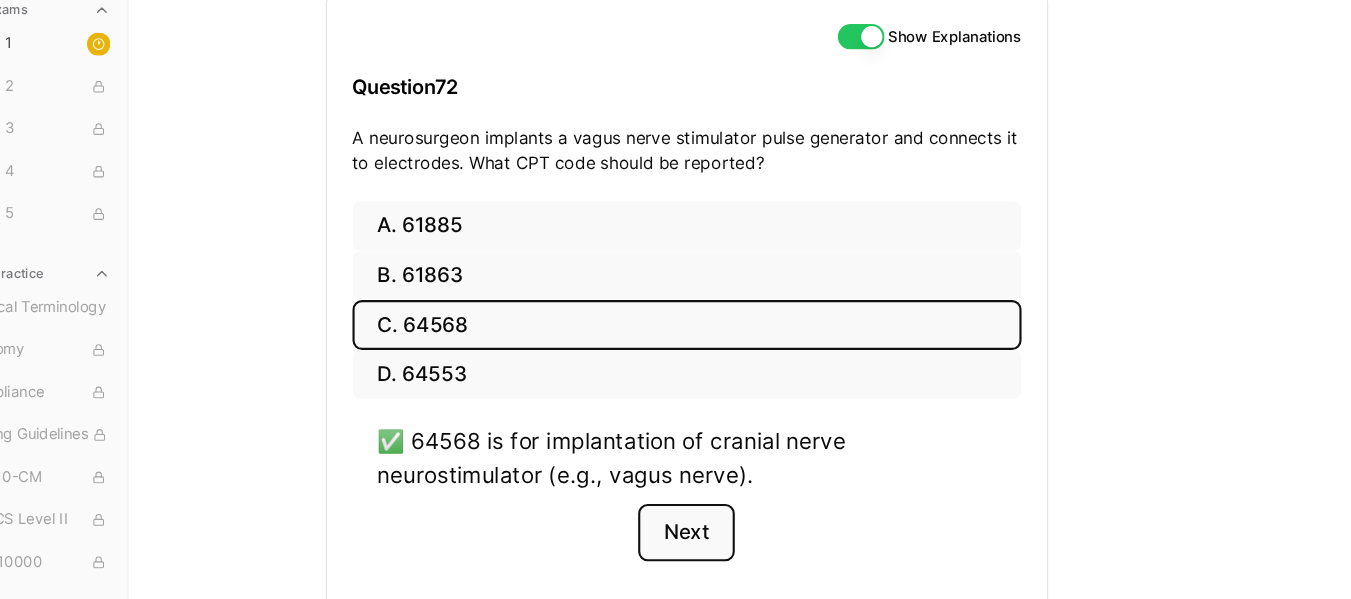 click on "Next" at bounding box center (725, 536) 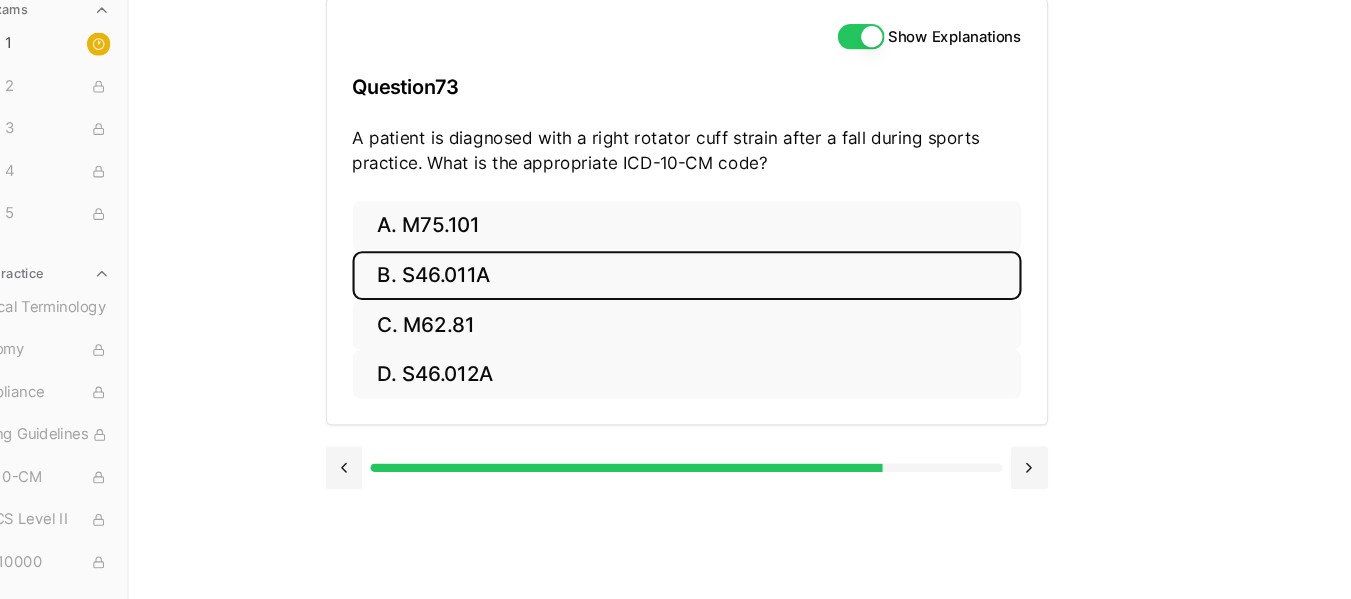 click on "B. S46.011A" at bounding box center [726, 294] 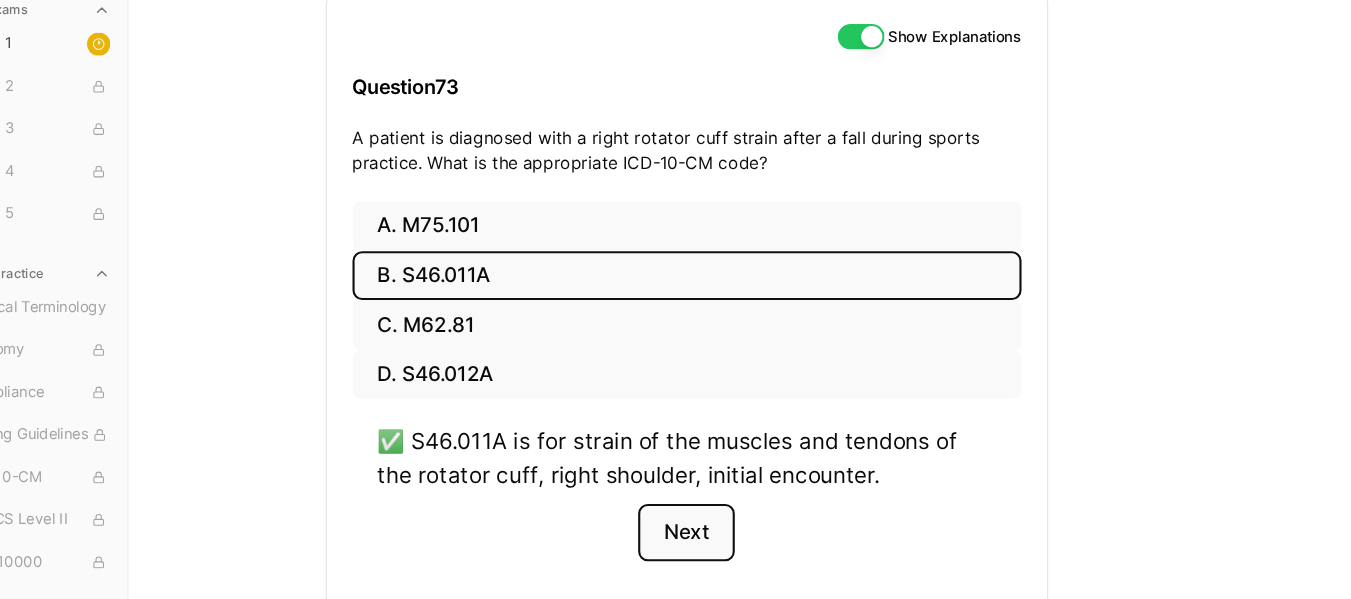 click on "Next" at bounding box center [725, 536] 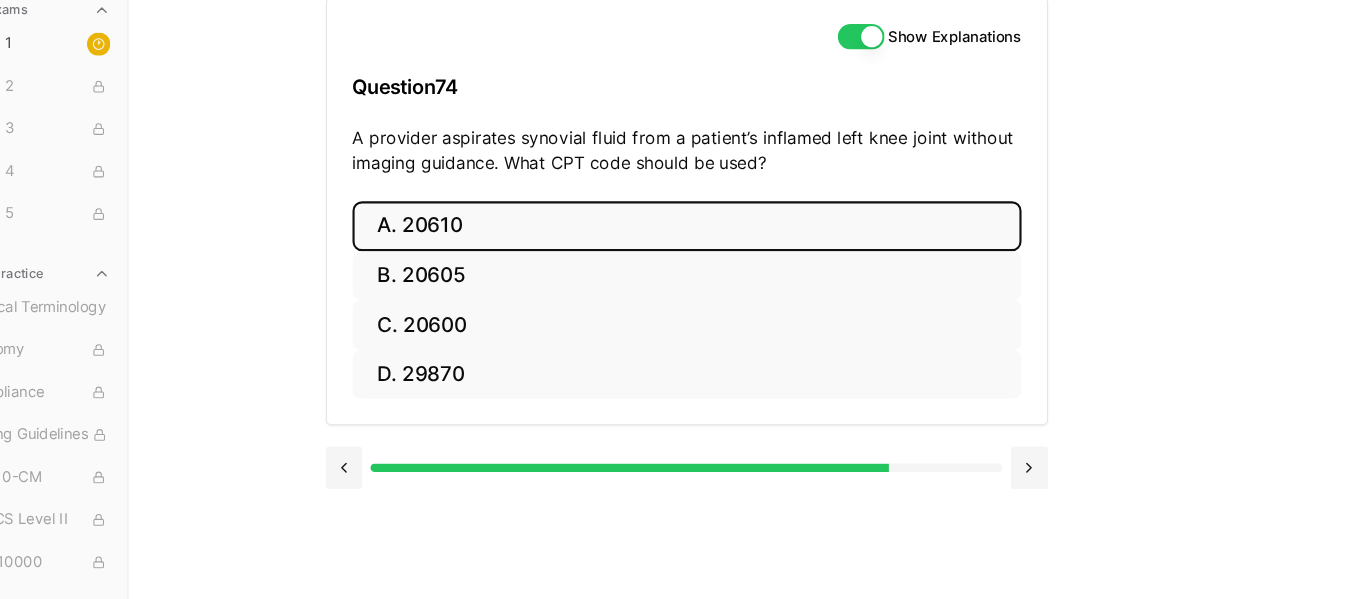 click on "A. 20610" at bounding box center (726, 247) 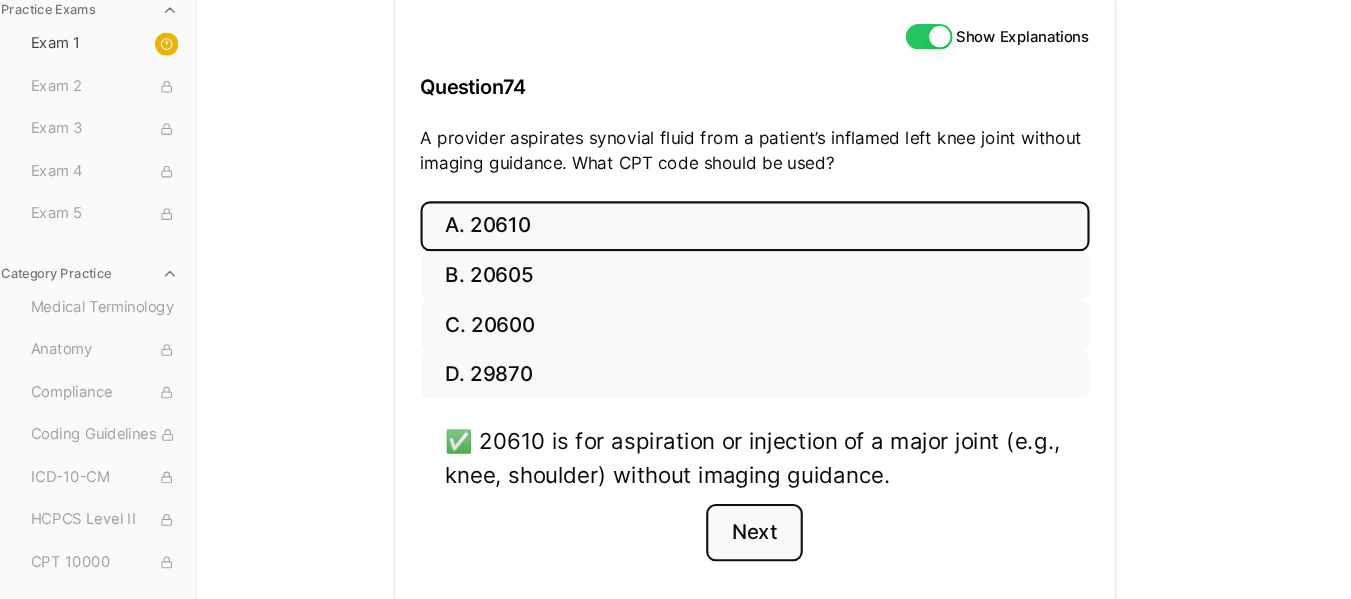 click on "Next" at bounding box center (725, 536) 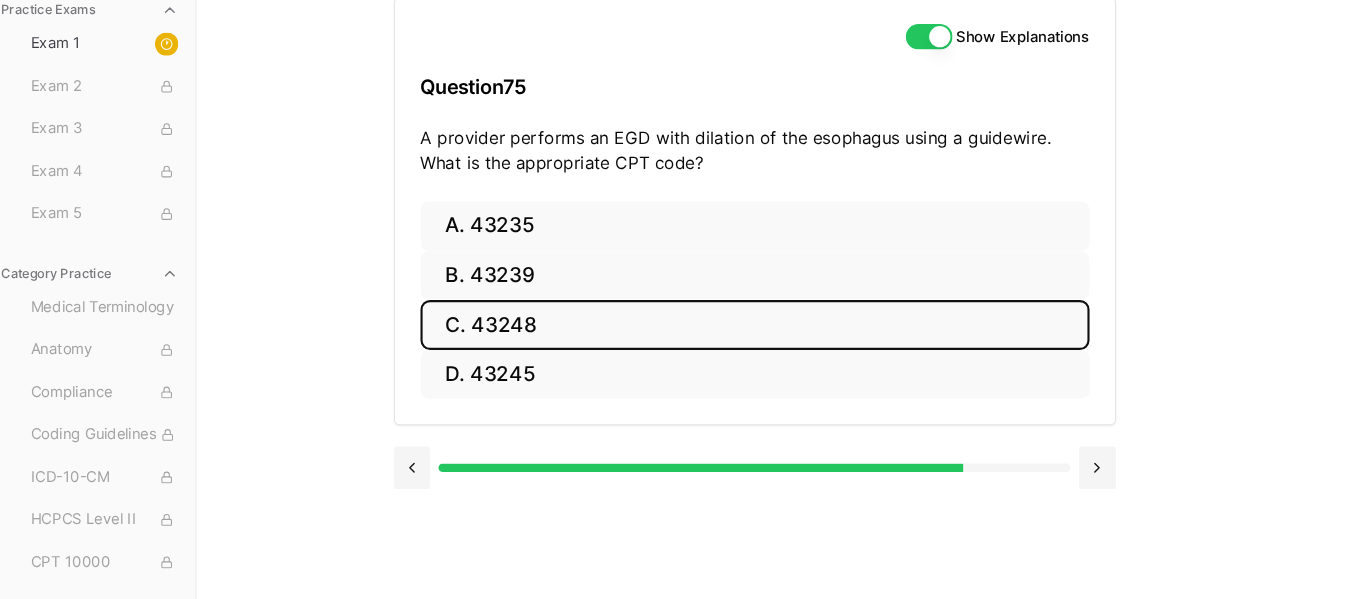 click on "C. 43248" at bounding box center (726, 340) 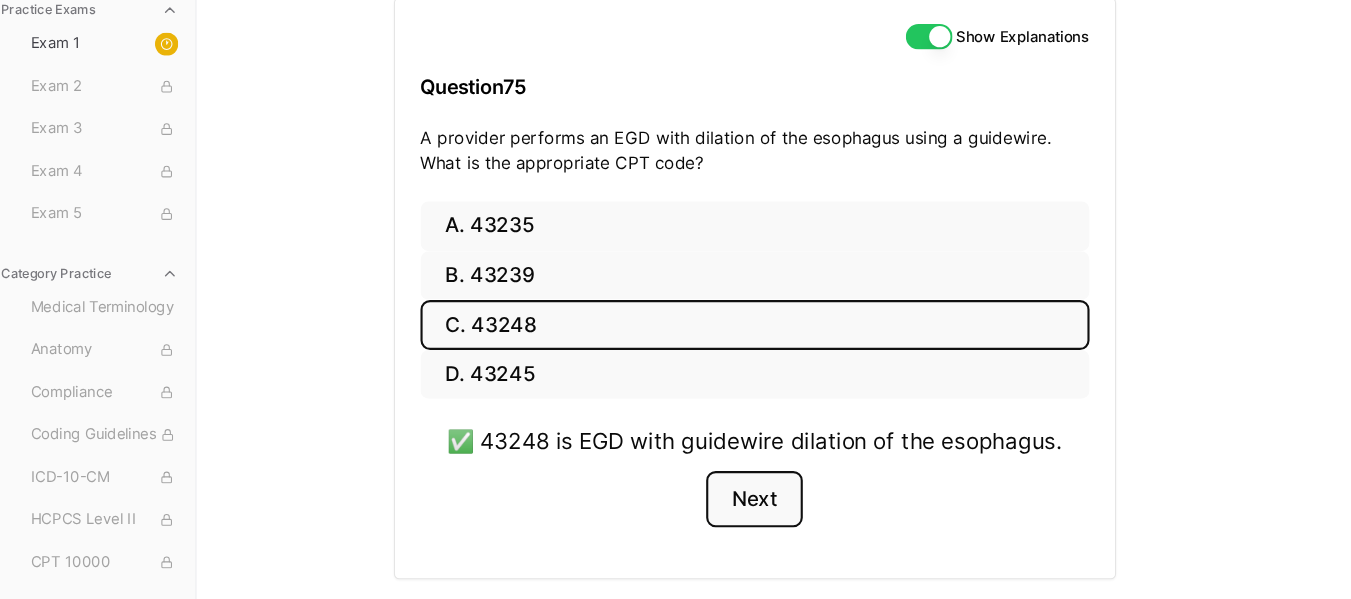 click on "Next" at bounding box center [725, 505] 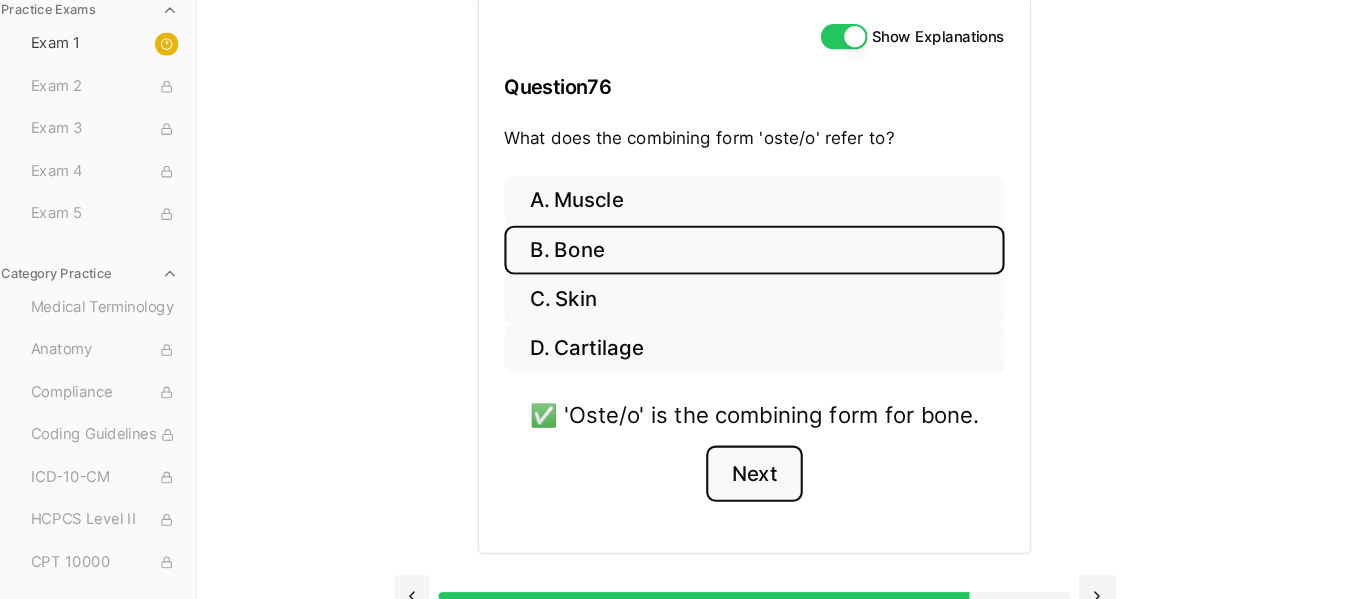 click on "Next" at bounding box center (725, 481) 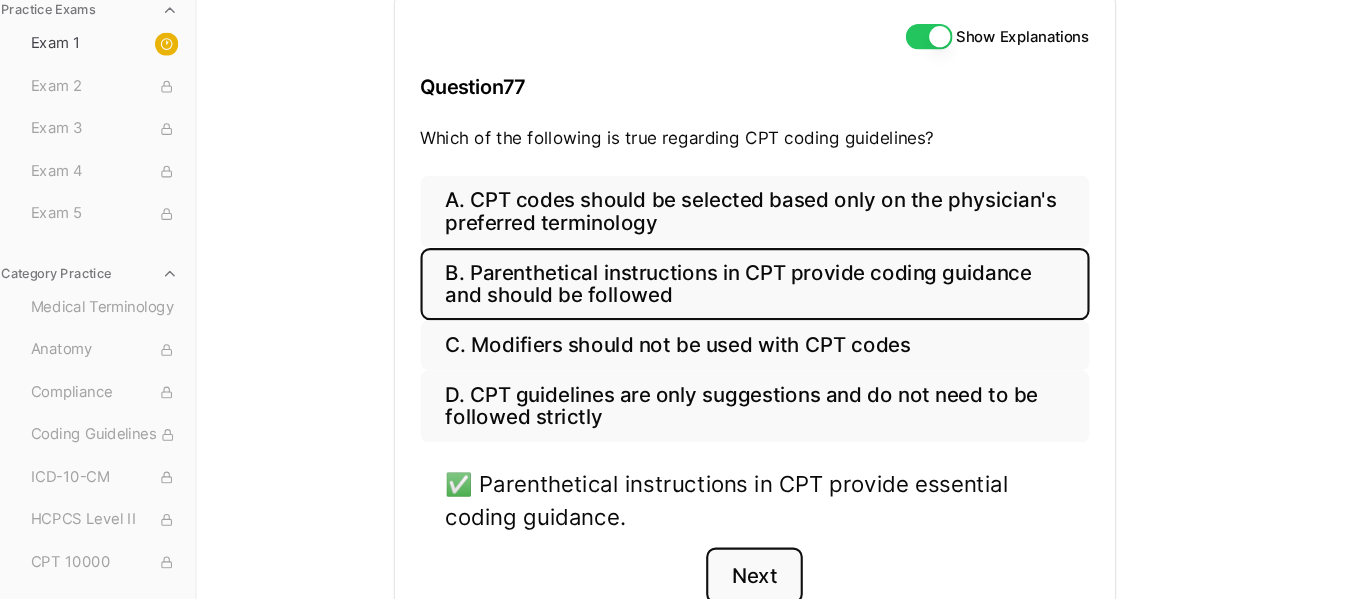 click on "Next" at bounding box center [725, 577] 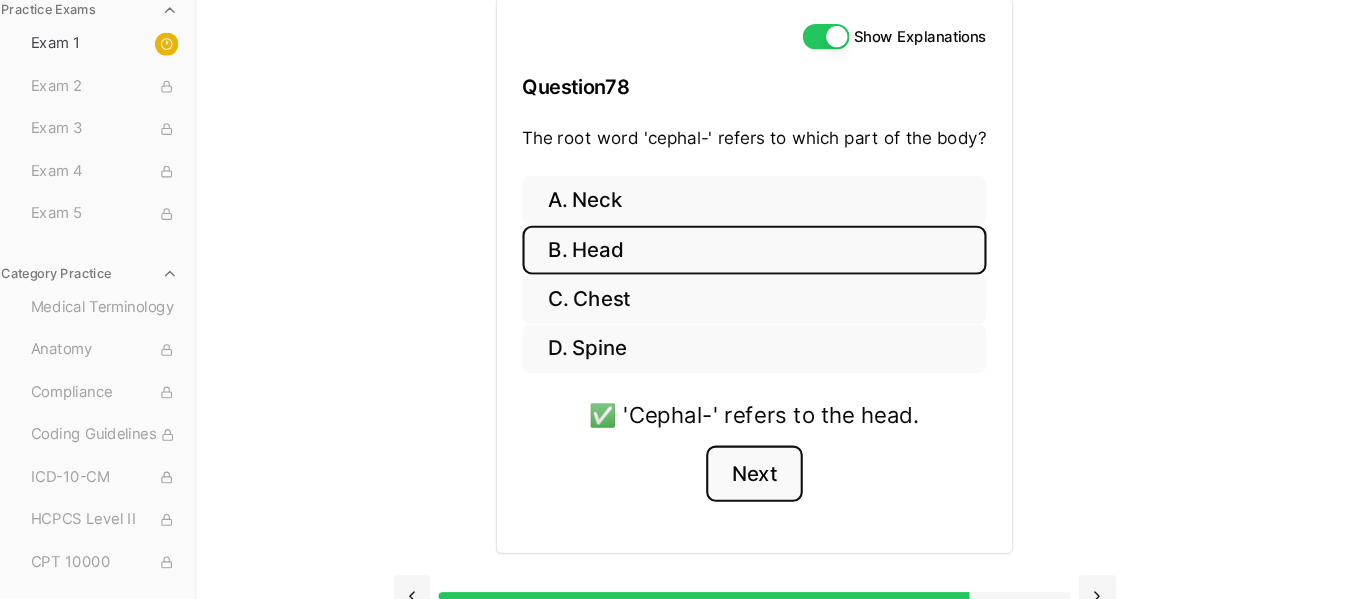 click on "Next" at bounding box center [725, 481] 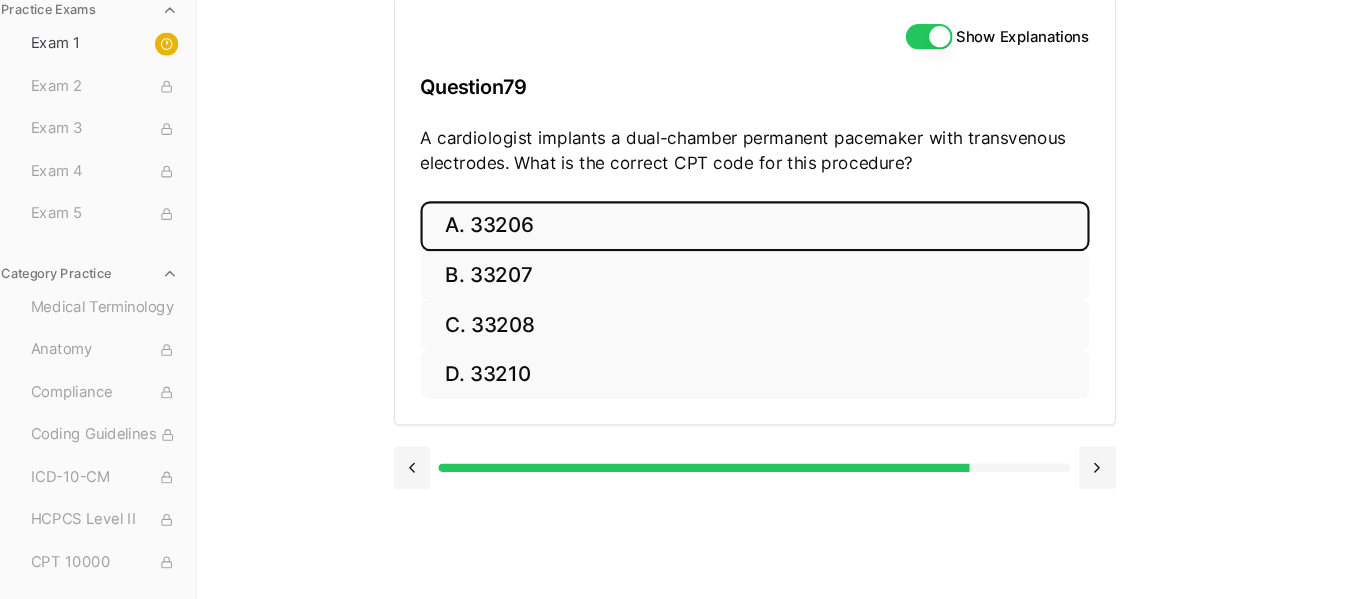 click on "A. 33206" at bounding box center [726, 247] 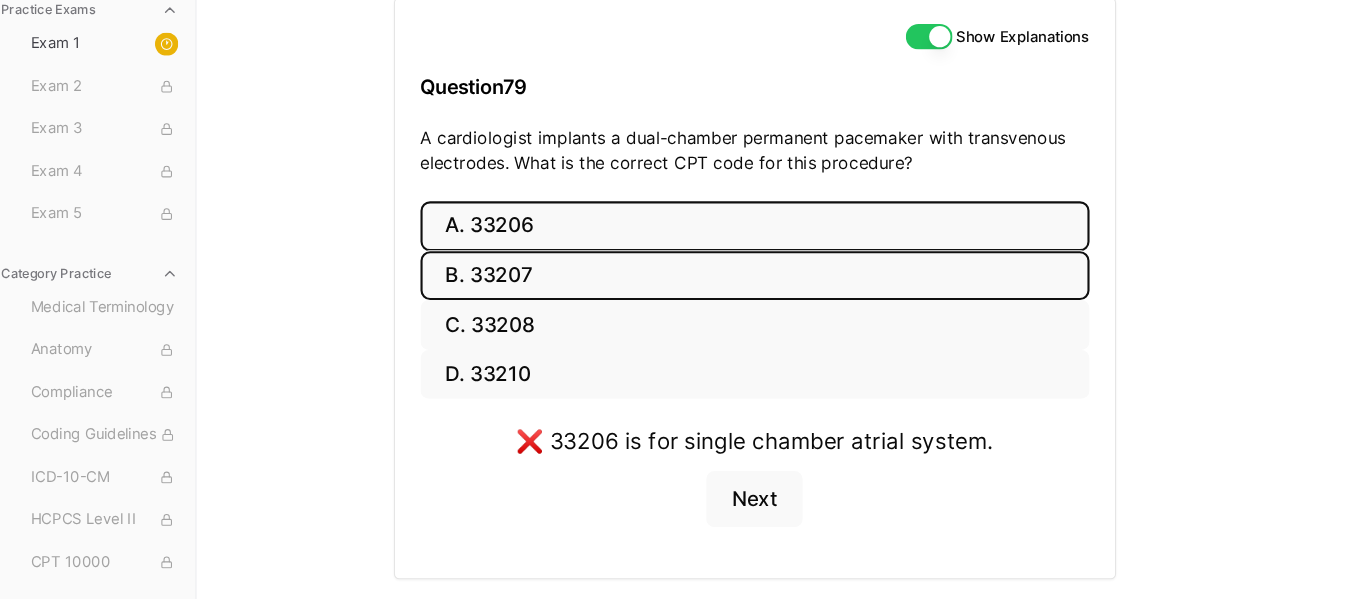 click on "B. 33207" at bounding box center [726, 294] 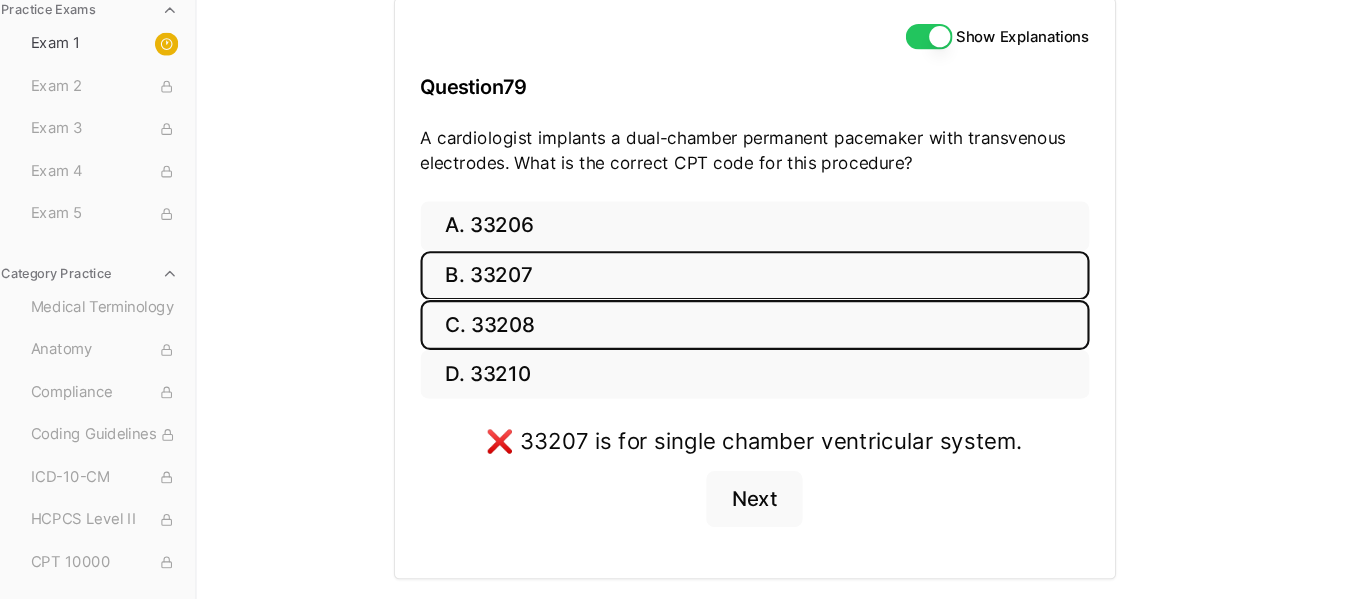 click on "C. 33208" at bounding box center (726, 340) 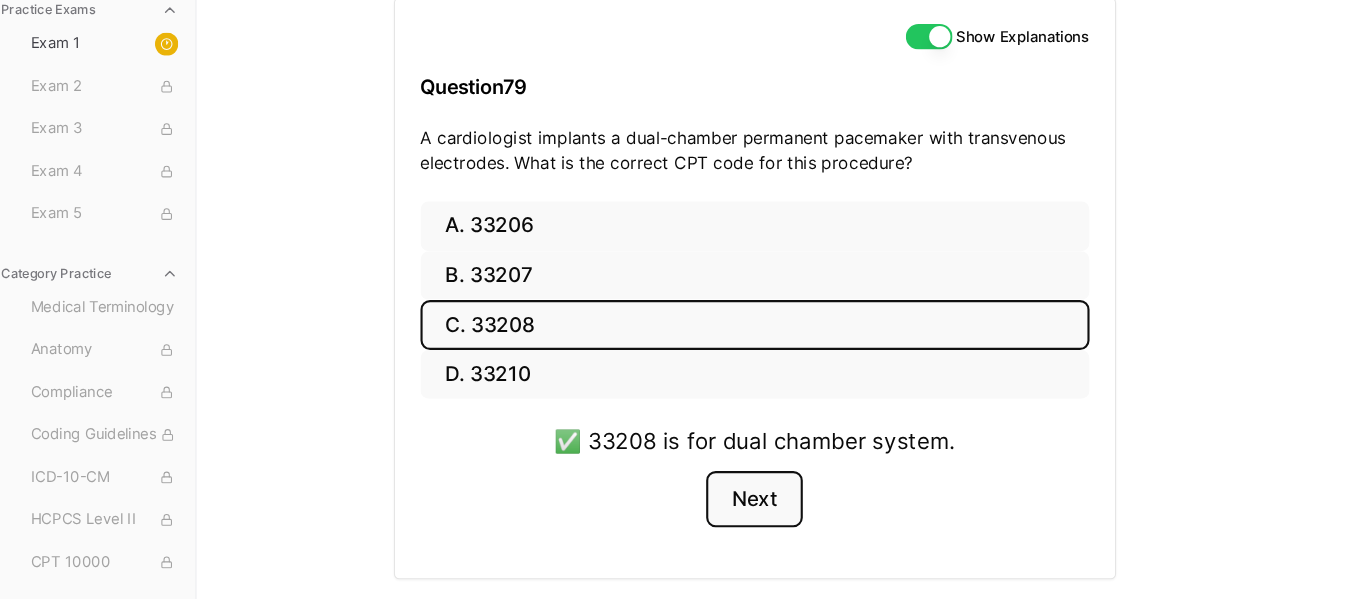click on "Next" at bounding box center [725, 505] 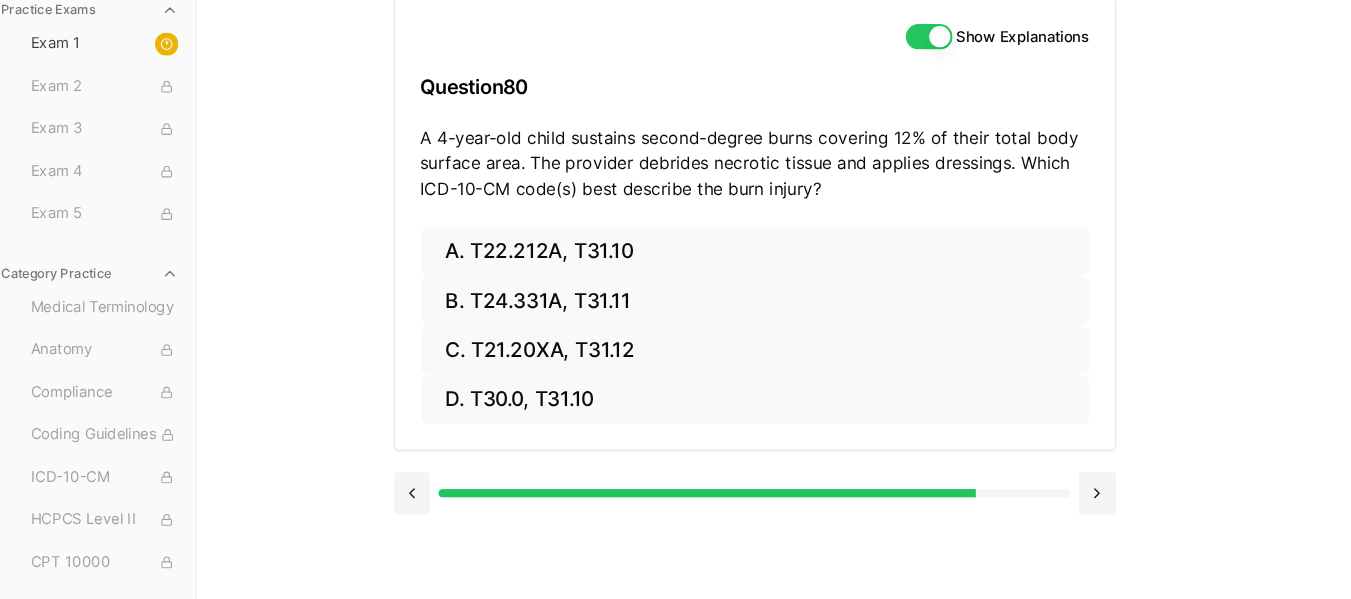 click at bounding box center (726, 497) 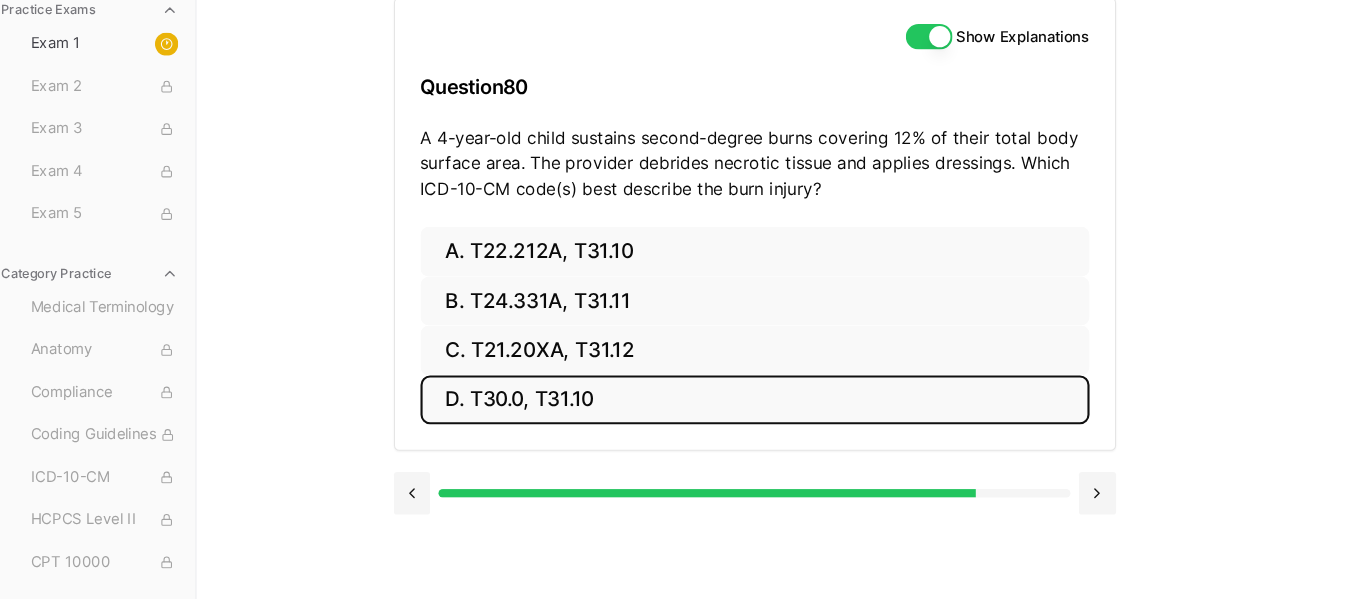 click on "D. T30.0, T31.10" at bounding box center [726, 411] 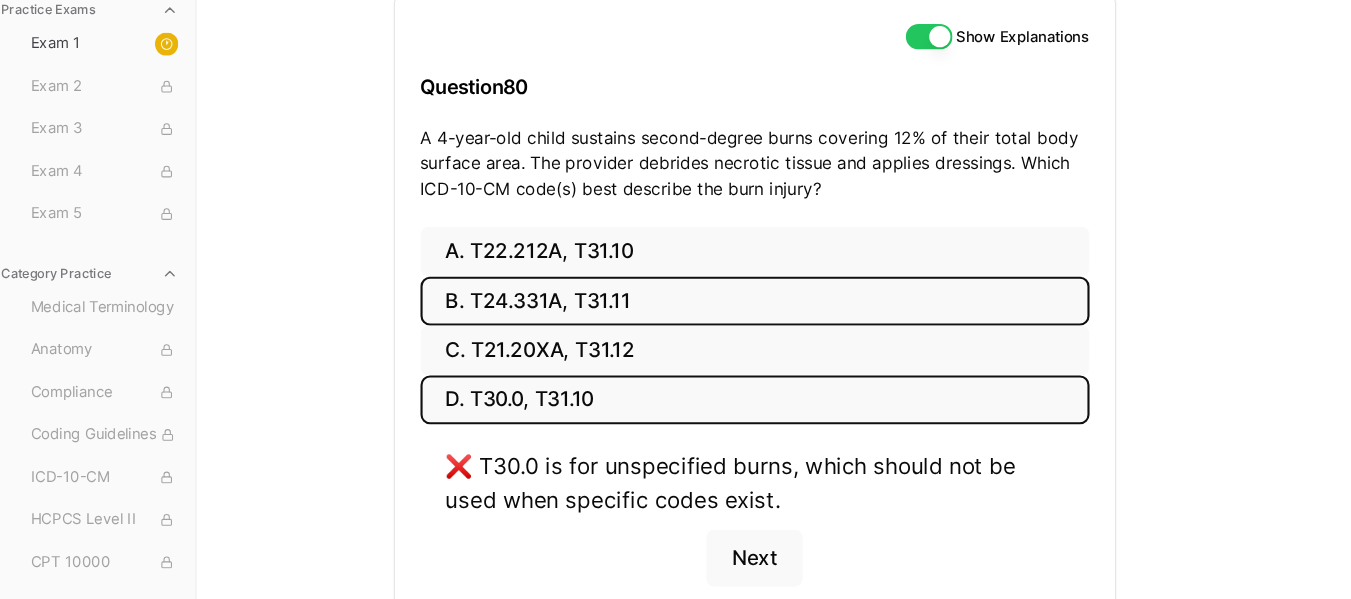 click on "B. T24.331A, T31.11" at bounding box center [726, 318] 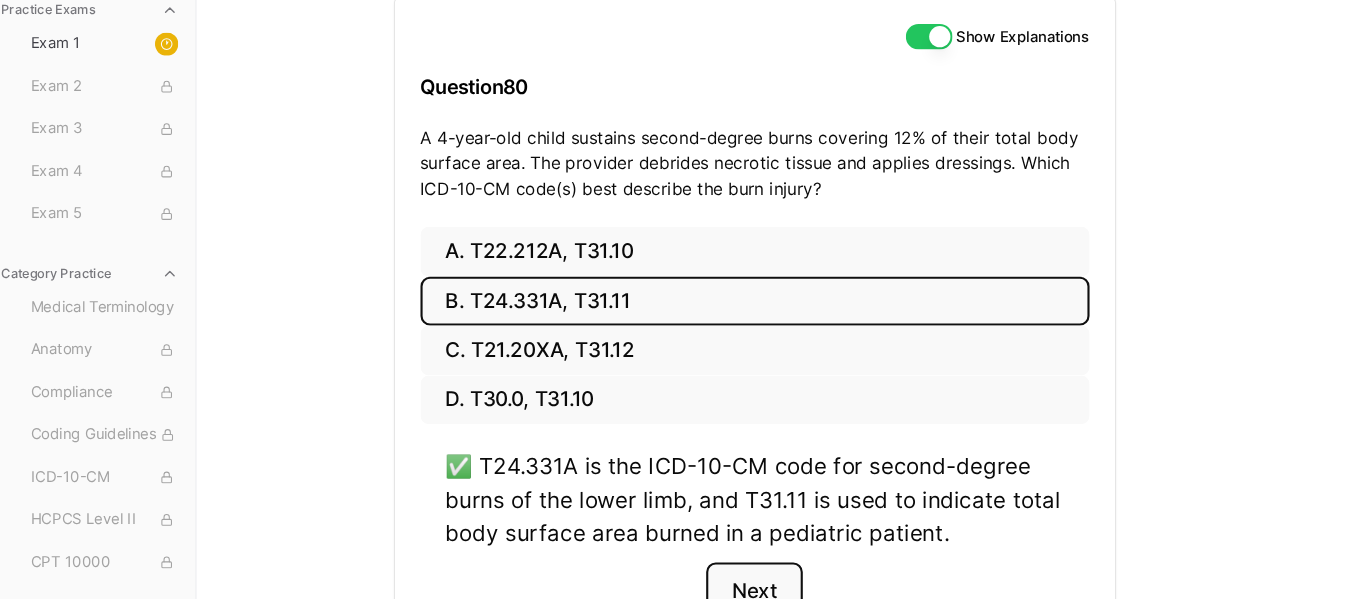 click on "Next" at bounding box center [725, 591] 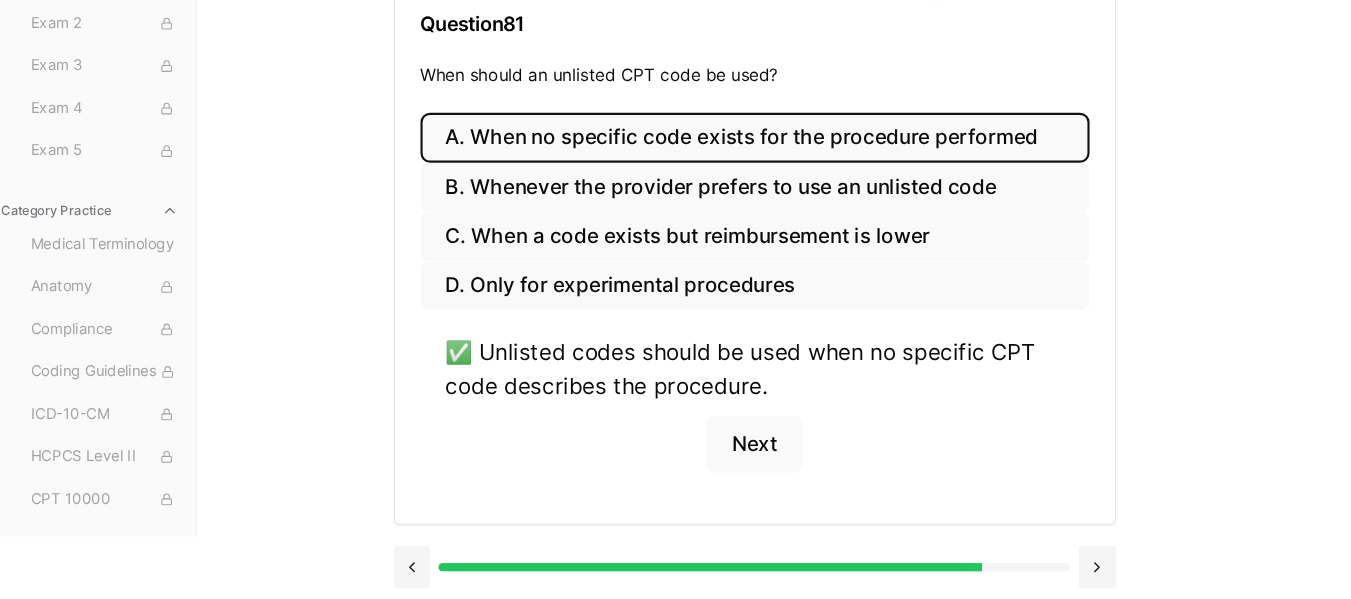 scroll, scrollTop: 249, scrollLeft: 0, axis: vertical 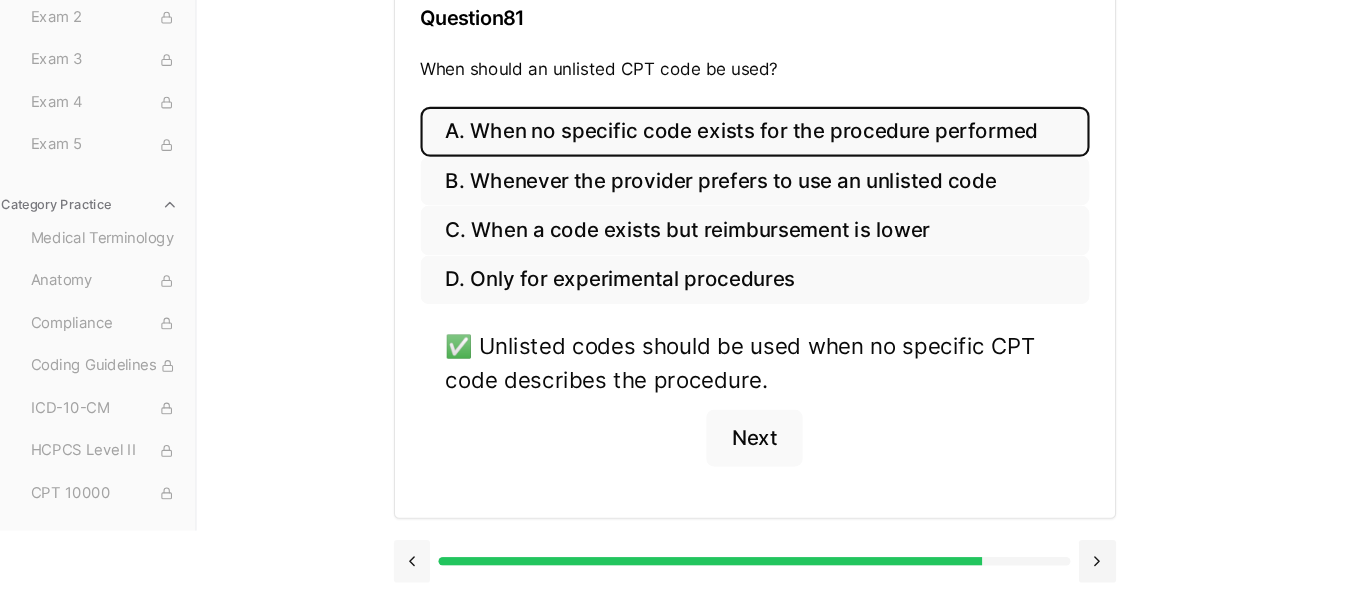 click at bounding box center (403, 563) 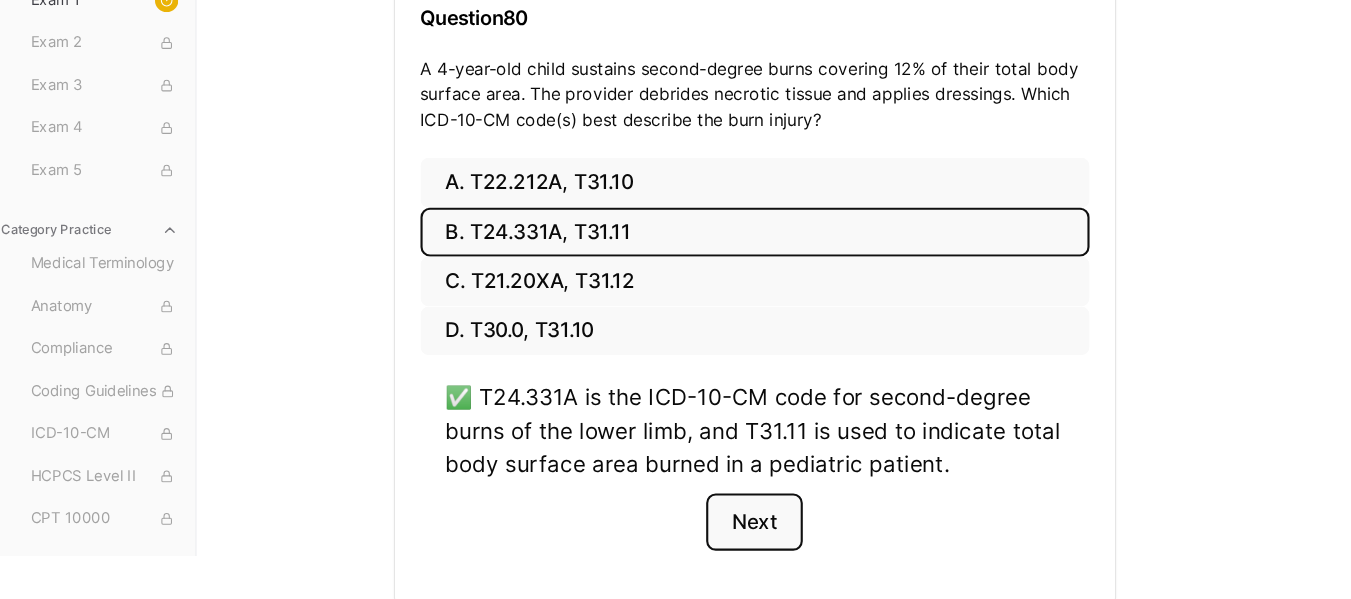 click on "Next" at bounding box center [725, 526] 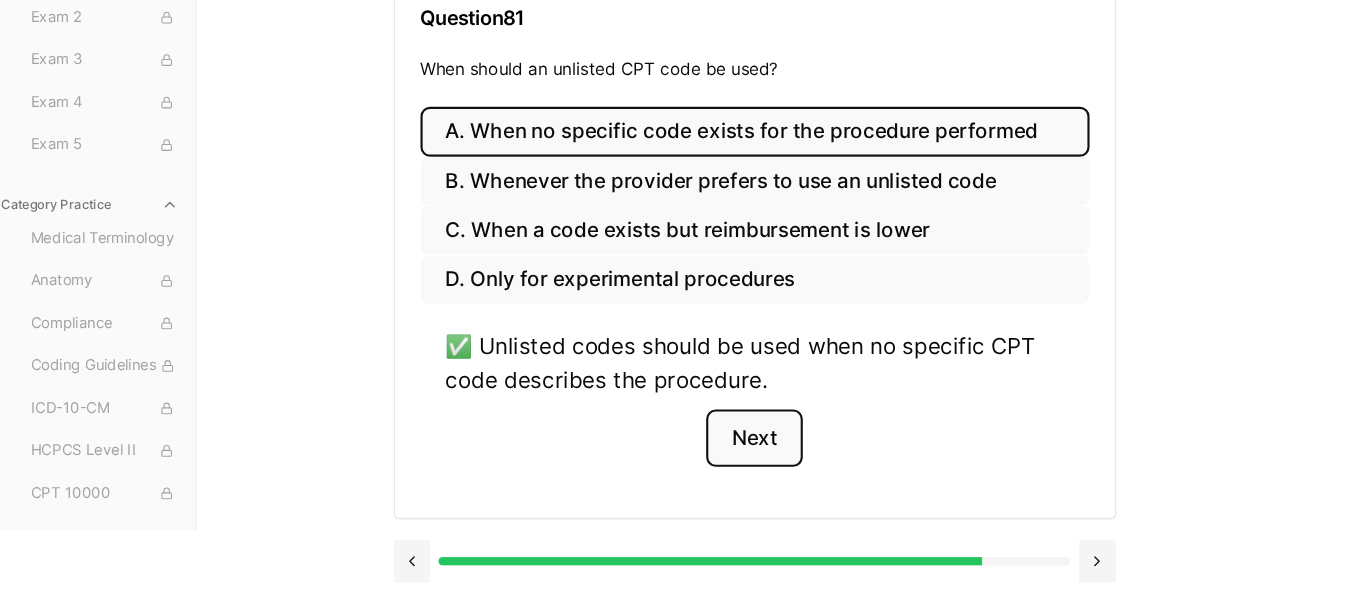 click on "Next" at bounding box center [725, 447] 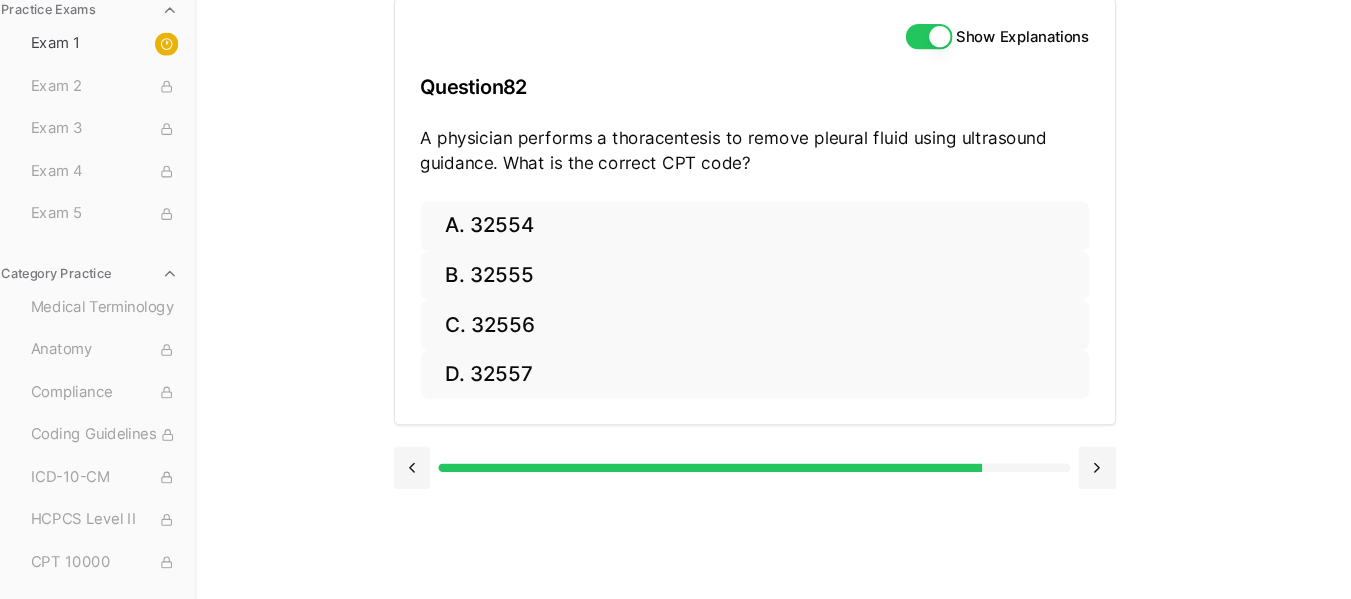 scroll, scrollTop: 184, scrollLeft: 0, axis: vertical 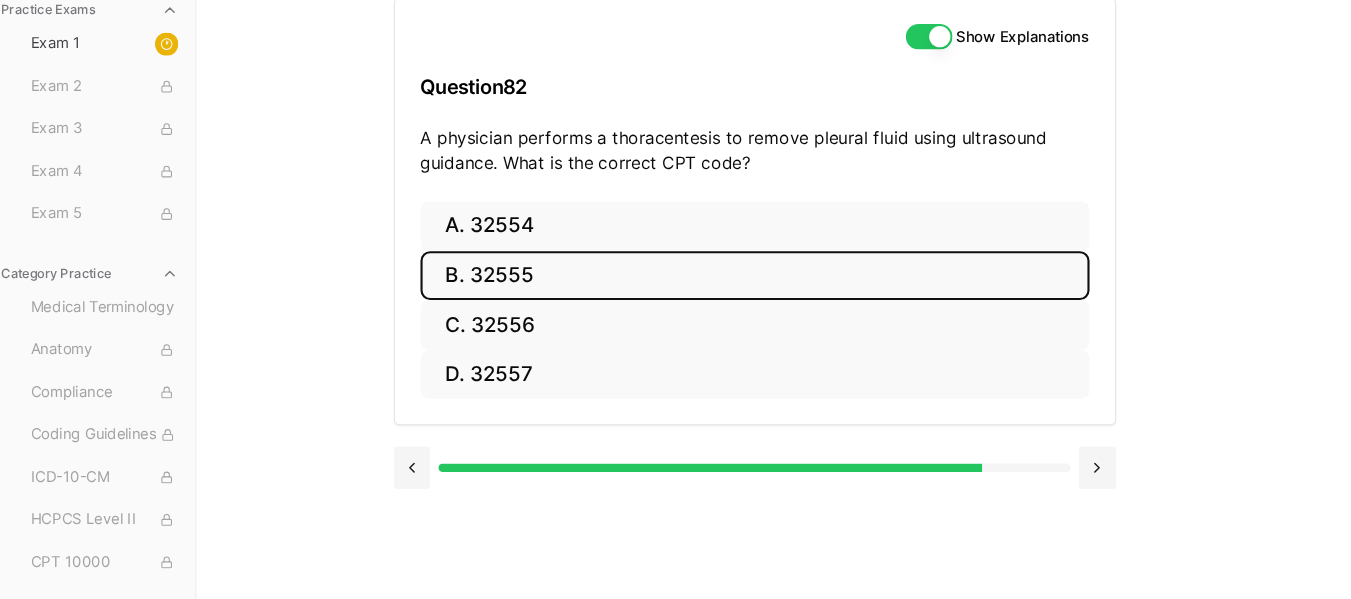click on "B. 32555" at bounding box center [726, 294] 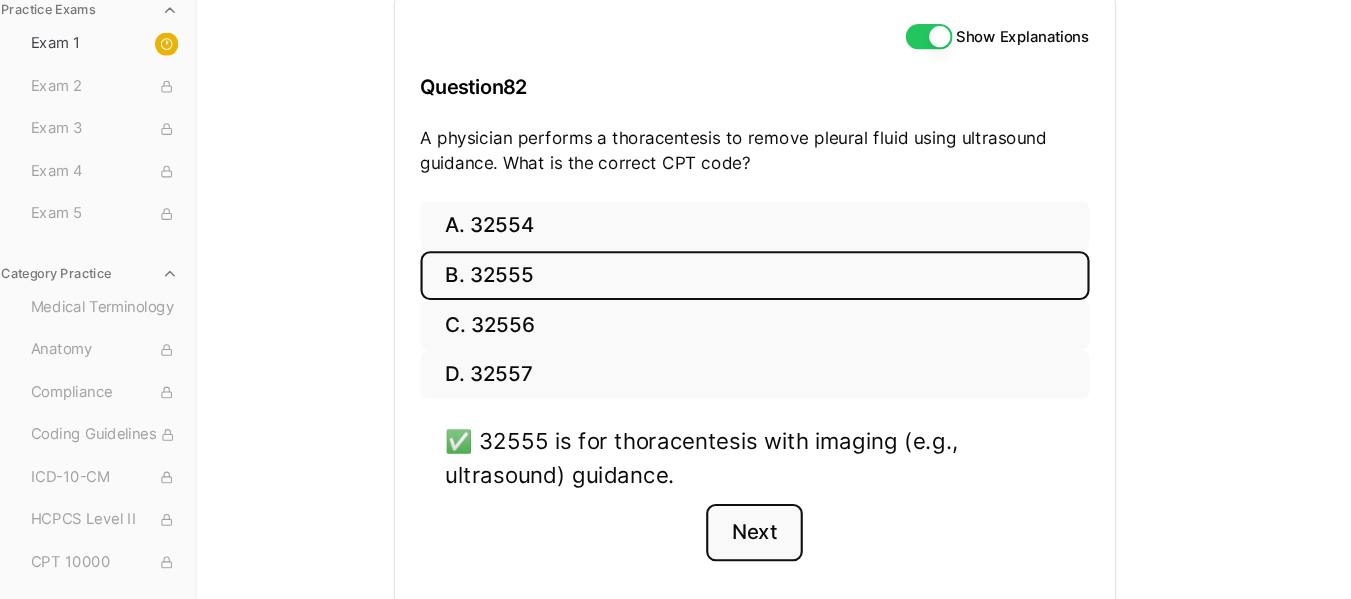 click on "Next" at bounding box center [725, 536] 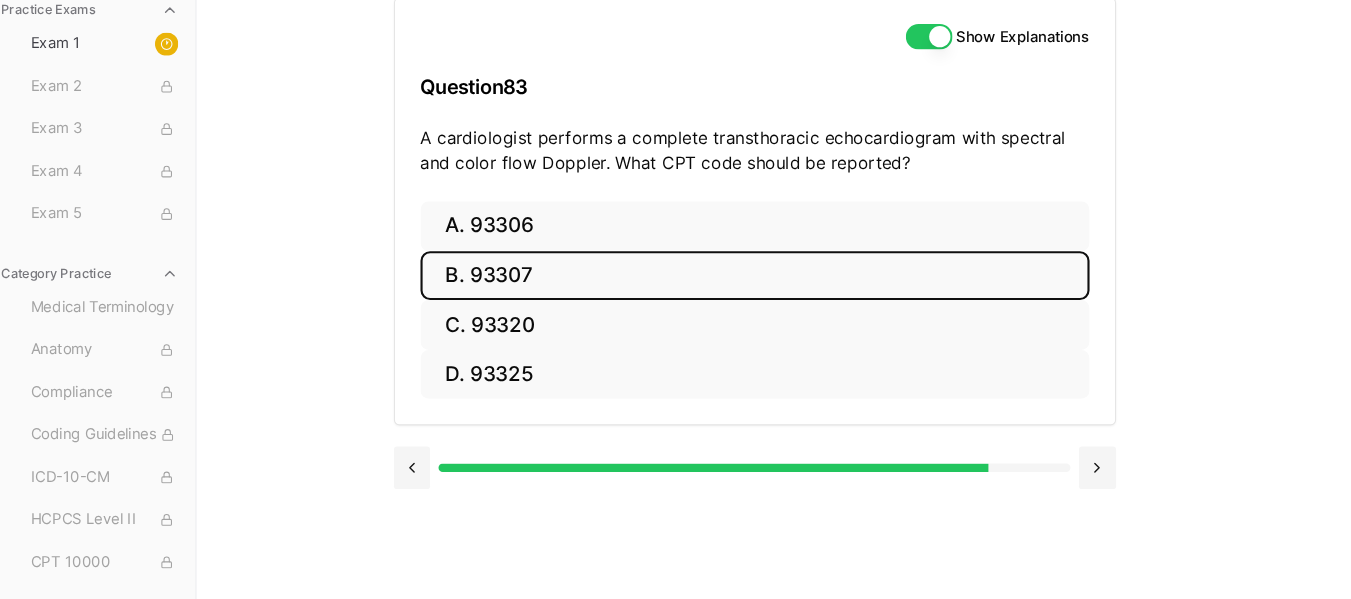 click on "B. 93307" at bounding box center (726, 294) 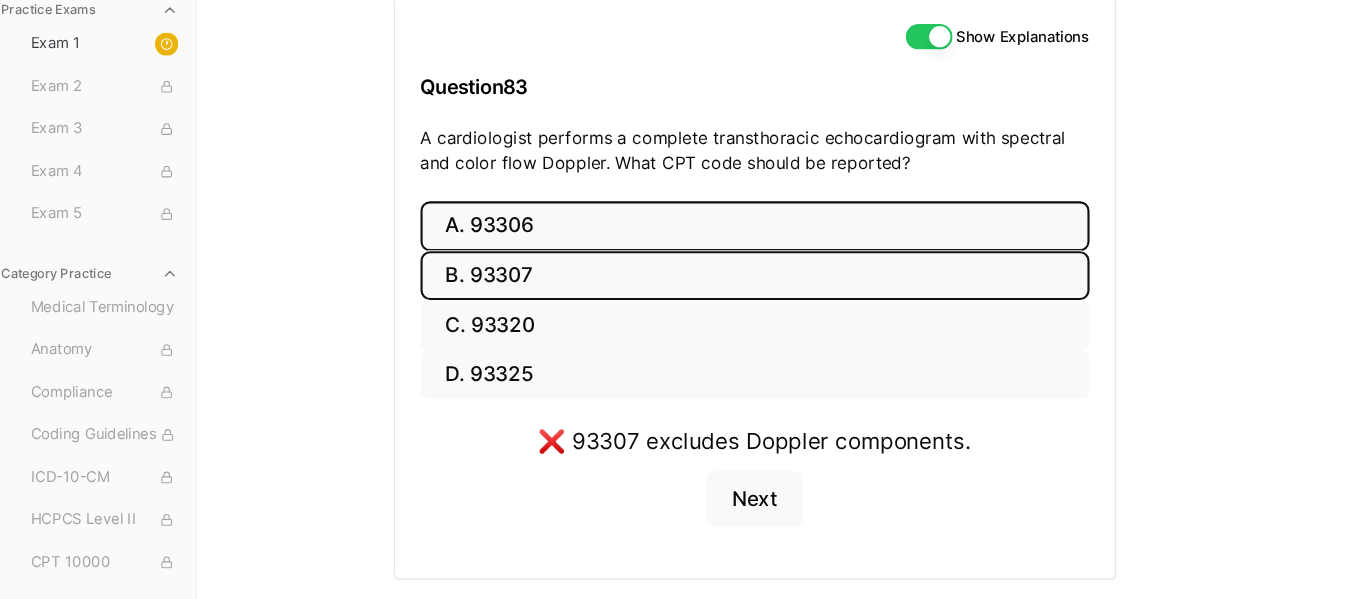 click on "A. 93306" at bounding box center (726, 247) 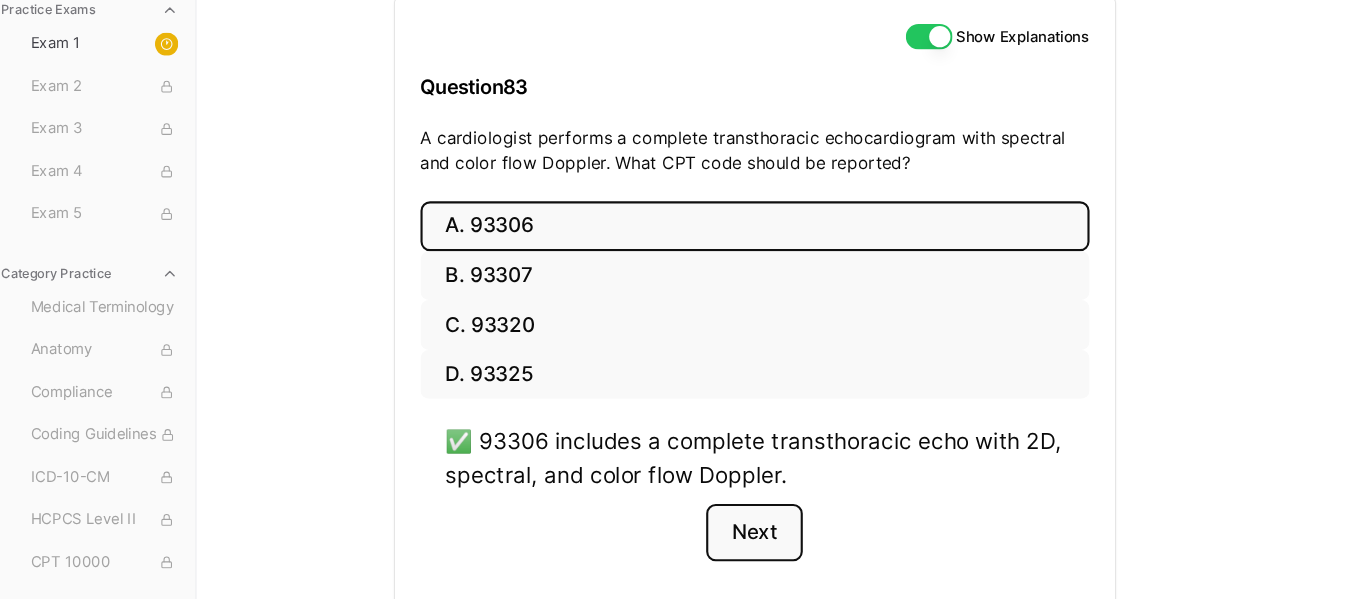 click on "Next" at bounding box center (725, 536) 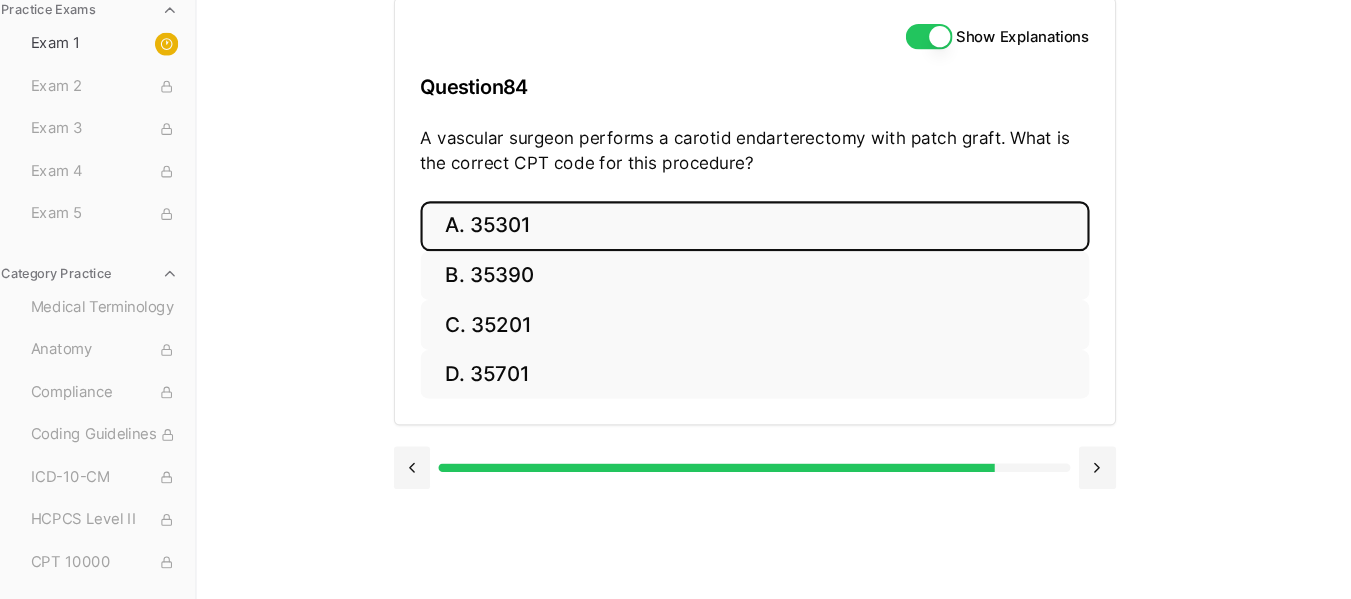 click on "A. 35301" at bounding box center [726, 247] 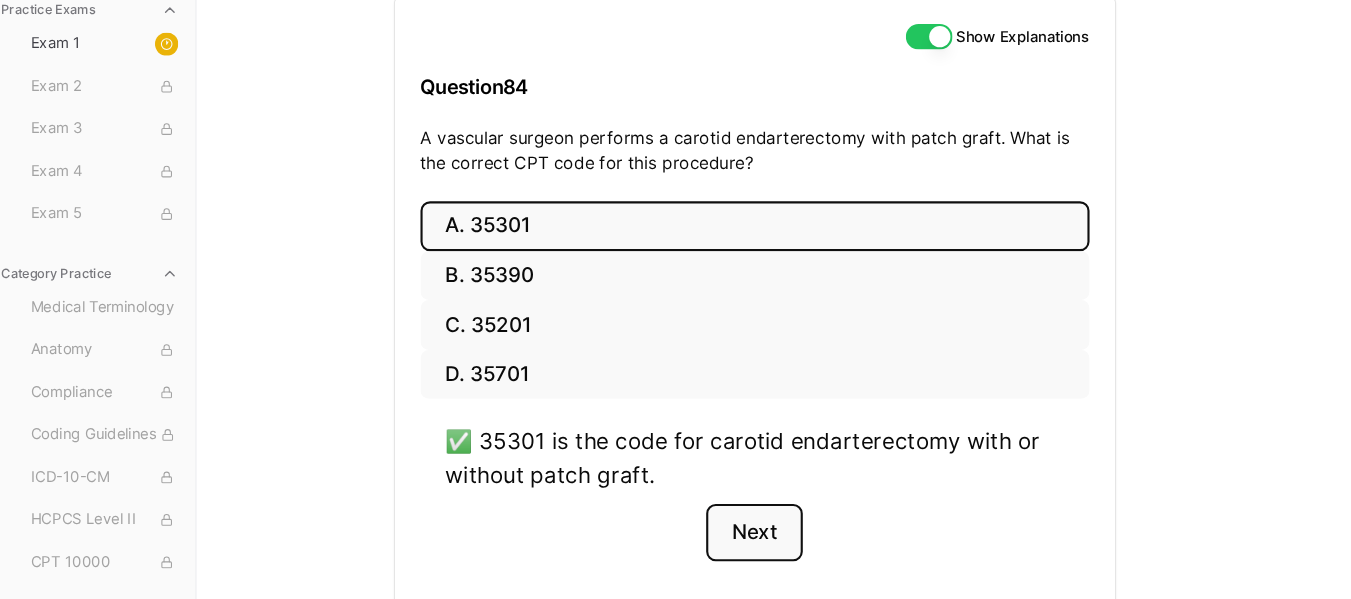 click on "Next" at bounding box center [725, 536] 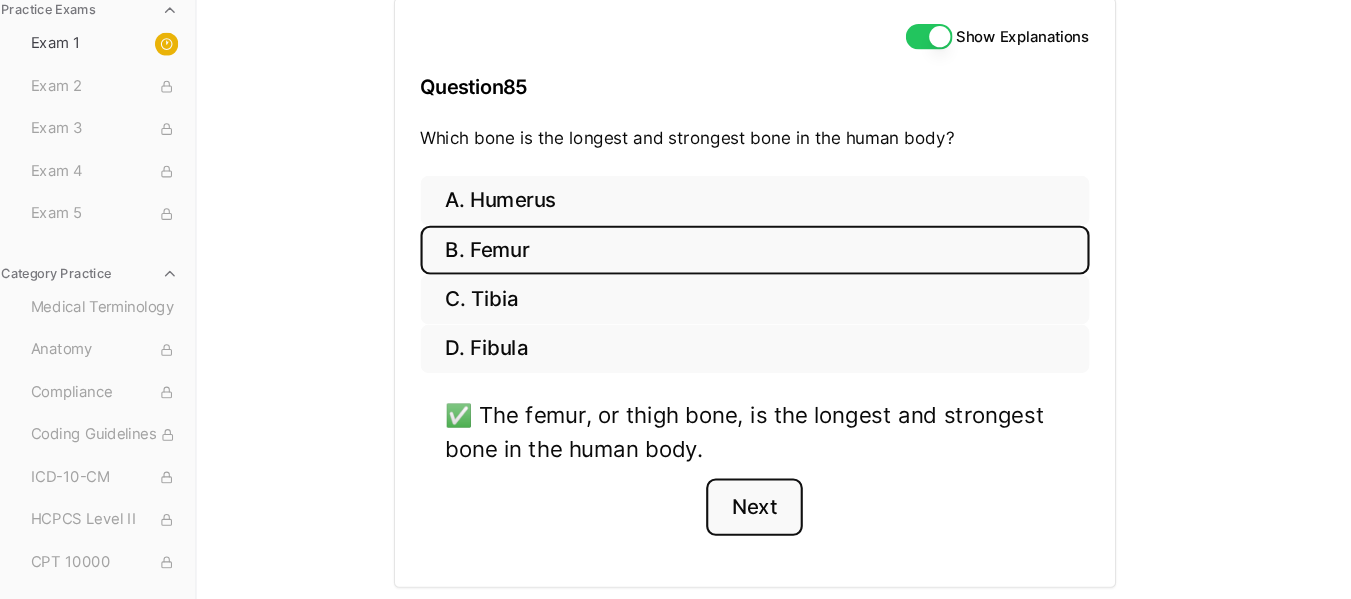 click on "Next" at bounding box center (725, 512) 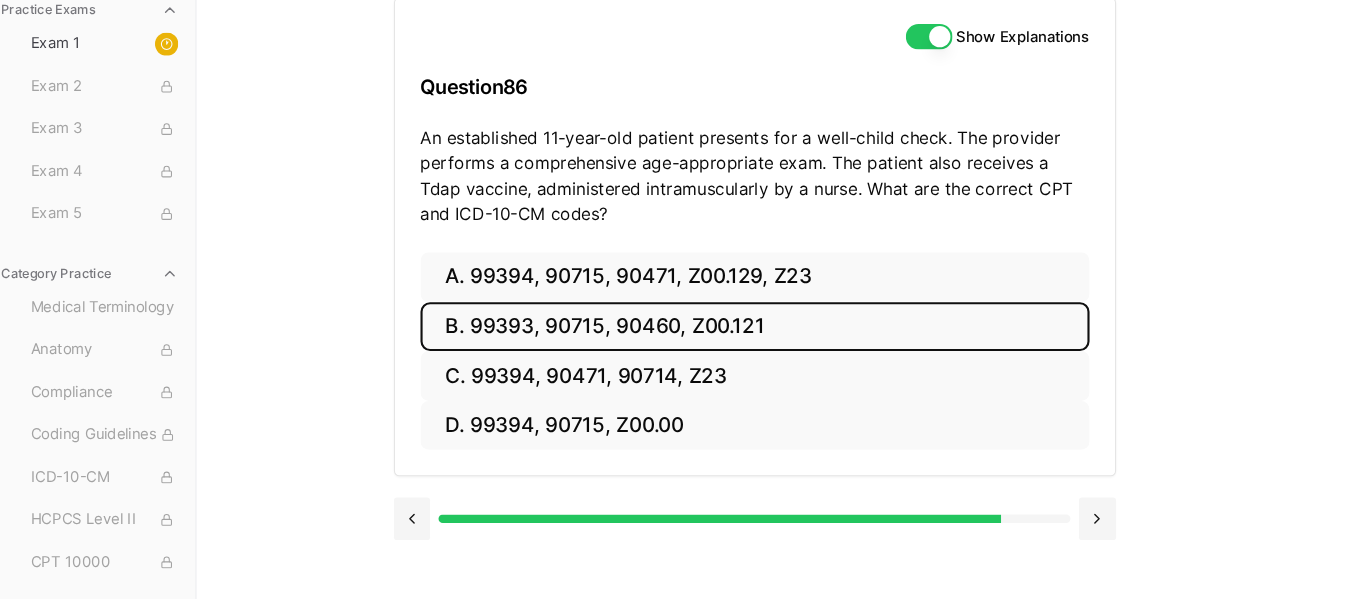 click on "B. 99393, 90715, 90460, Z00.121" at bounding box center [726, 342] 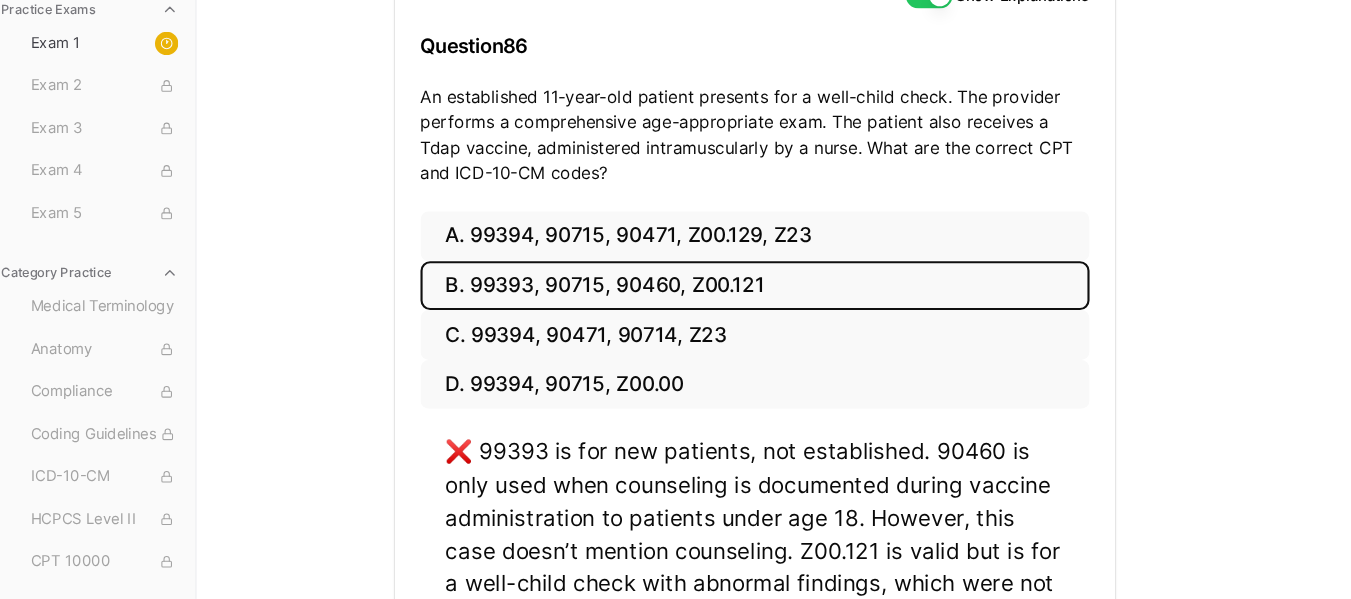 scroll, scrollTop: 248, scrollLeft: 0, axis: vertical 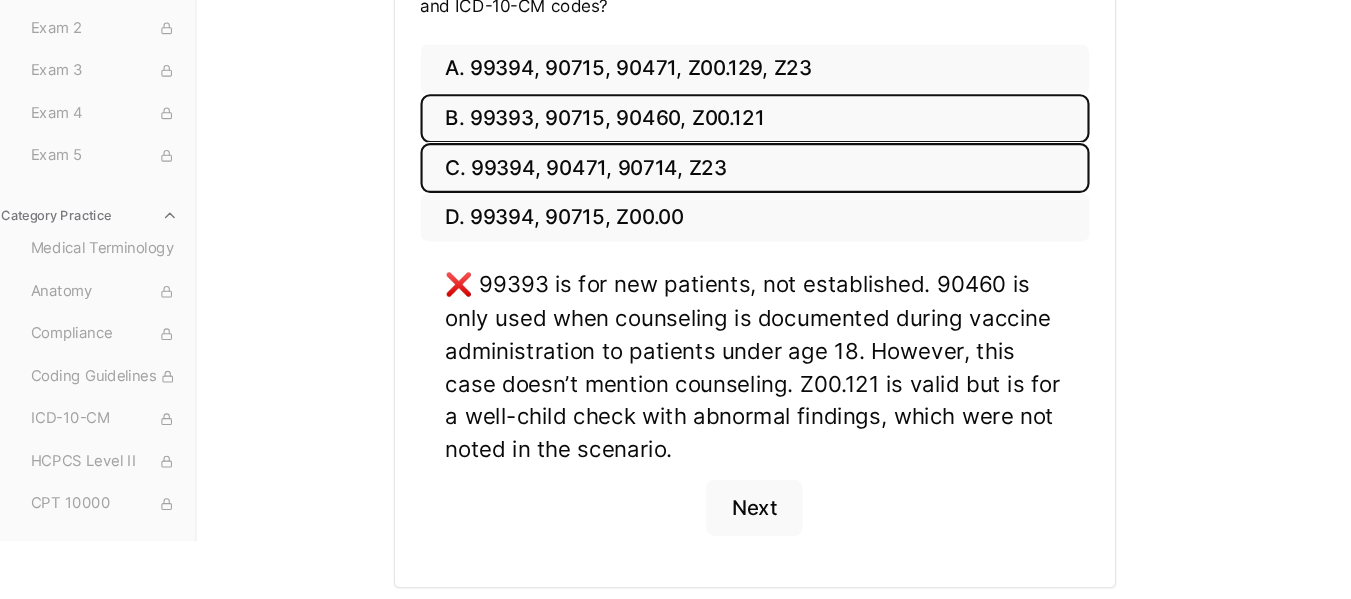 click on "C. 99394, 90471, 90714, Z23" at bounding box center (726, 193) 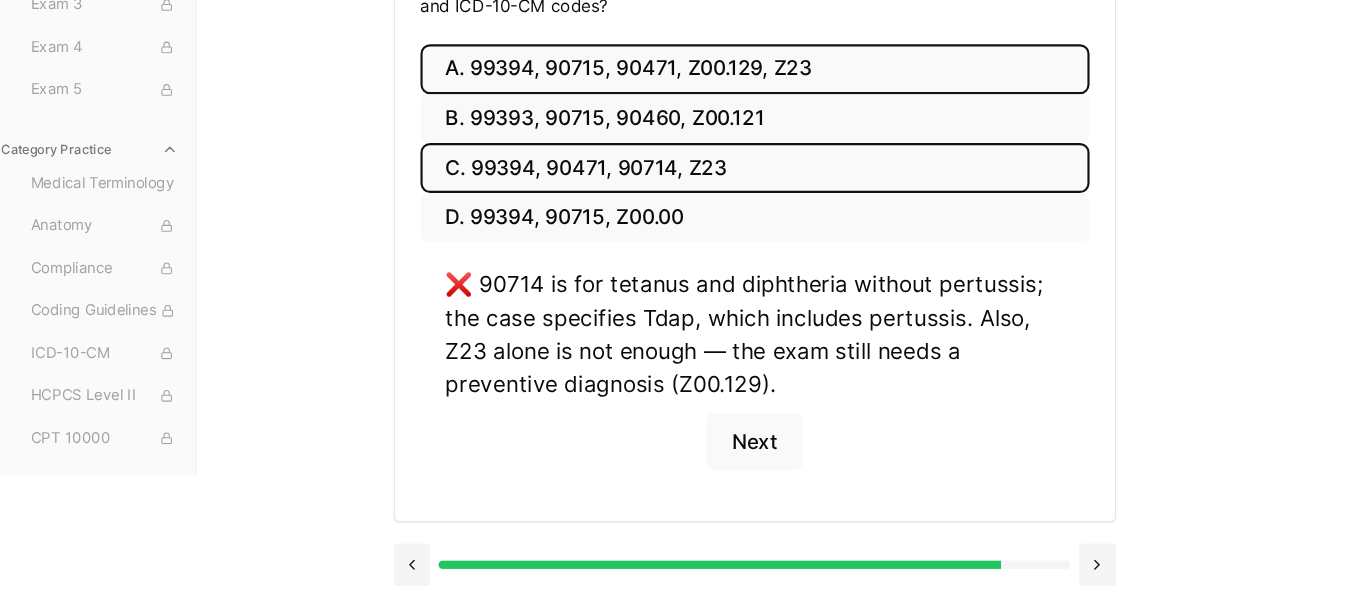 click on "A. 99394, 90715, 90471, Z00.129, Z23" at bounding box center (726, 100) 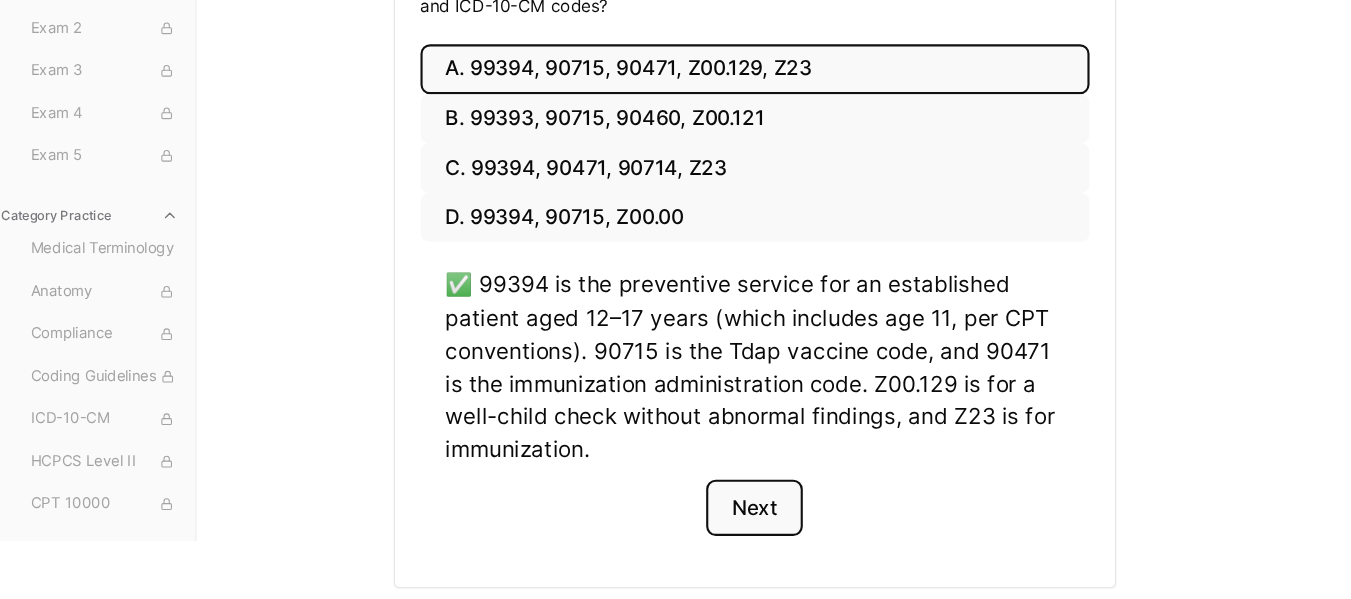 click on "Next" at bounding box center (725, 514) 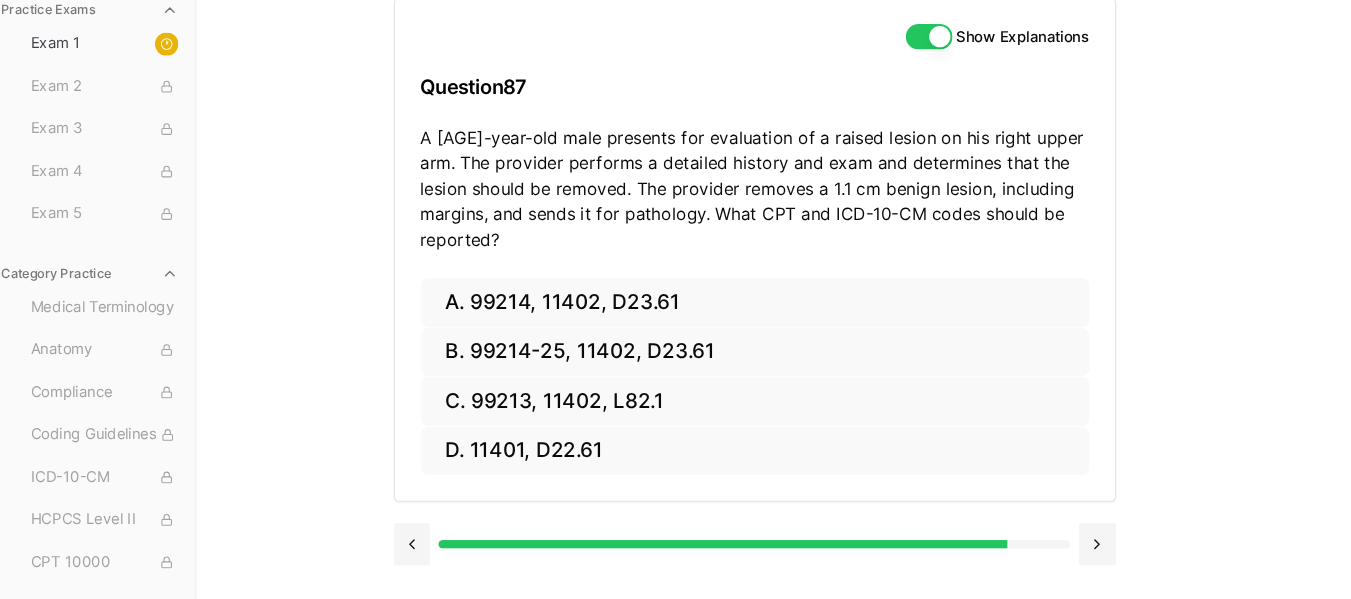 scroll, scrollTop: 184, scrollLeft: 0, axis: vertical 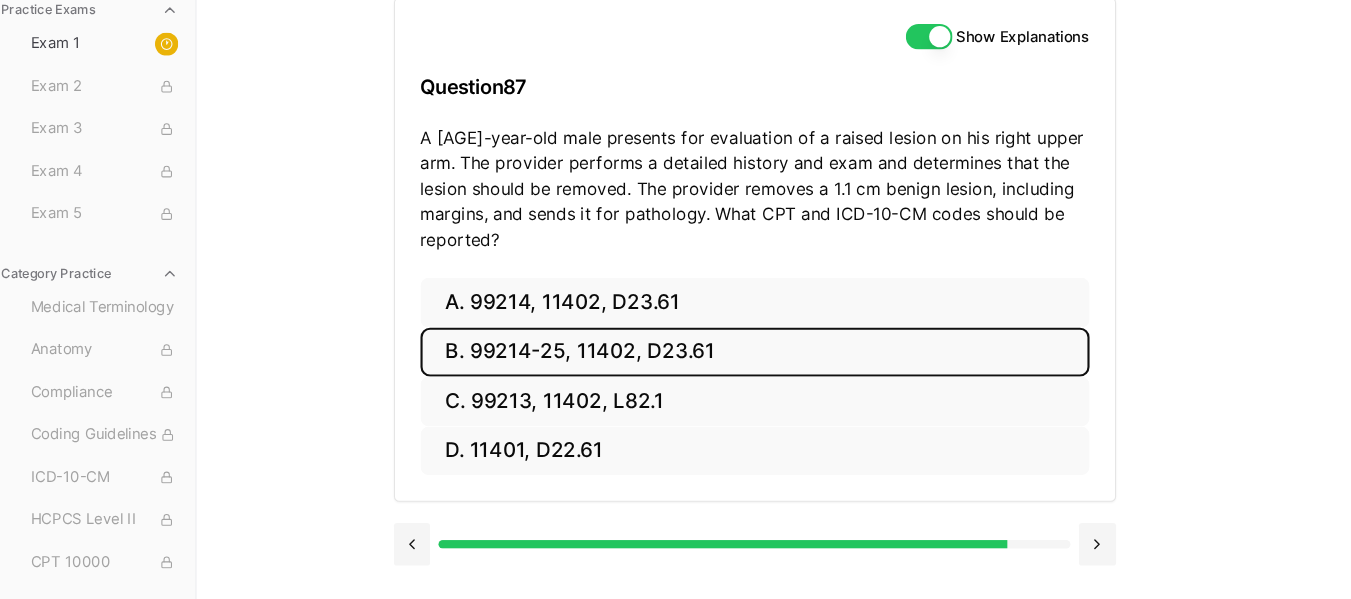 click on "B. 99214-25, 11402, D23.61" at bounding box center (726, 366) 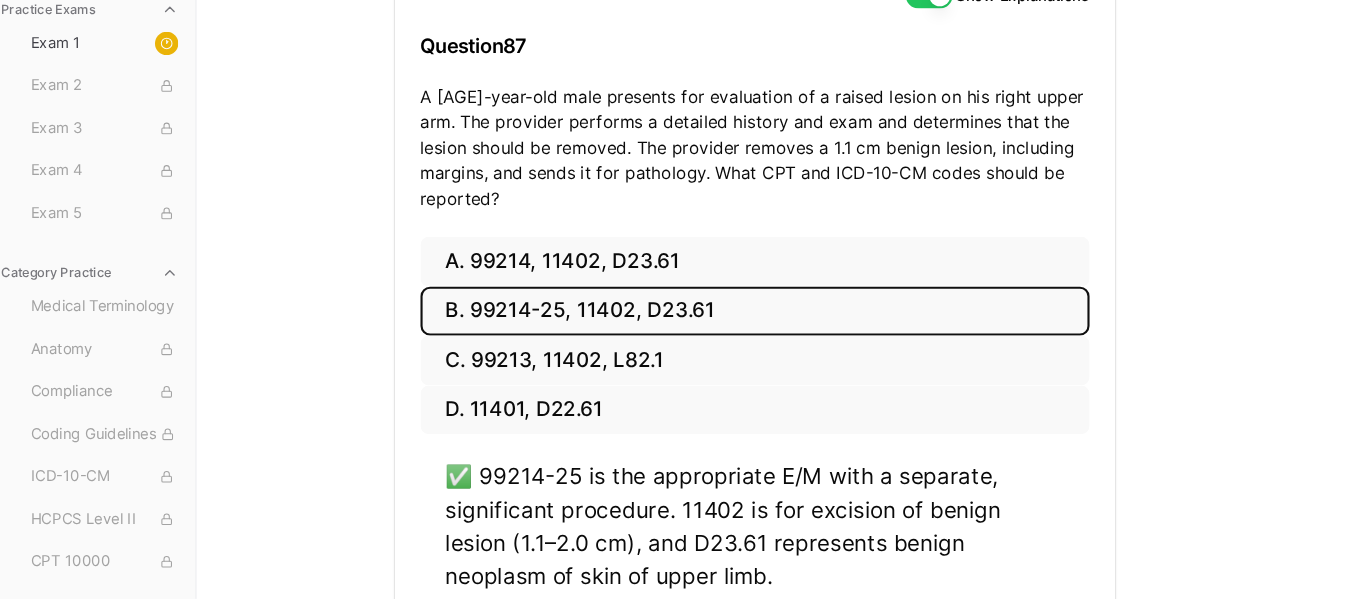 scroll, scrollTop: 315, scrollLeft: 0, axis: vertical 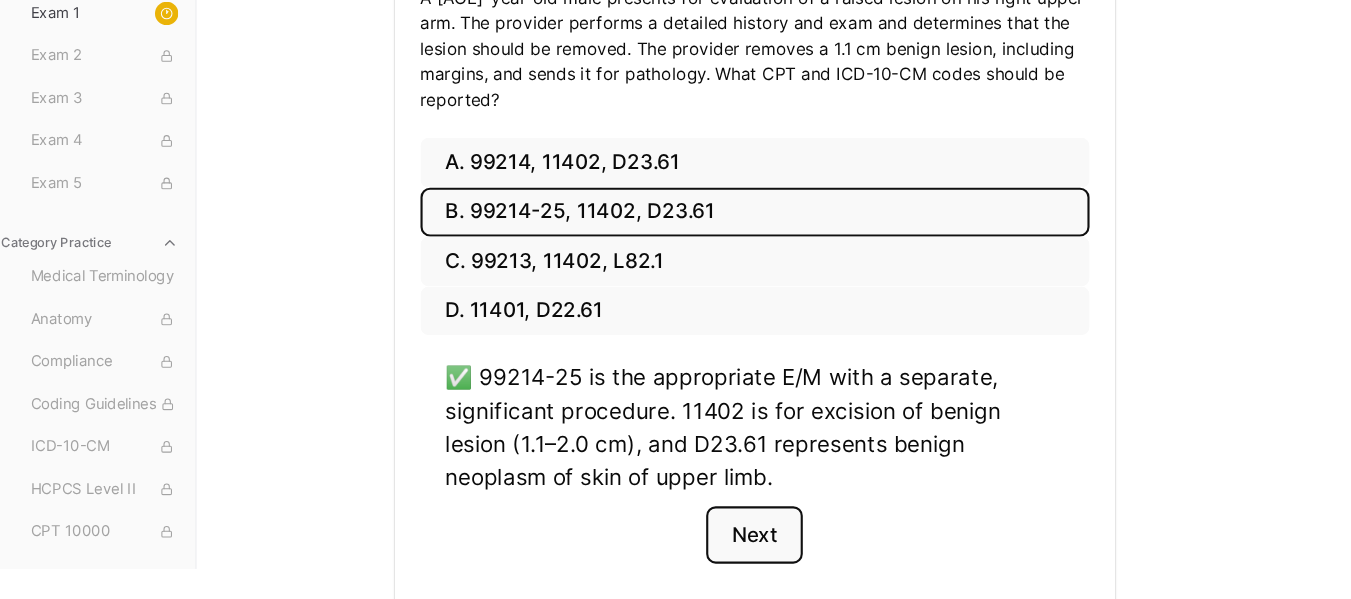 click on "Next" at bounding box center (725, 539) 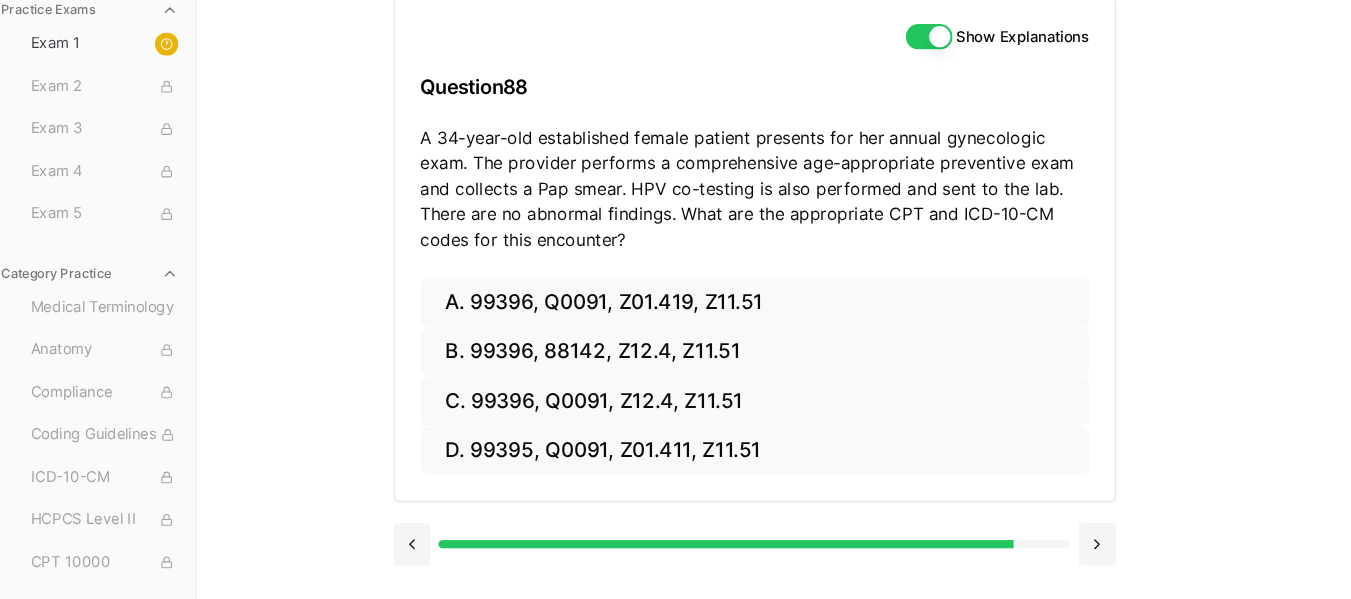 scroll, scrollTop: 184, scrollLeft: 0, axis: vertical 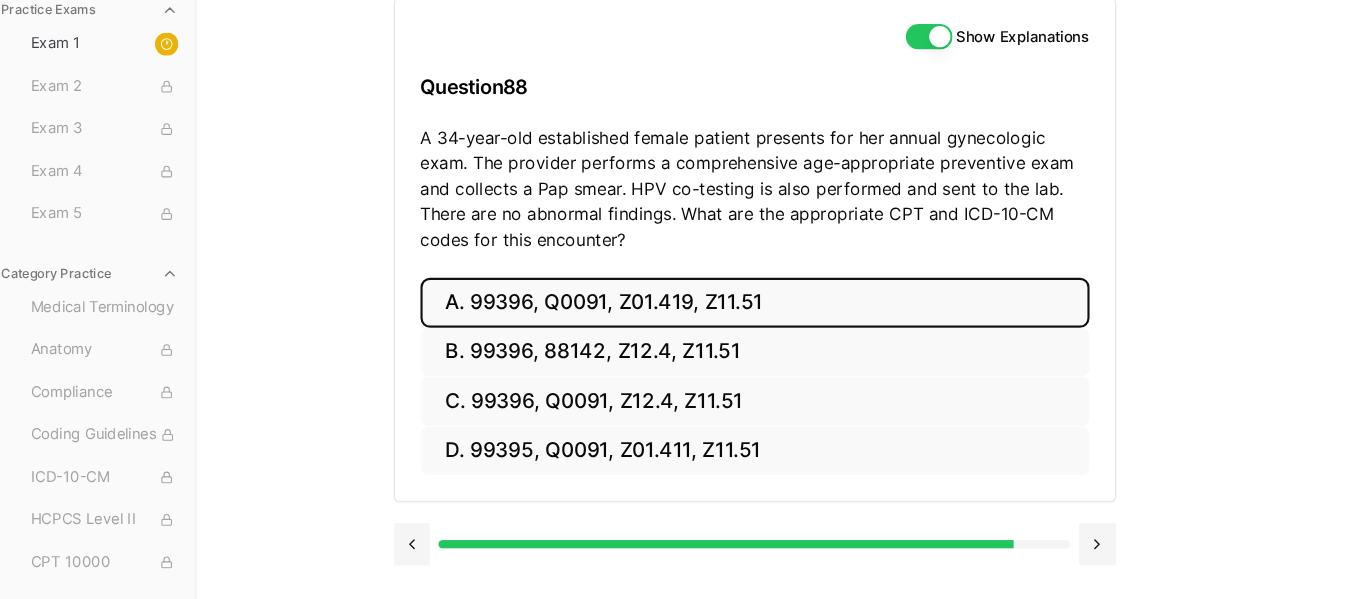 click on "A. 99396, Q0091, Z01.419, Z11.51" at bounding box center [726, 319] 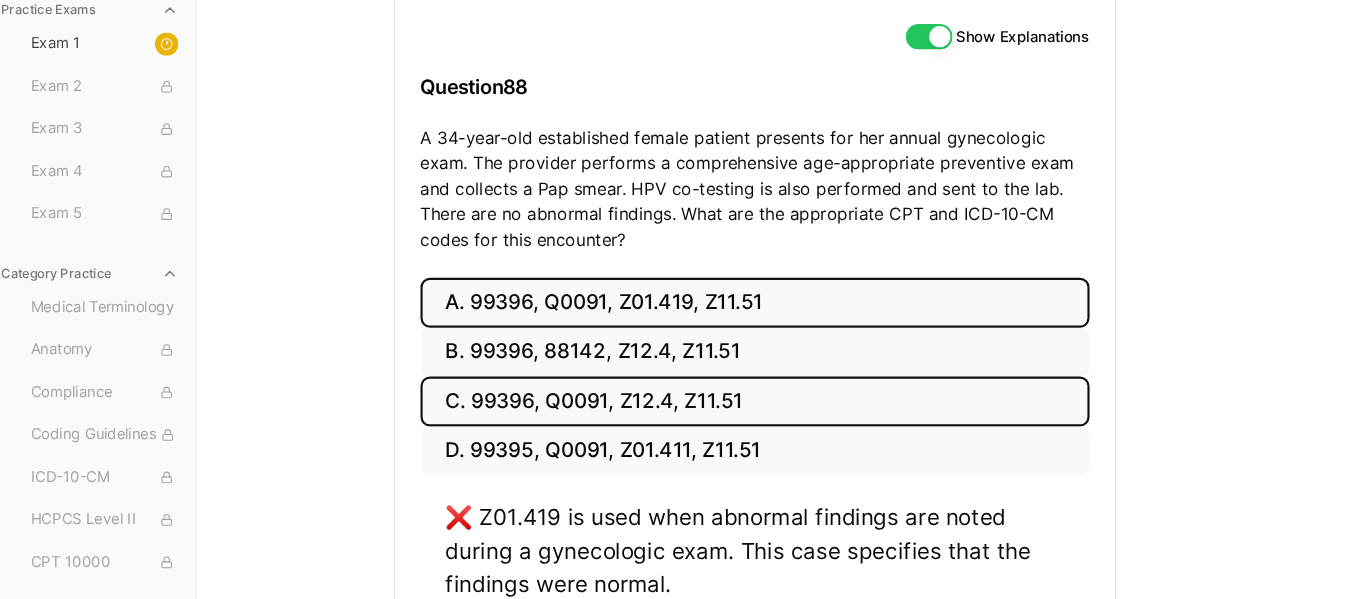 click on "C. 99396, Q0091, Z12.4, Z11.51" at bounding box center (726, 412) 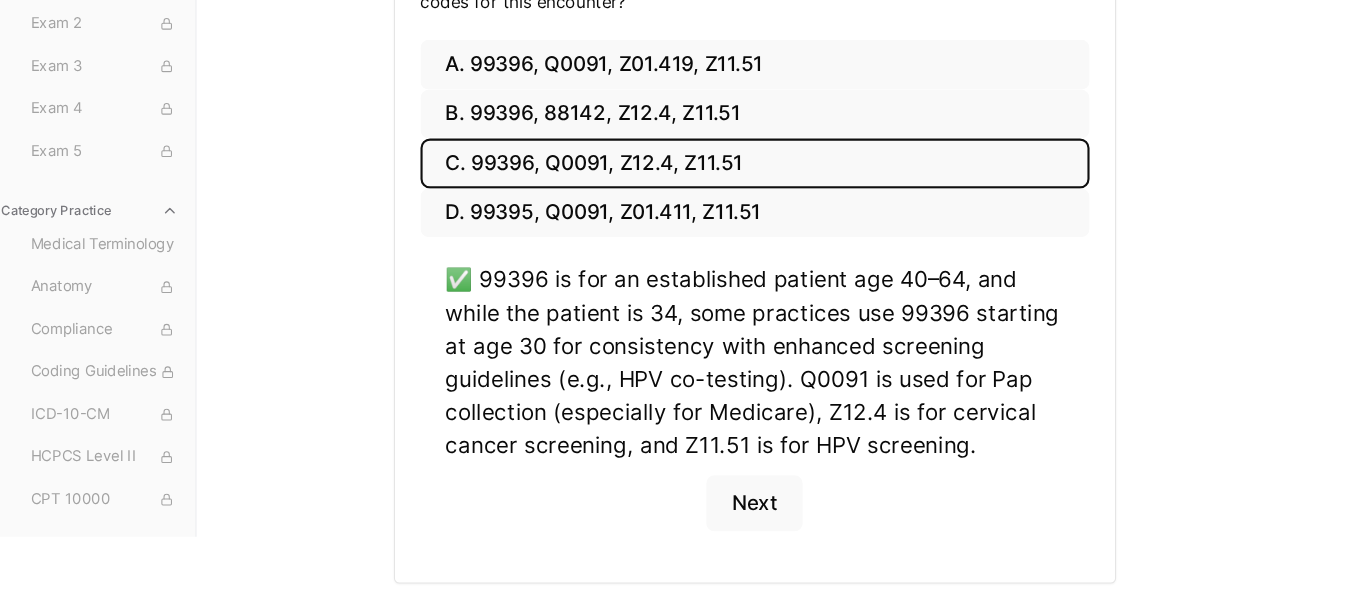 scroll, scrollTop: 461, scrollLeft: 0, axis: vertical 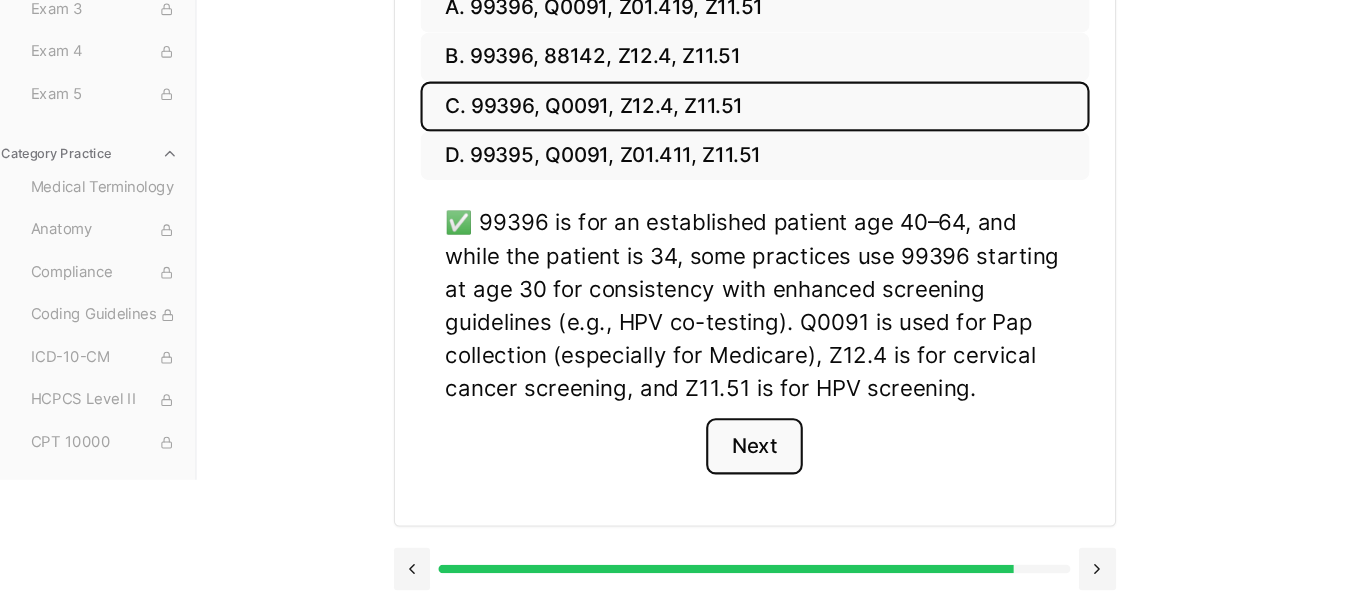 click on "Next" at bounding box center [725, 456] 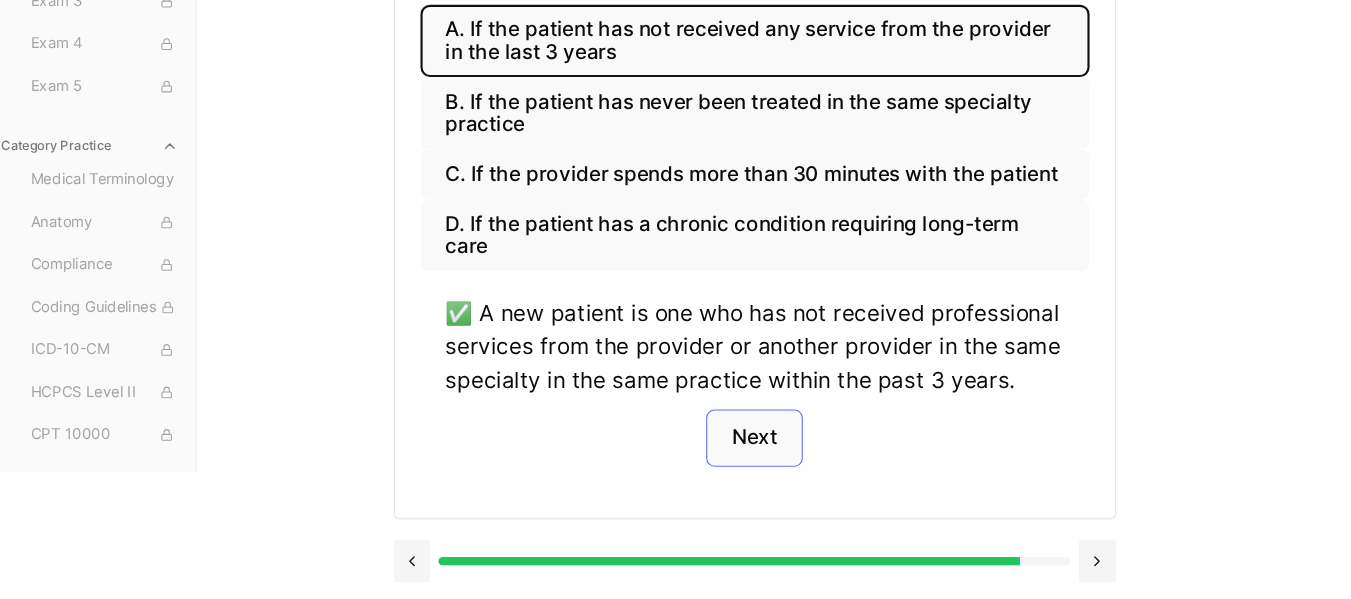 scroll, scrollTop: 345, scrollLeft: 0, axis: vertical 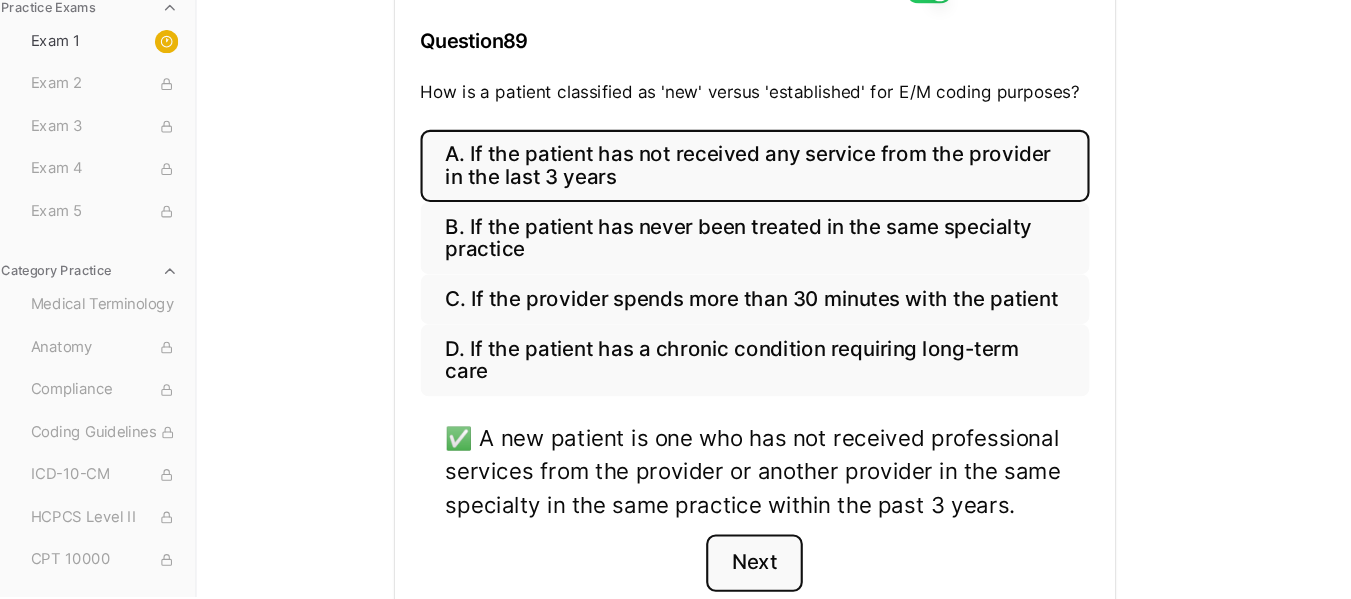 click on "Next" at bounding box center [725, 533] 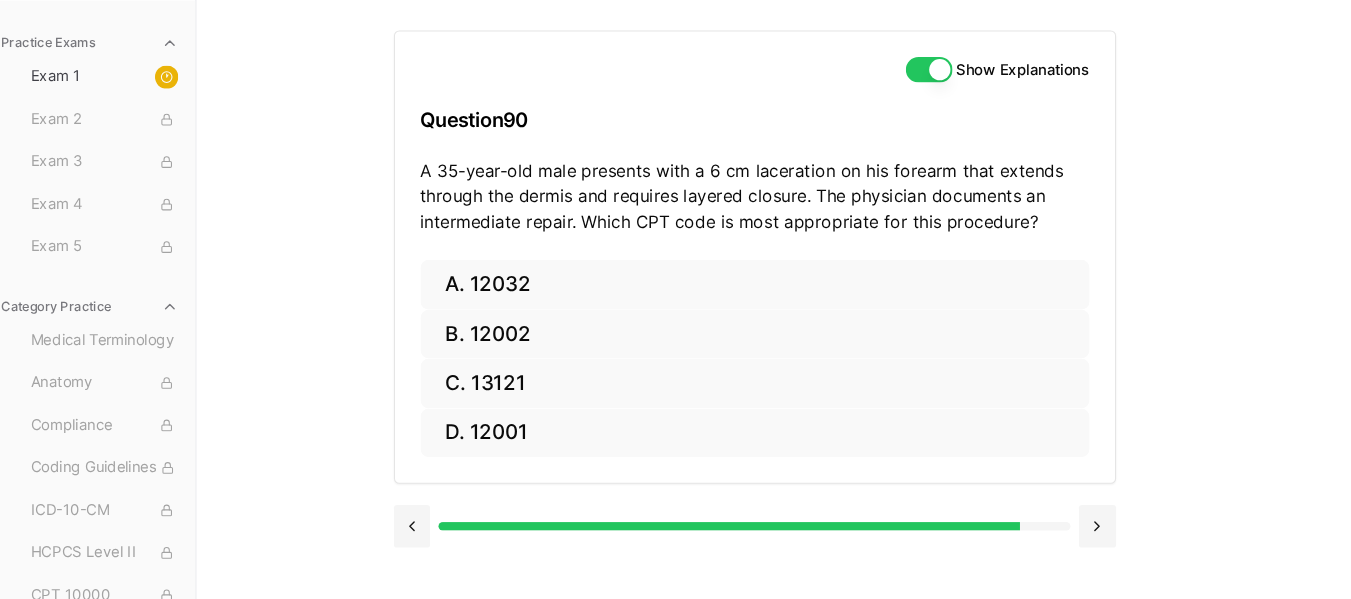 scroll, scrollTop: 184, scrollLeft: 0, axis: vertical 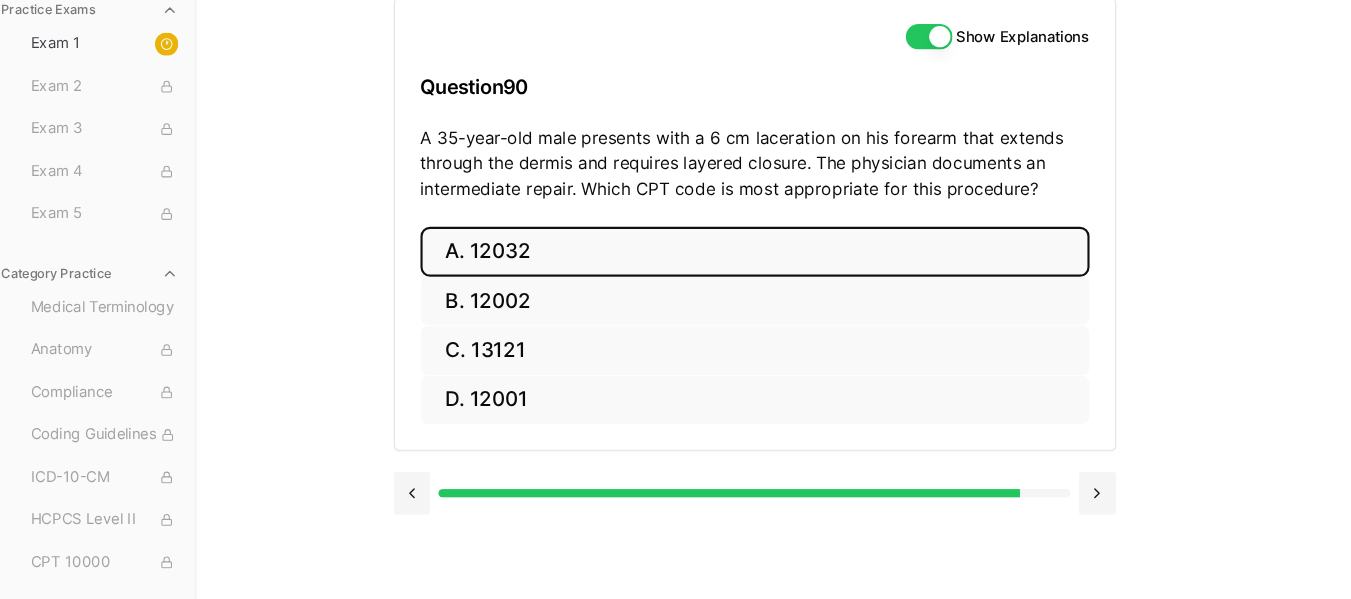 click on "A. 12032" at bounding box center [726, 271] 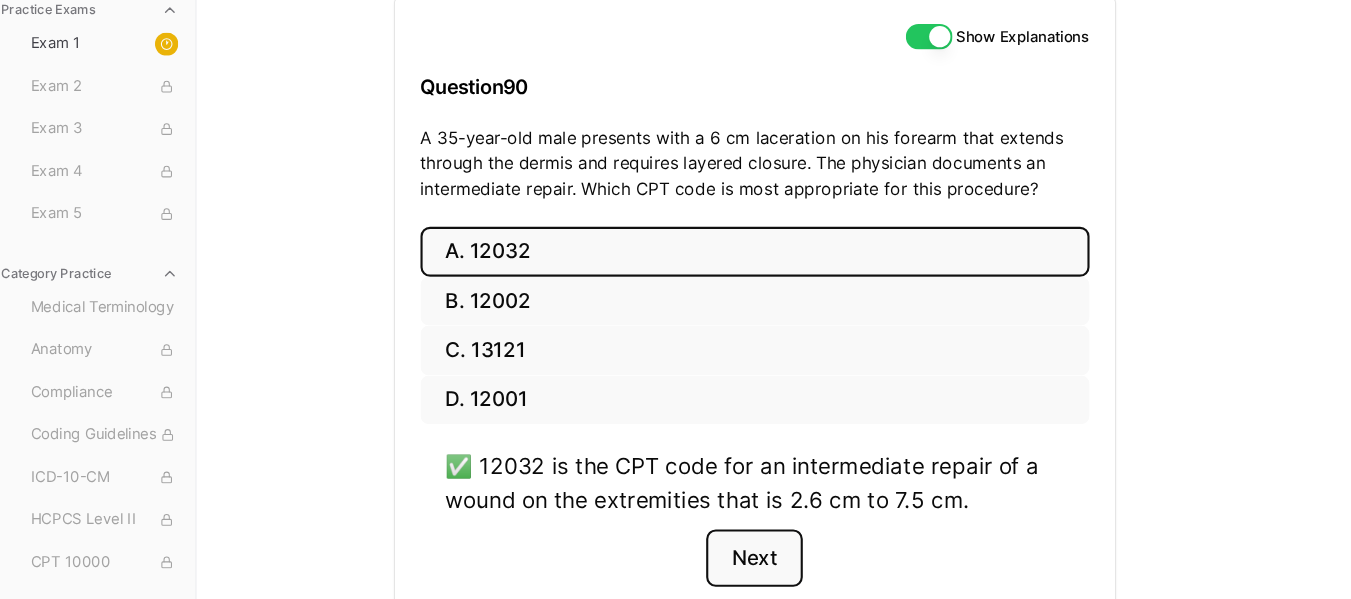 click on "Next" at bounding box center [725, 560] 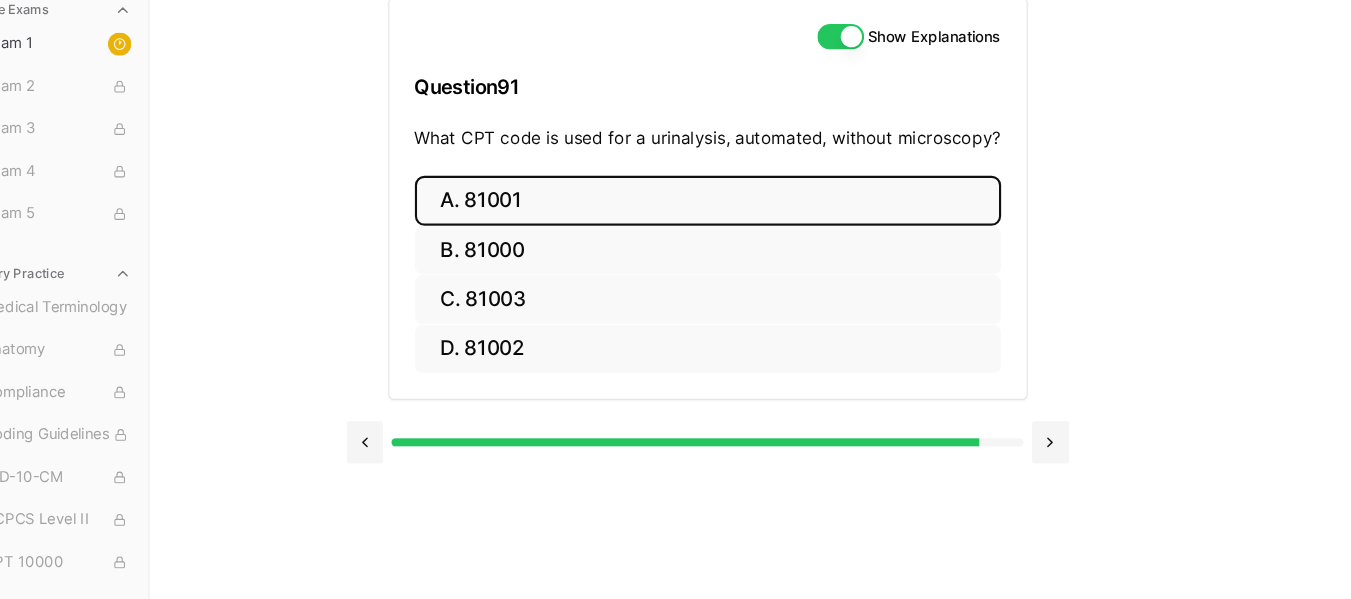 click on "A. 81001" at bounding box center (726, 223) 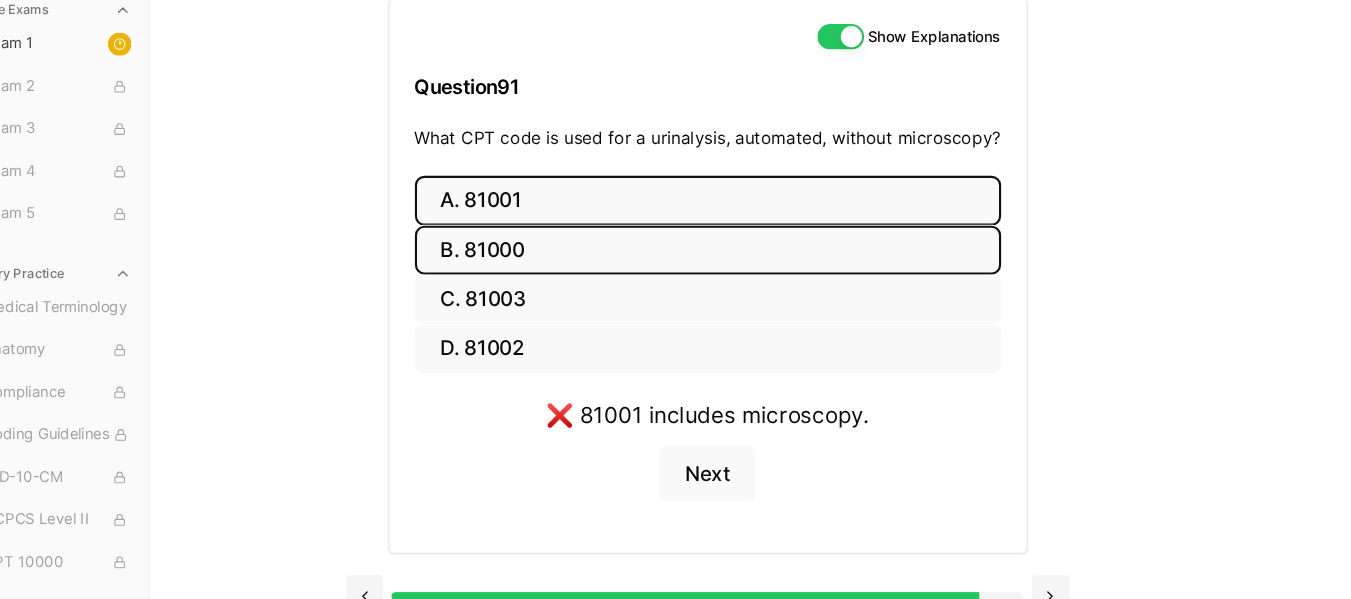 click on "B. 81000" at bounding box center (726, 270) 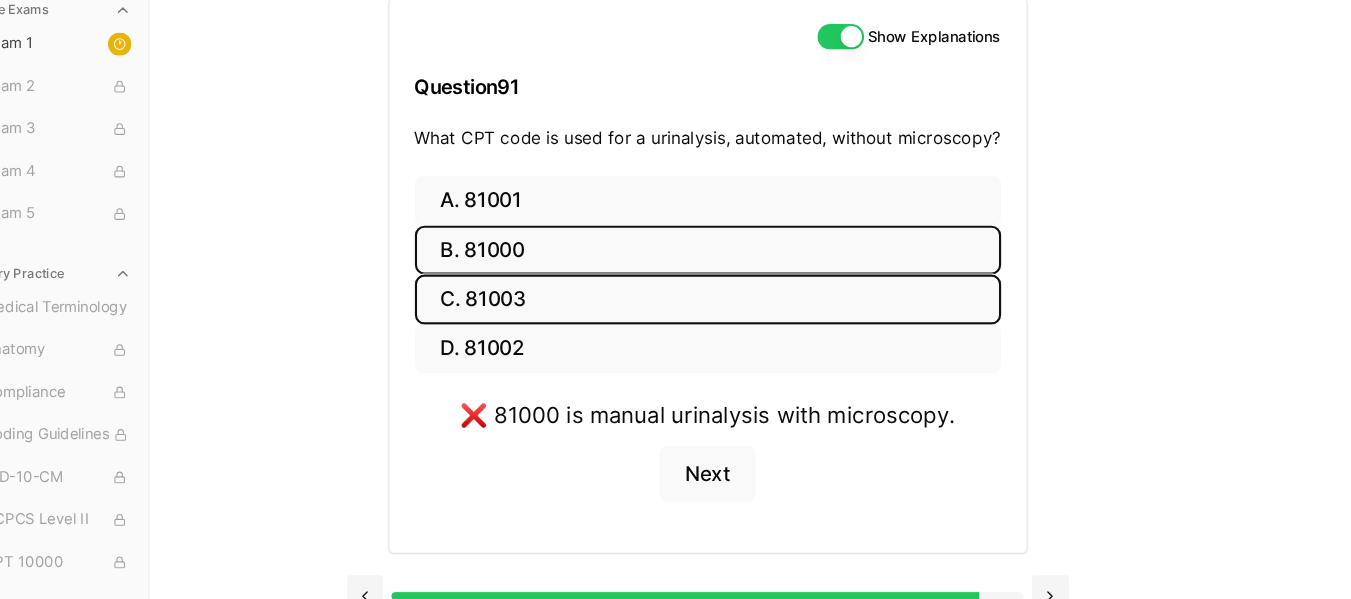 click on "C. 81003" at bounding box center [726, 316] 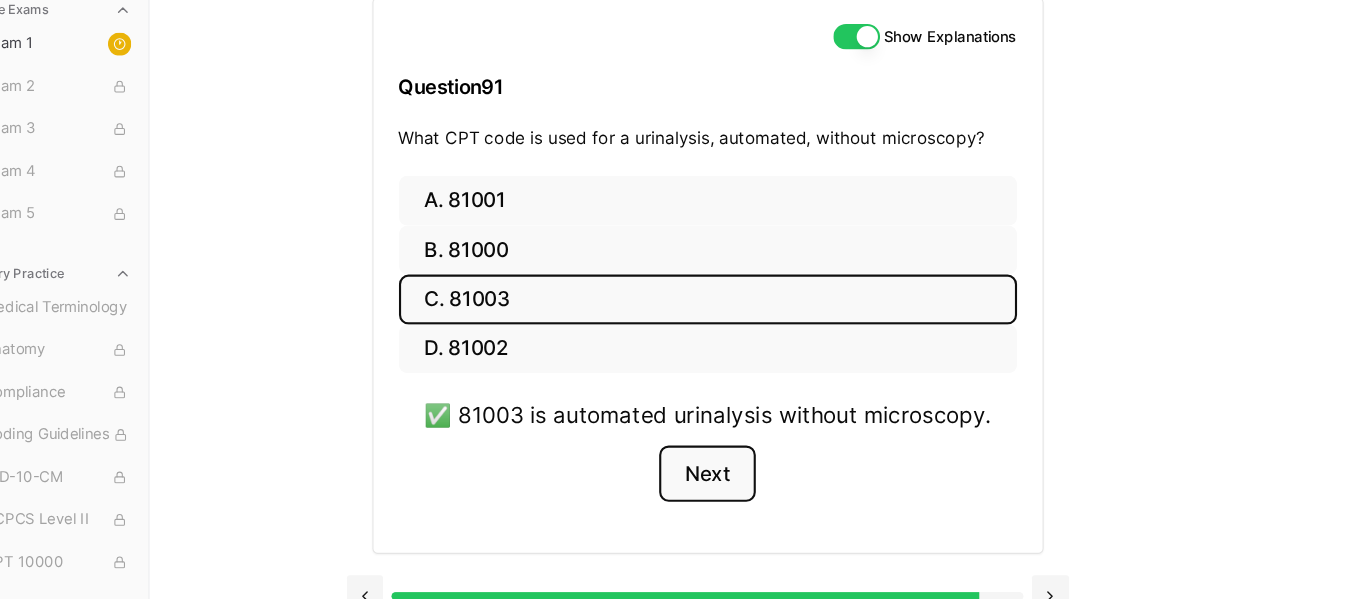 click on "Next" at bounding box center (725, 481) 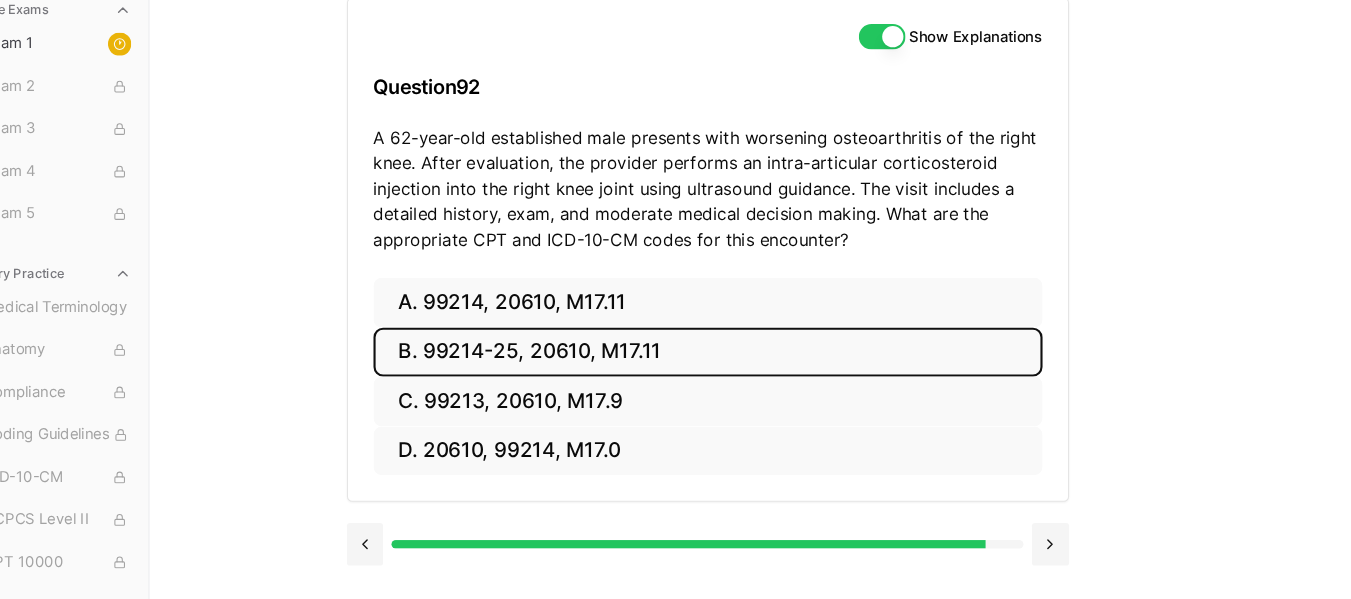 click on "B. 99214-25, 20610, M17.11" at bounding box center (726, 366) 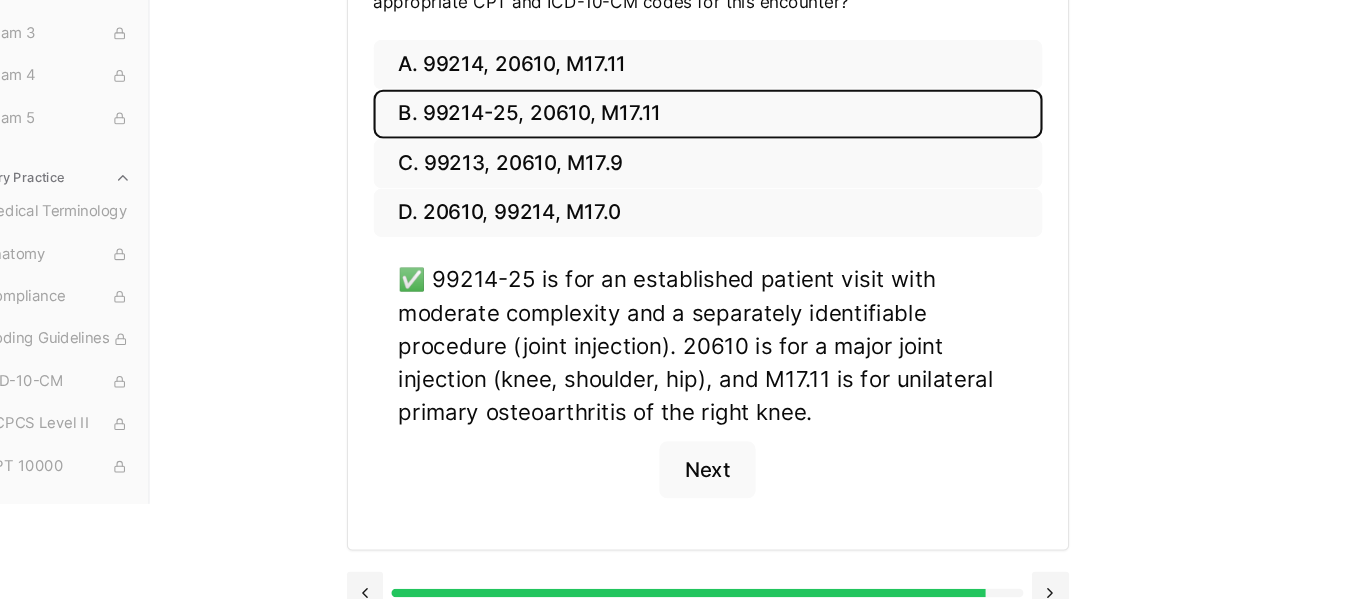 scroll, scrollTop: 438, scrollLeft: 0, axis: vertical 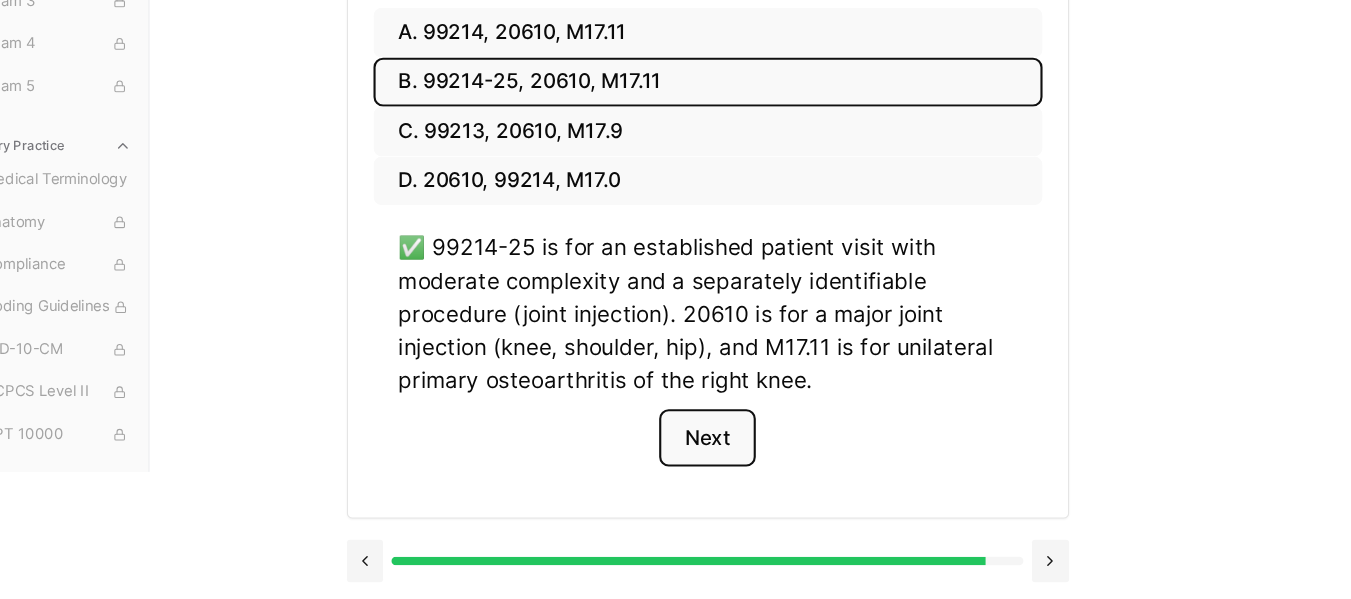 click on "Next" at bounding box center [725, 447] 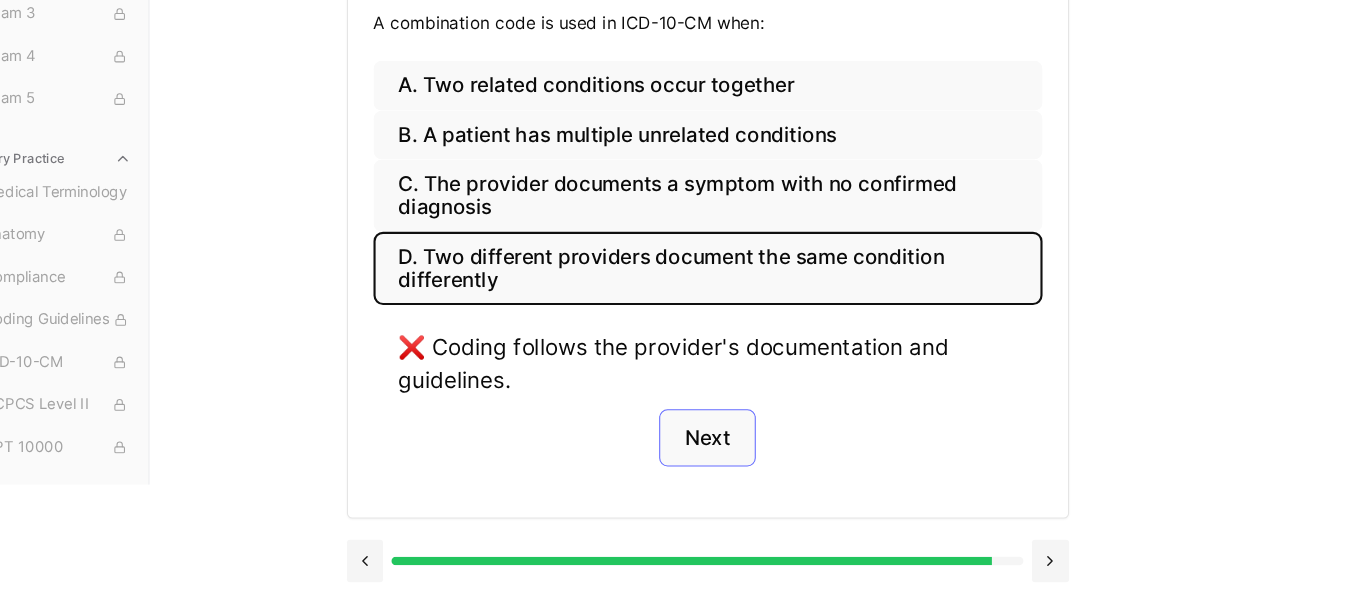 scroll, scrollTop: 292, scrollLeft: 0, axis: vertical 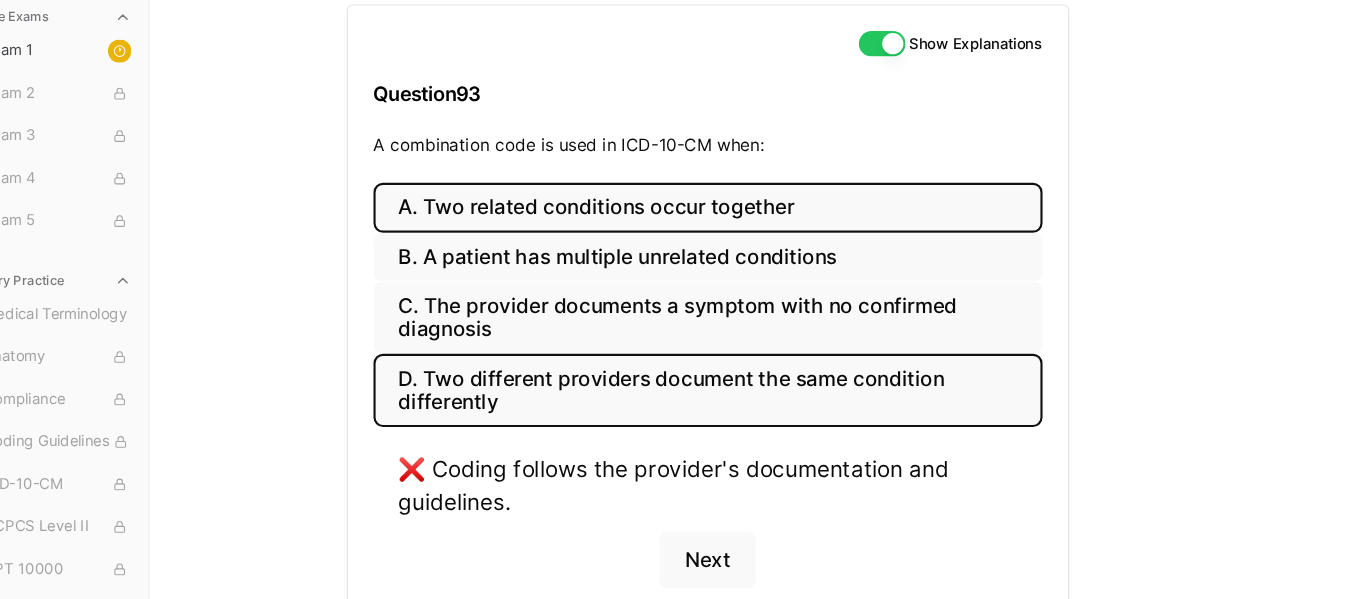 click on "A. Two related conditions occur together" at bounding box center (726, 230) 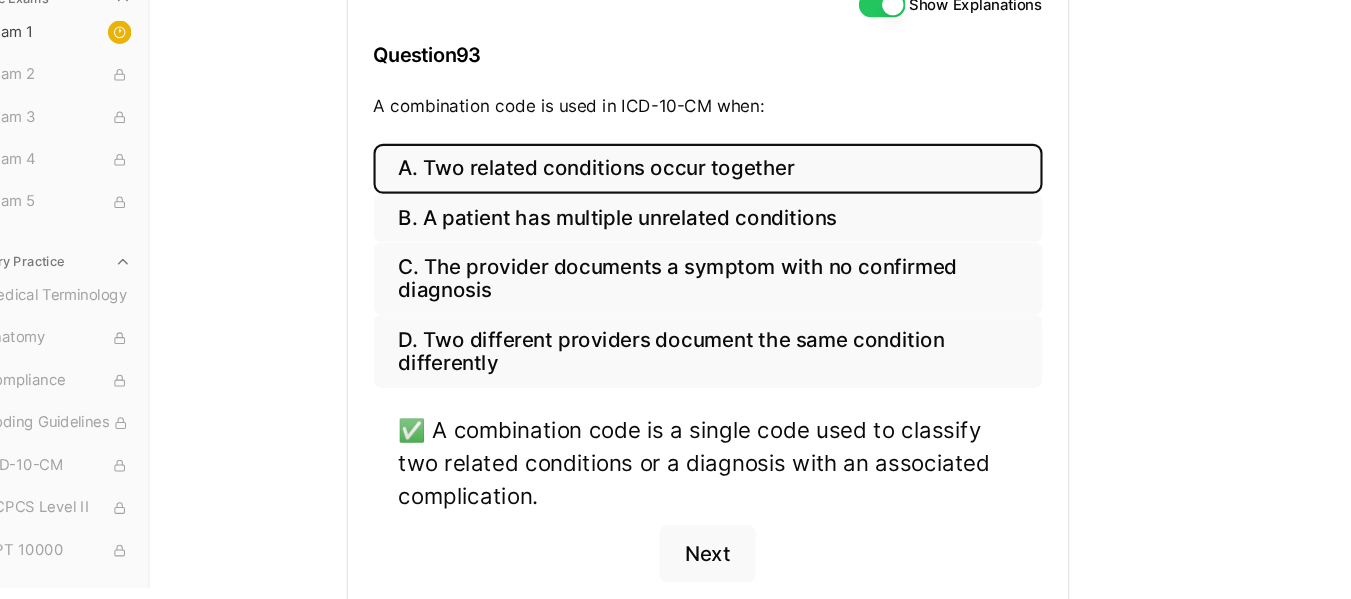 scroll, scrollTop: 323, scrollLeft: 0, axis: vertical 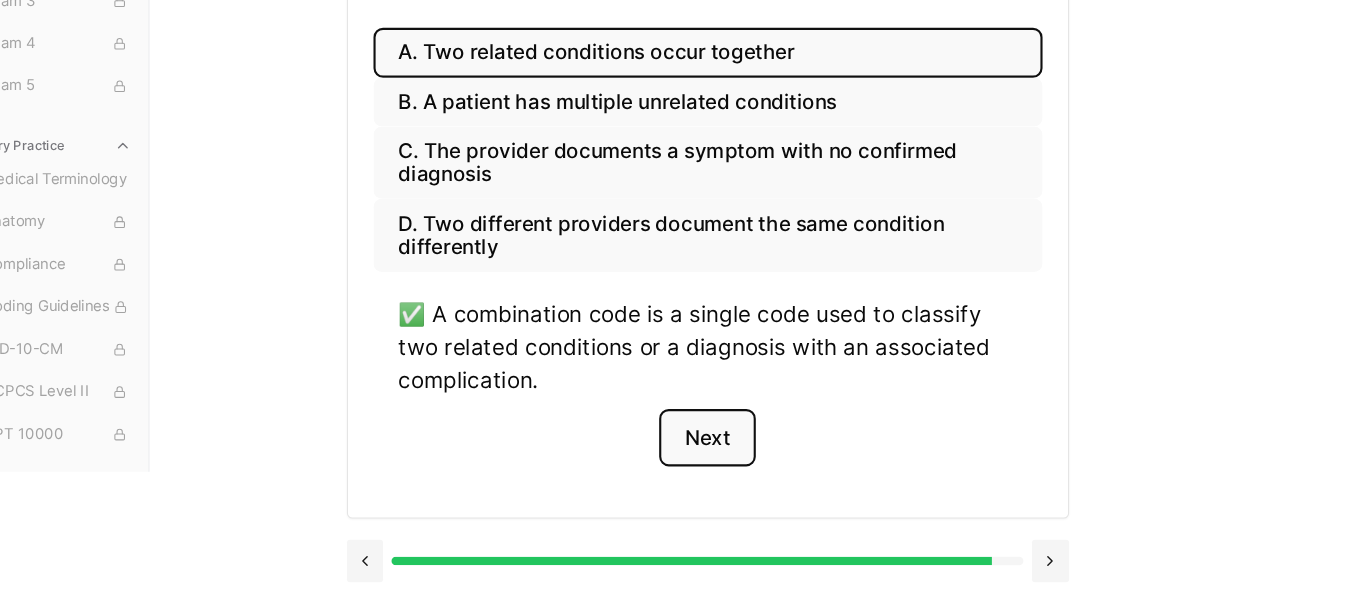 click on "Next" at bounding box center [725, 447] 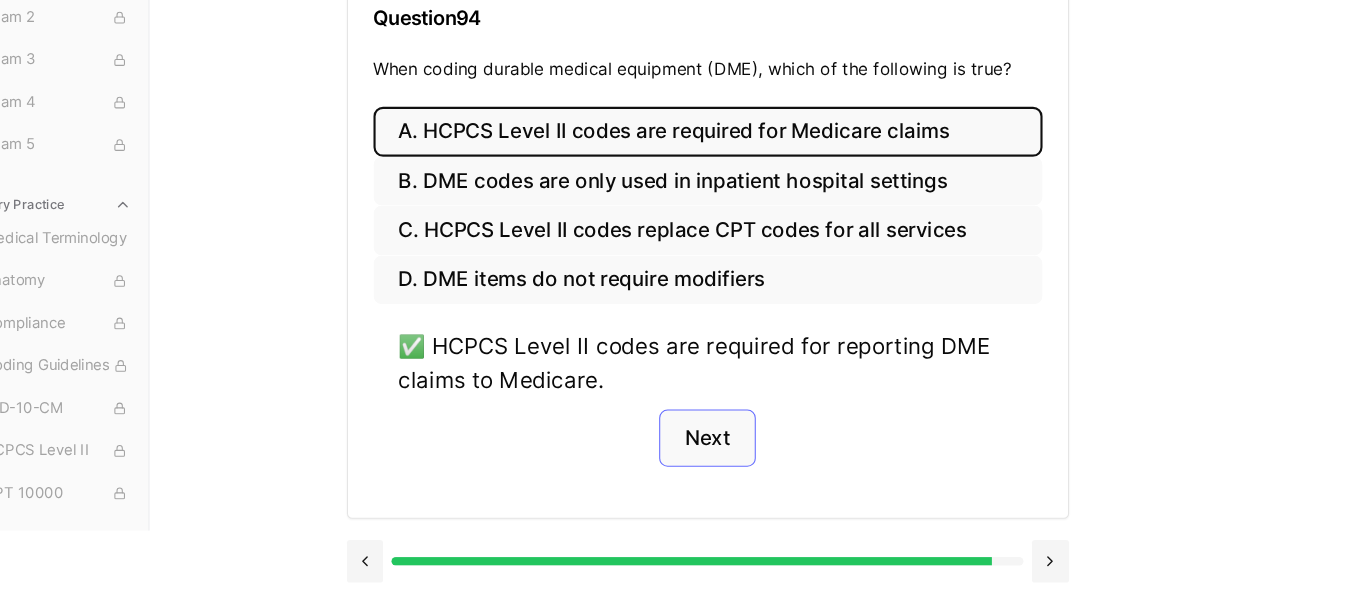 scroll, scrollTop: 249, scrollLeft: 0, axis: vertical 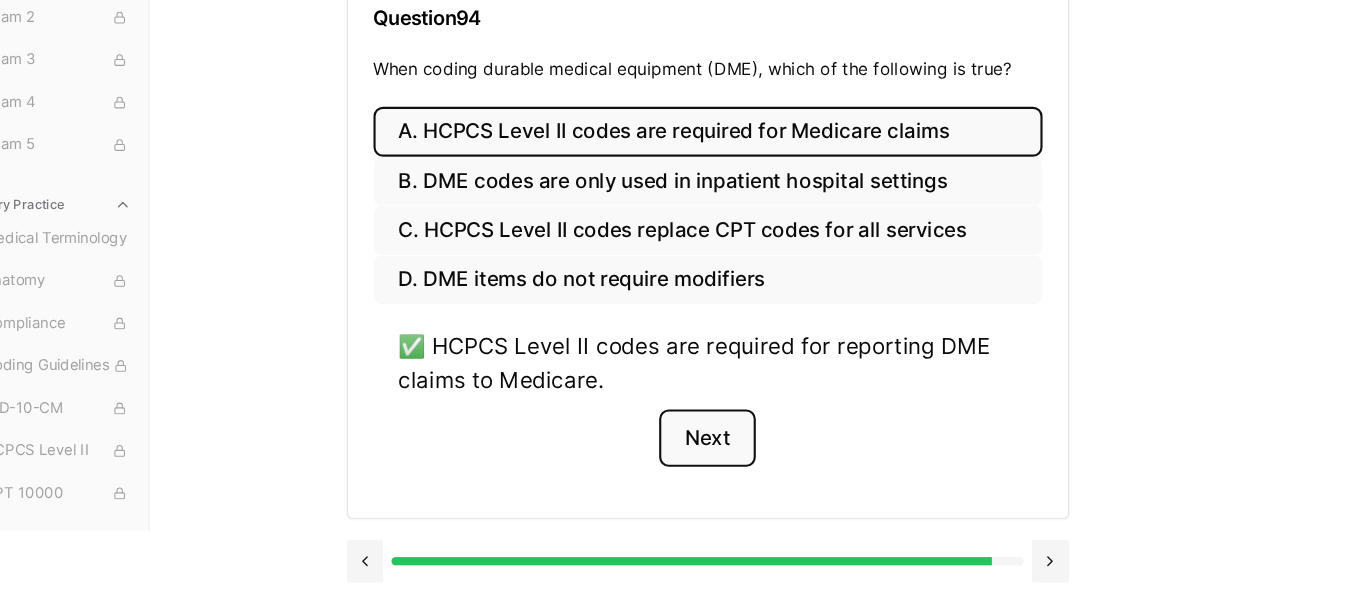 click on "Next" at bounding box center (725, 447) 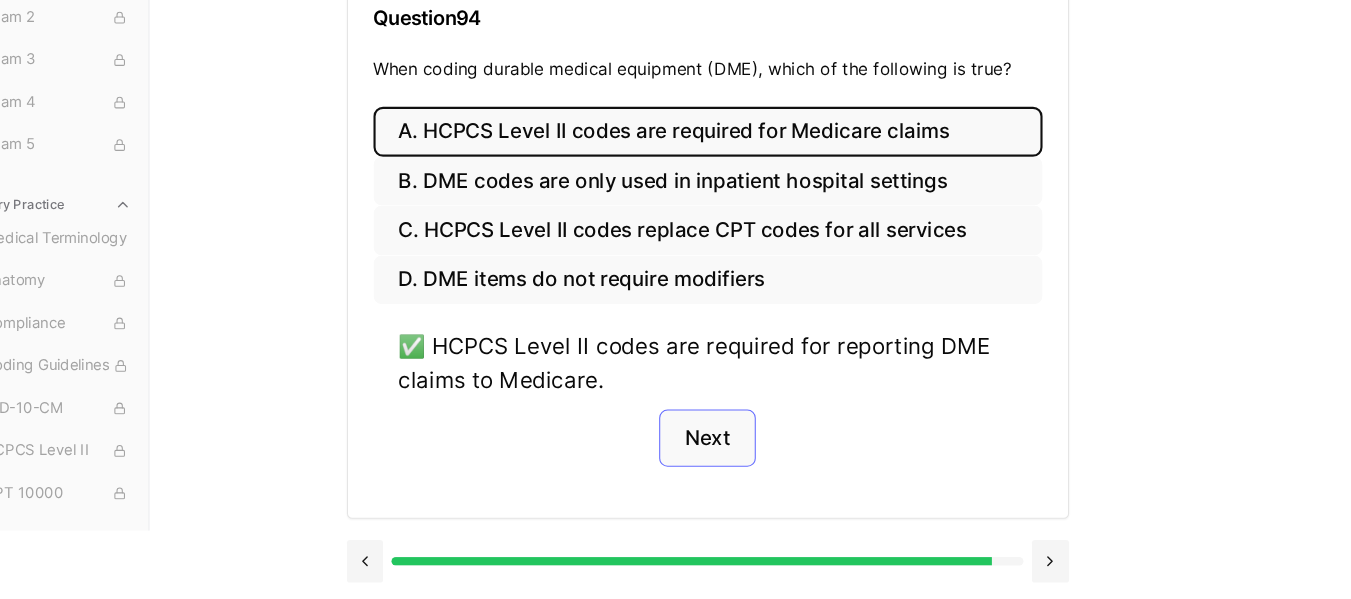 scroll, scrollTop: 184, scrollLeft: 0, axis: vertical 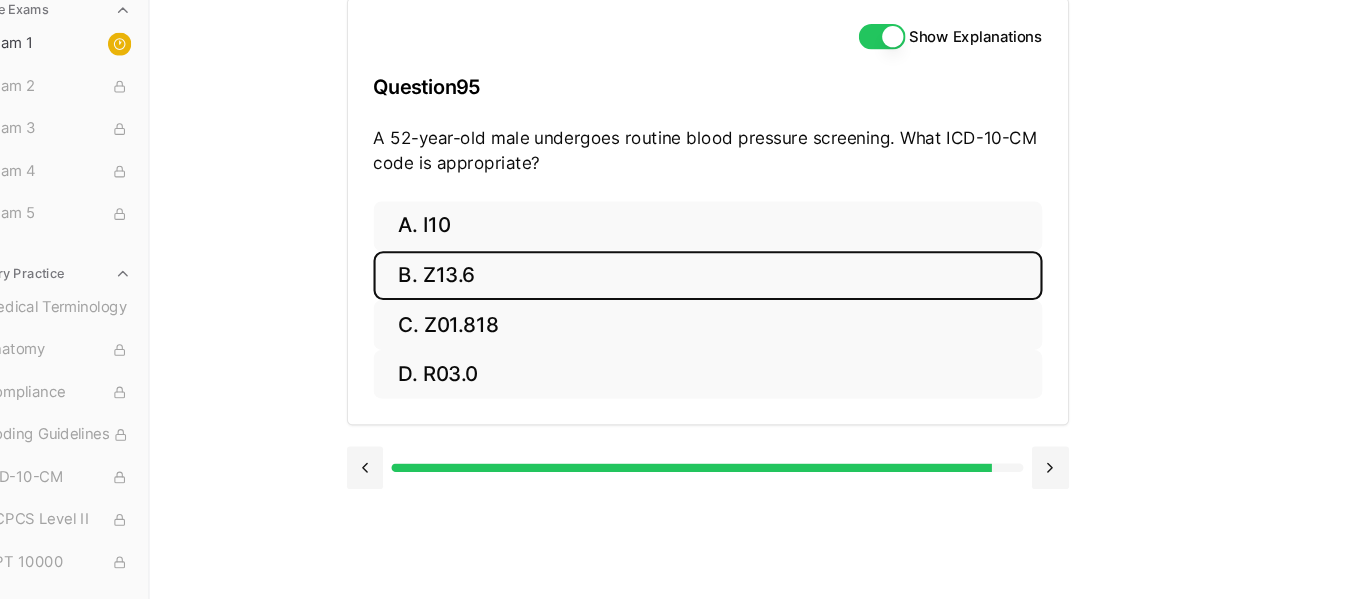 click on "B. Z13.6" at bounding box center [726, 294] 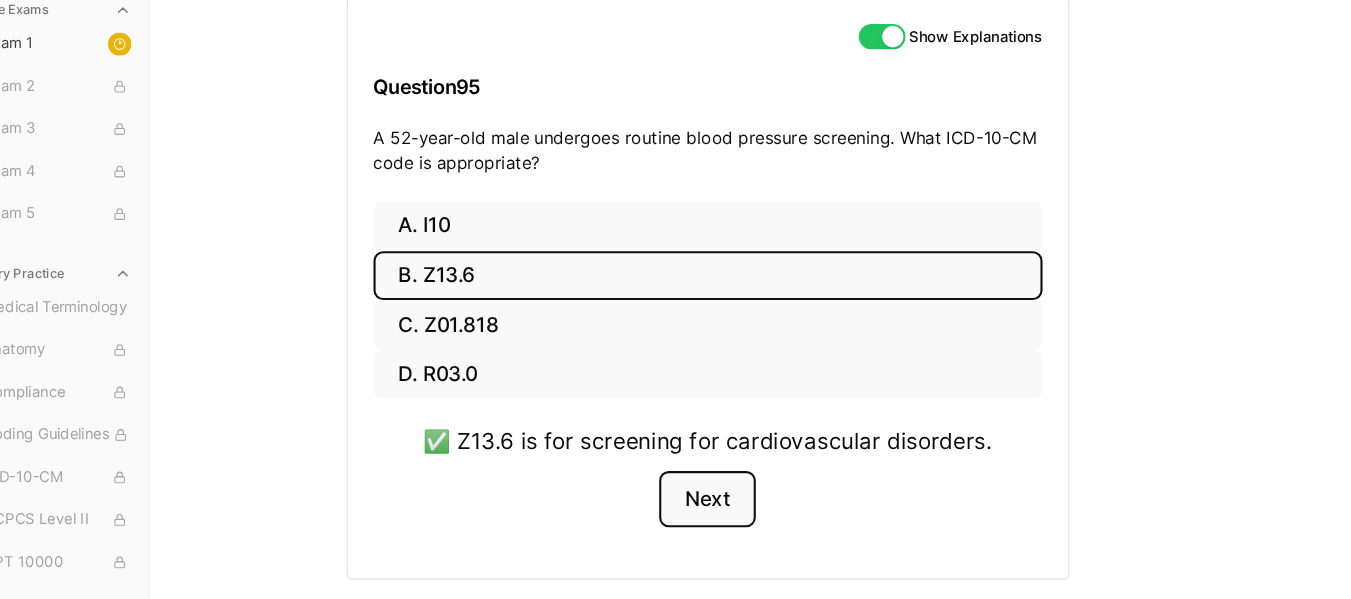 click on "Next" at bounding box center [725, 505] 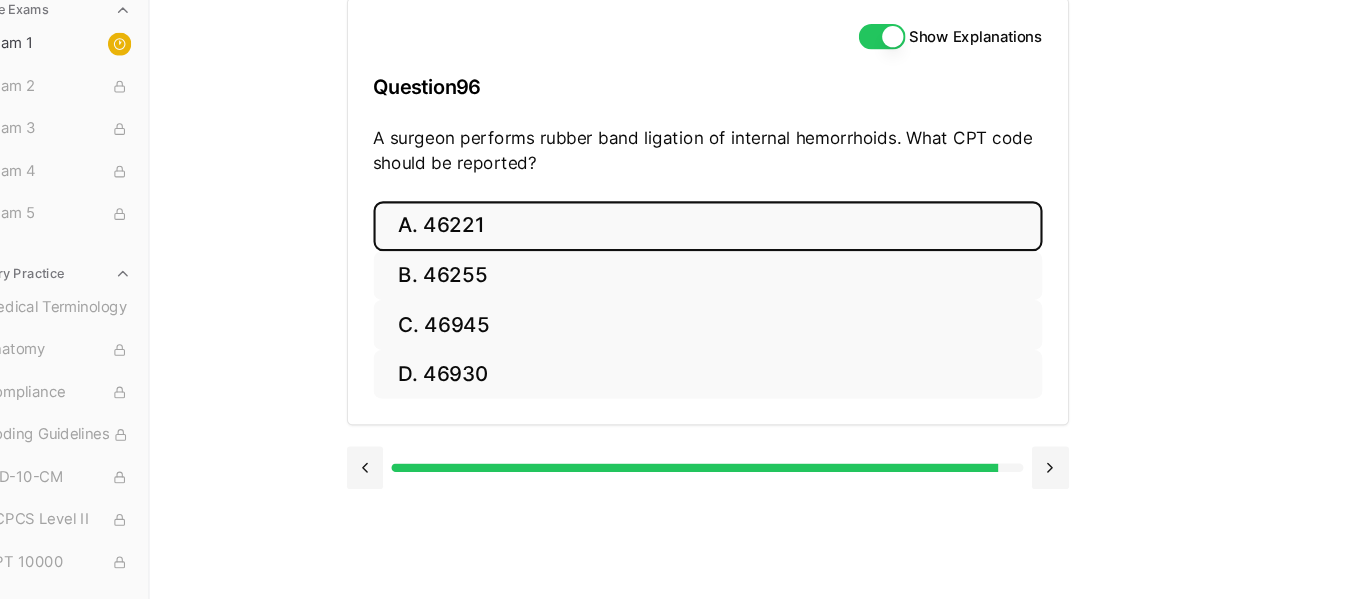 click on "A. 46221" at bounding box center (726, 247) 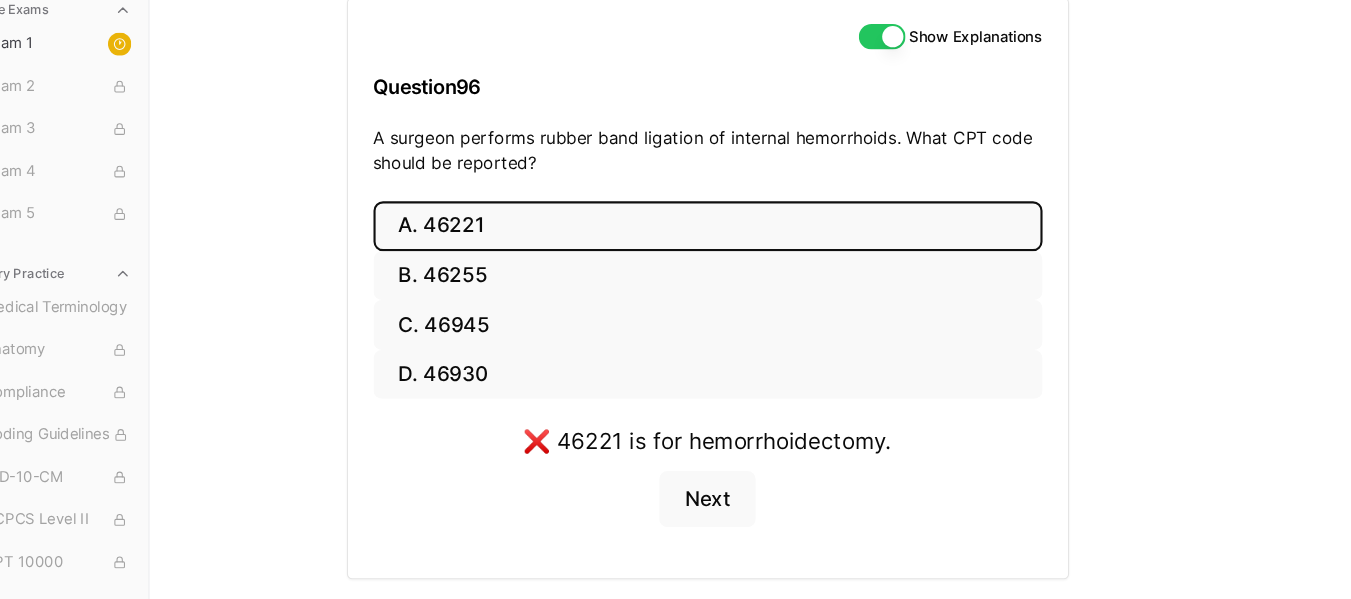scroll, scrollTop: 204, scrollLeft: 0, axis: vertical 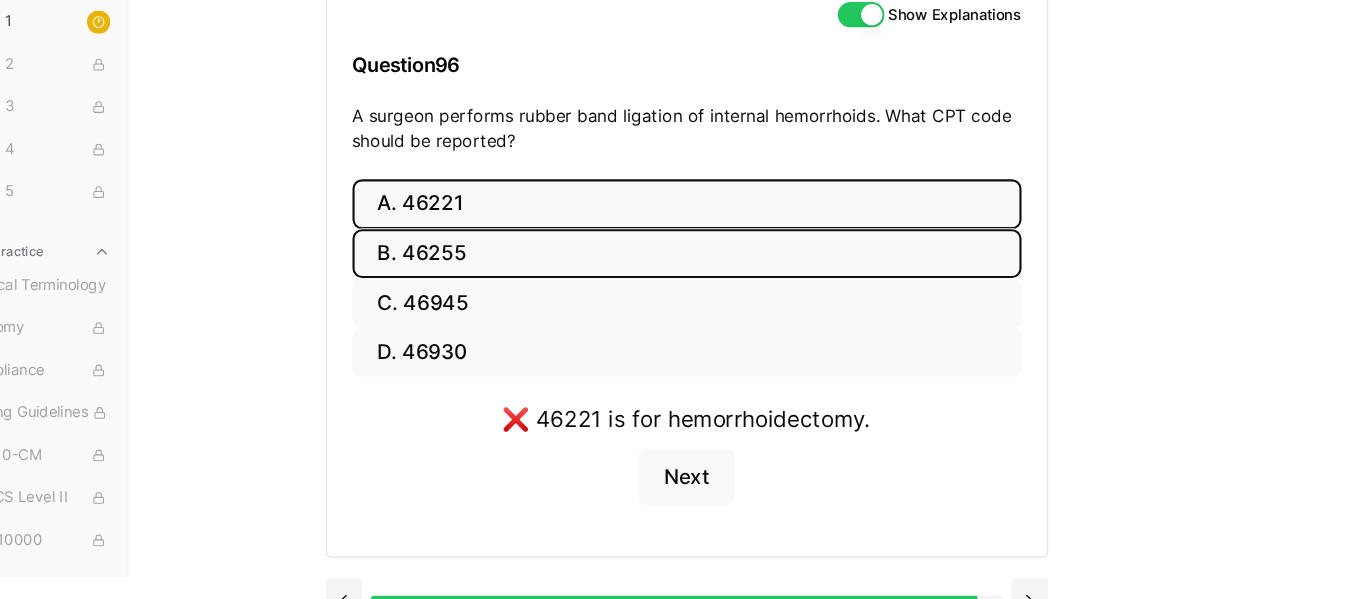 click on "B. 46255" at bounding box center [726, 274] 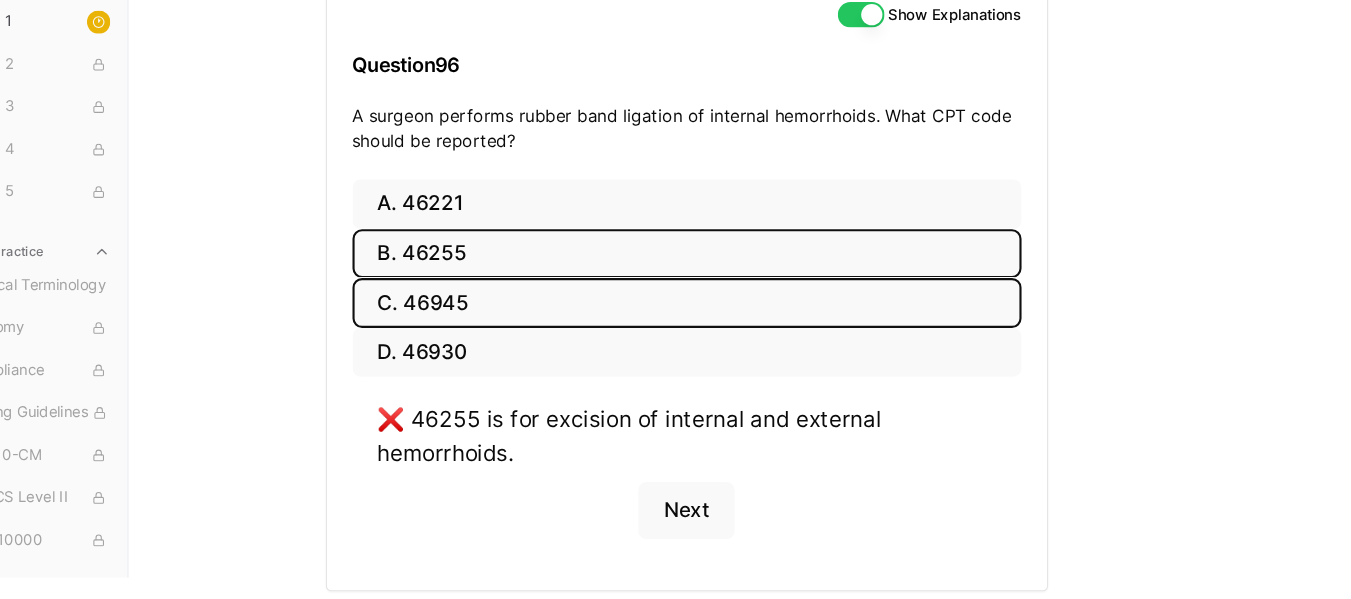 click on "C. 46945" at bounding box center [726, 320] 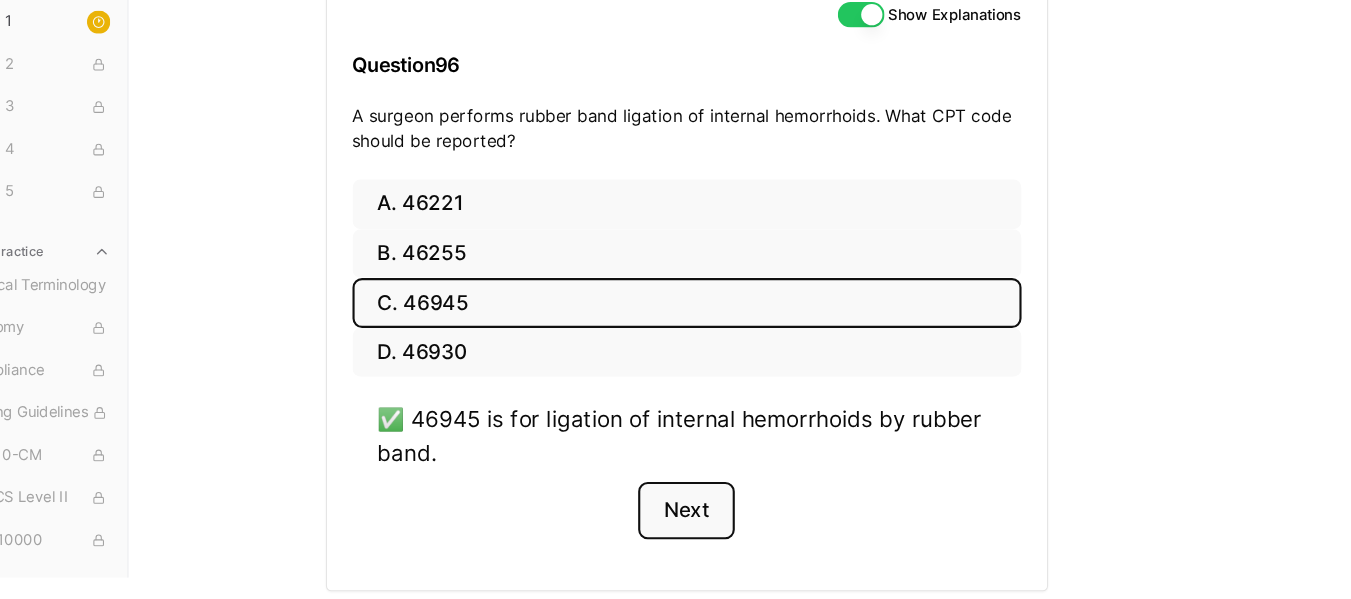 click on "Next" at bounding box center (725, 516) 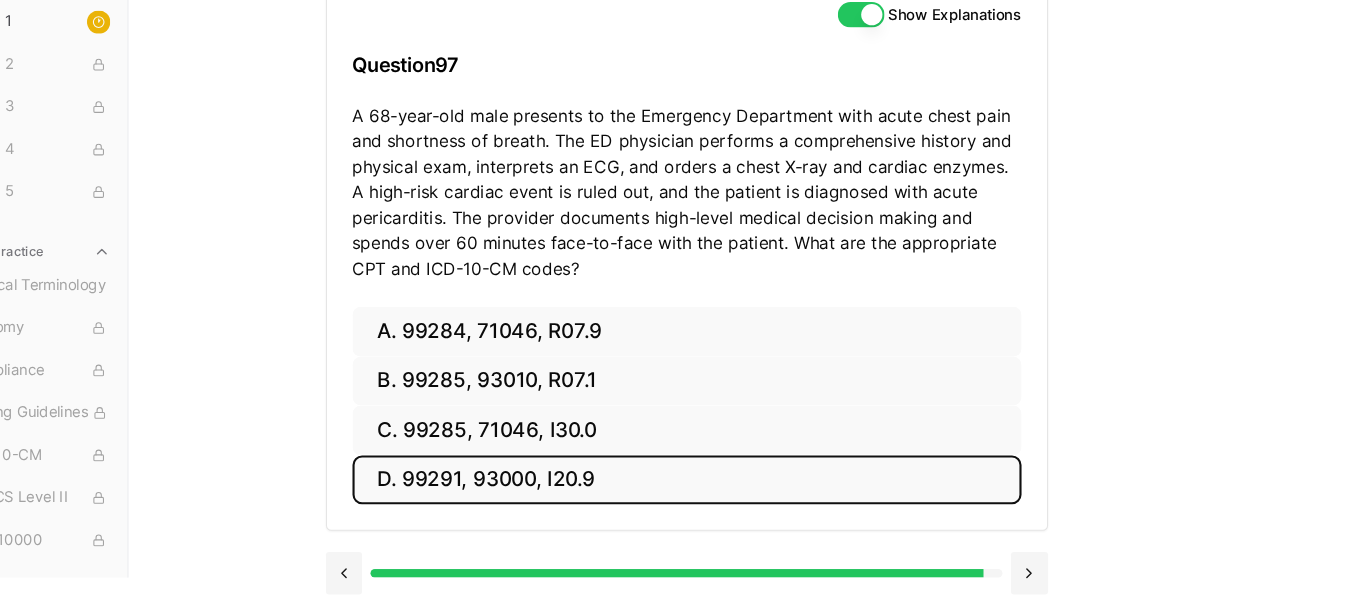 click on "D. 99291, 93000, I20.9" at bounding box center (726, 487) 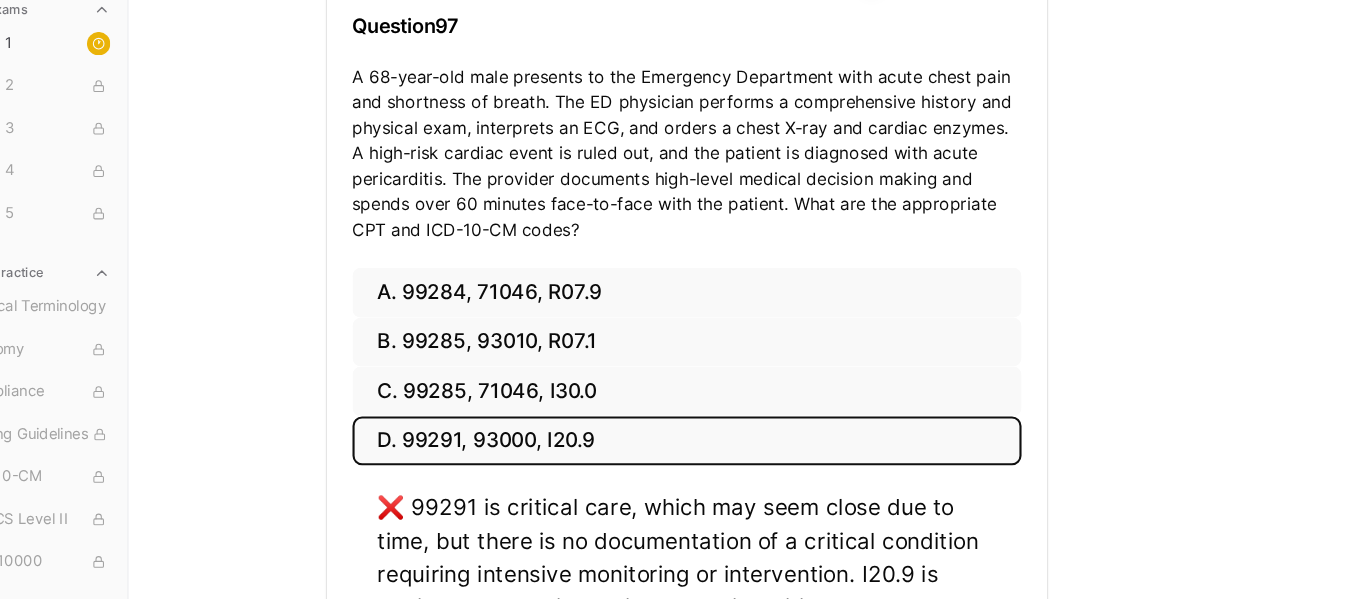 scroll, scrollTop: 295, scrollLeft: 0, axis: vertical 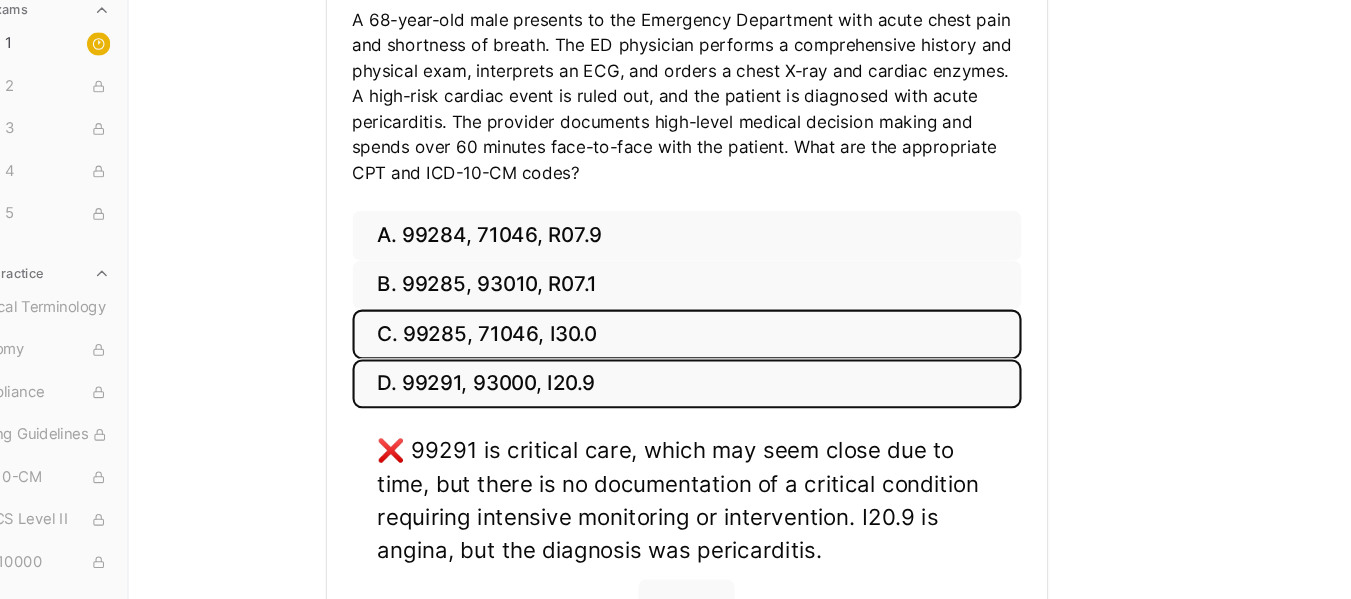 click on "C. 99285, 71046, I30.0" at bounding box center [726, 349] 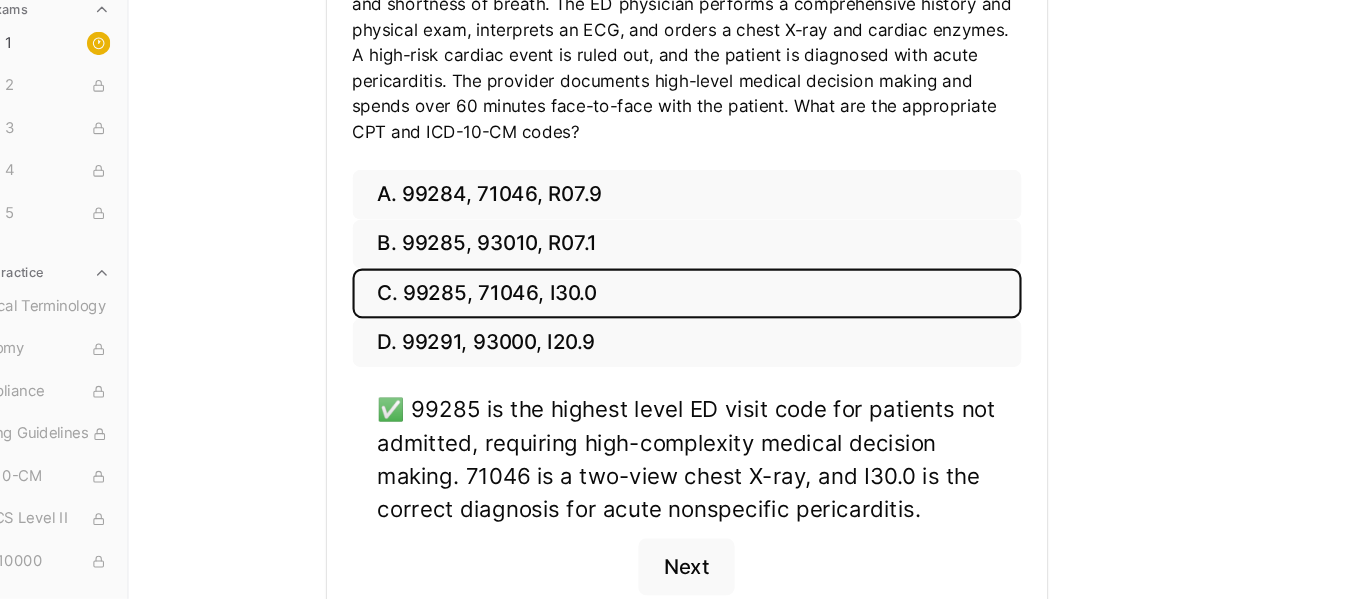 scroll, scrollTop: 455, scrollLeft: 0, axis: vertical 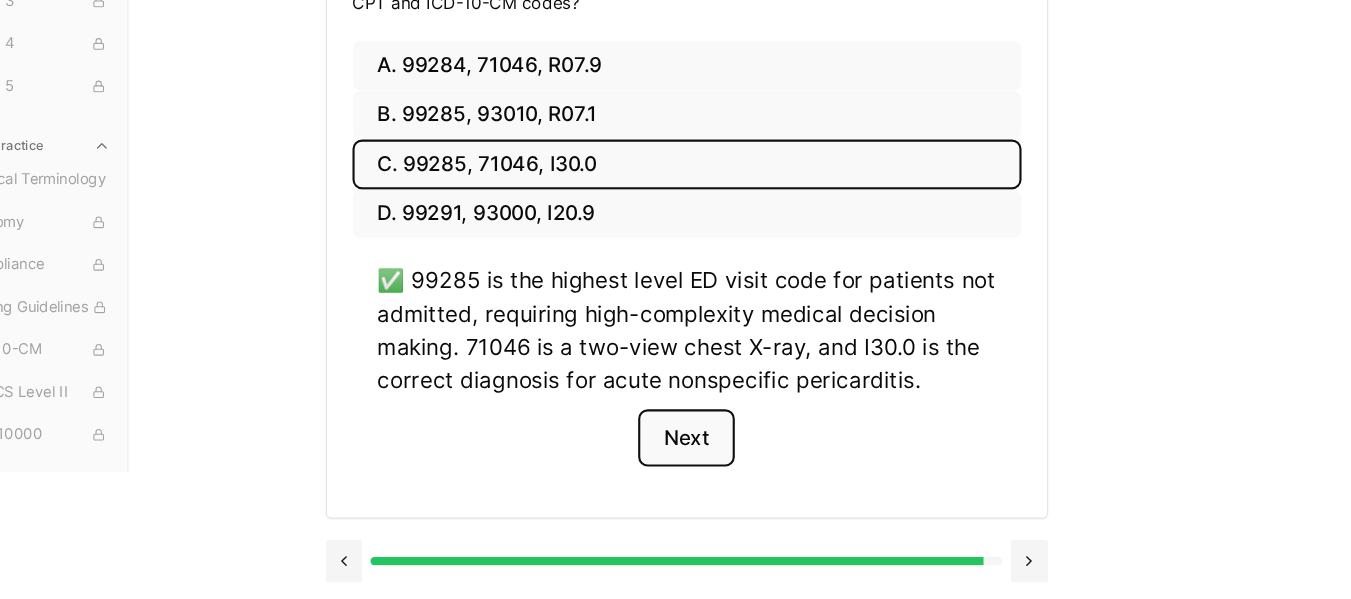 click on "Next" at bounding box center [725, 447] 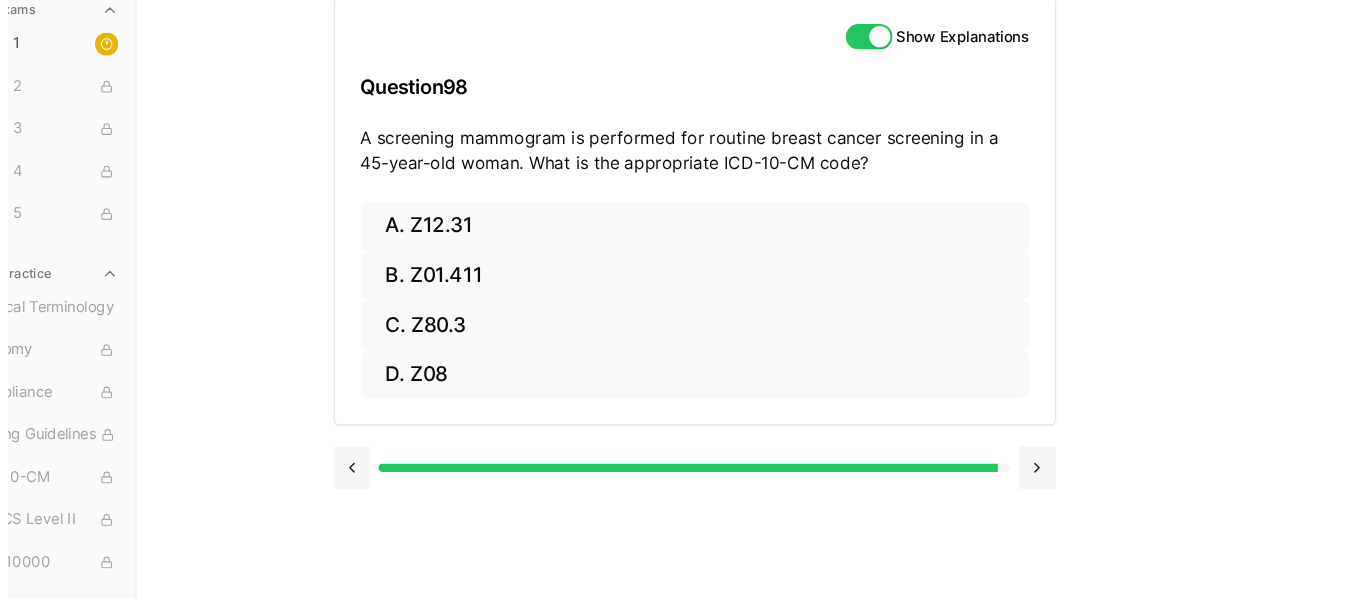 scroll, scrollTop: 184, scrollLeft: 0, axis: vertical 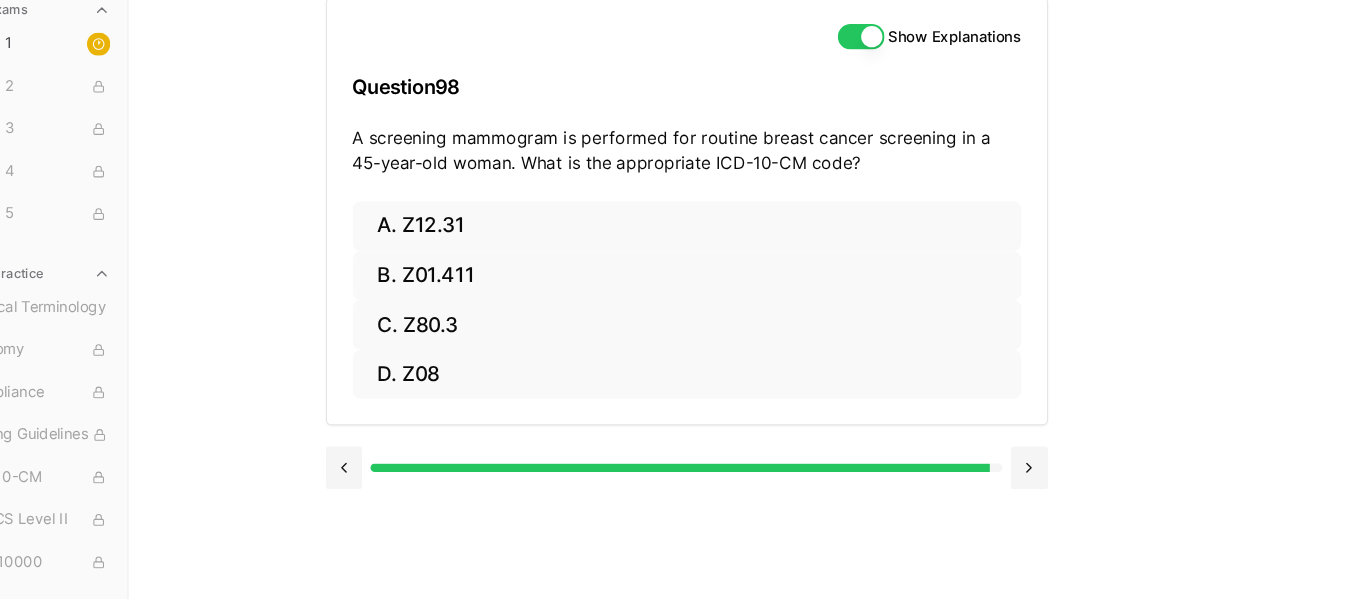 click at bounding box center (726, 473) 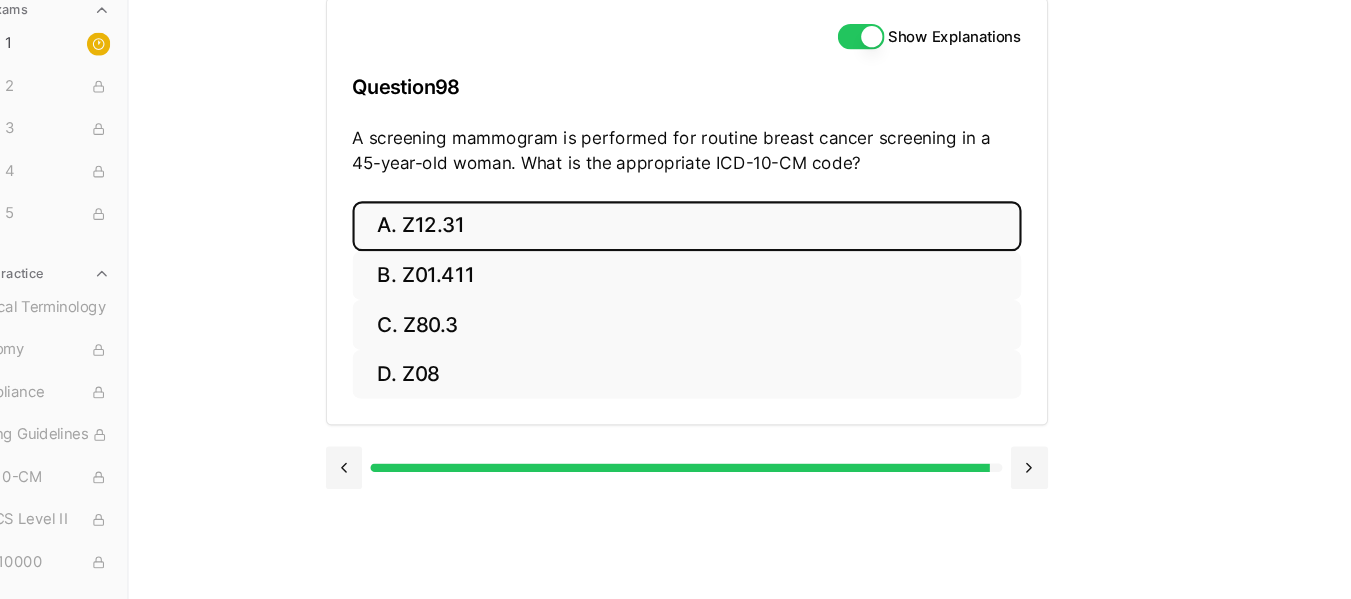 click on "A. Z12.31" at bounding box center [726, 247] 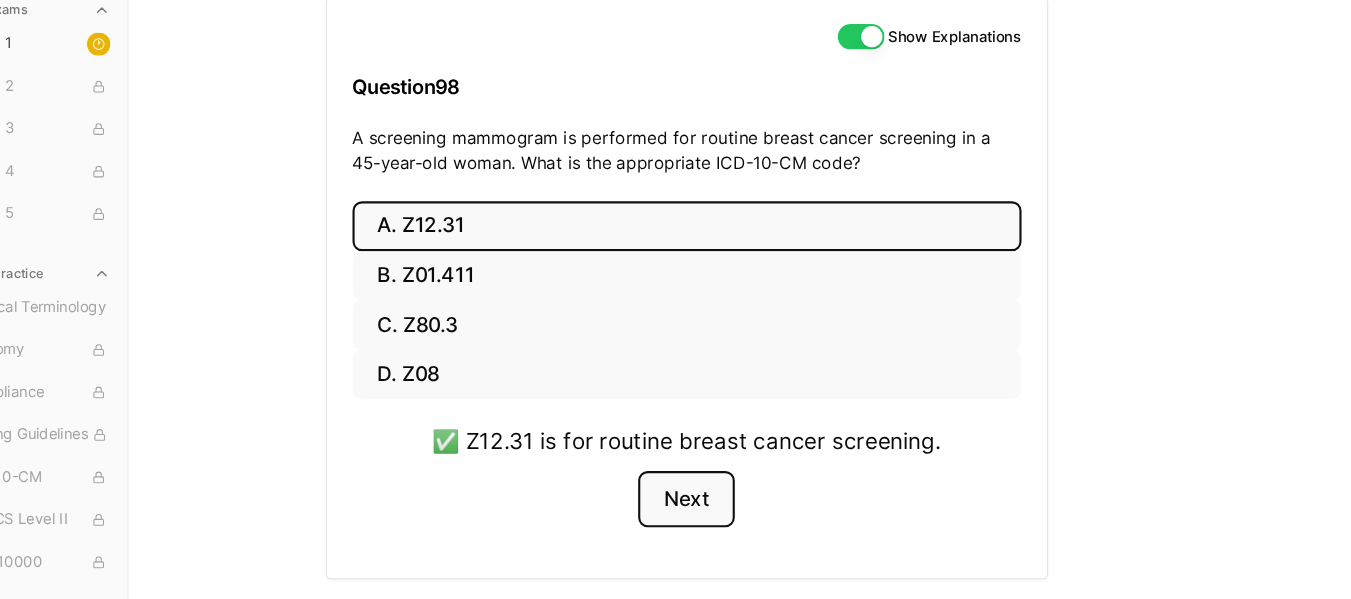 click on "Next" at bounding box center [725, 505] 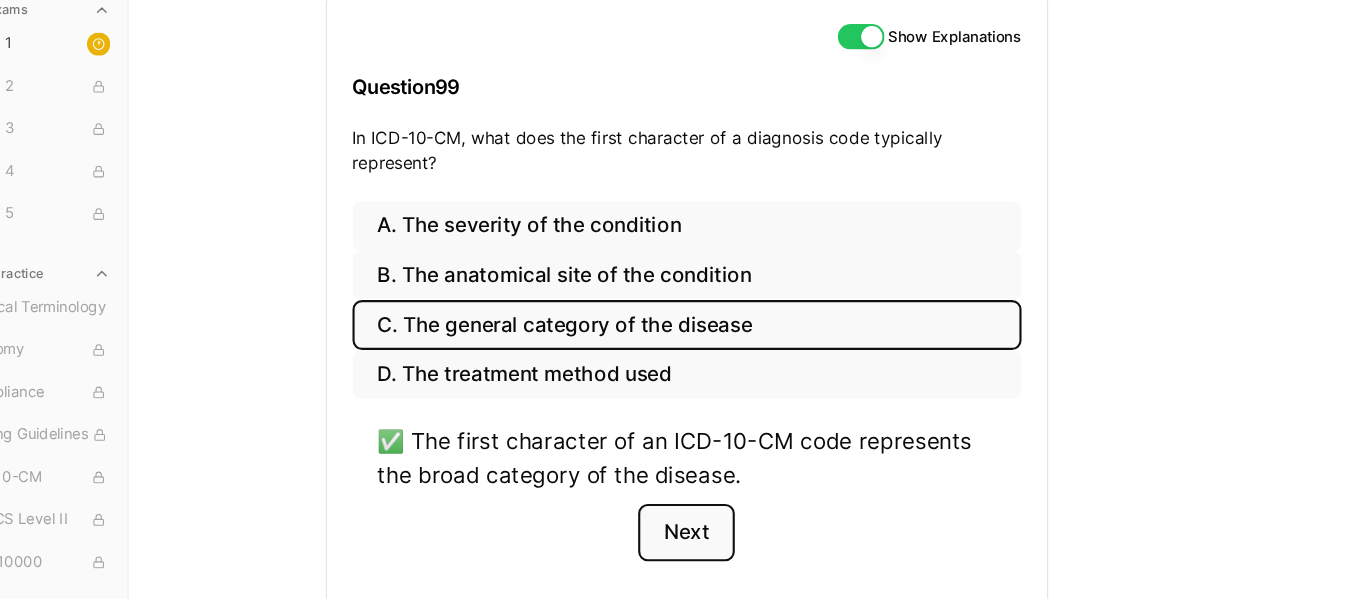 click on "Next" at bounding box center [725, 536] 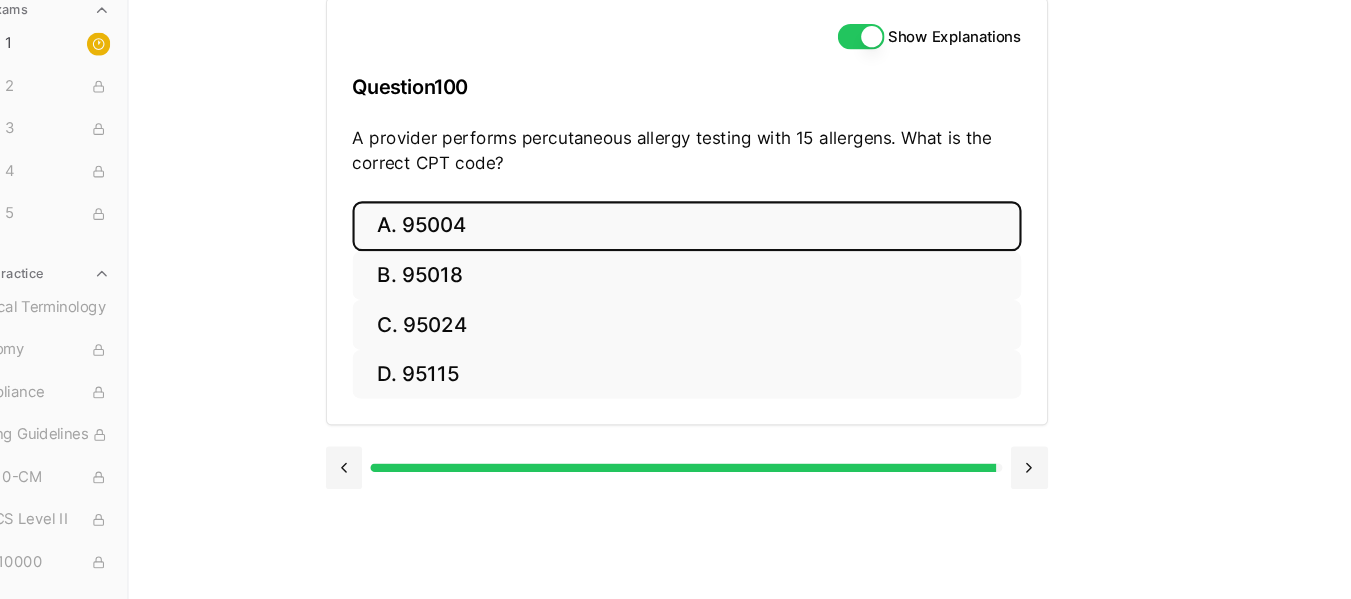 click on "A. 95004" at bounding box center [726, 247] 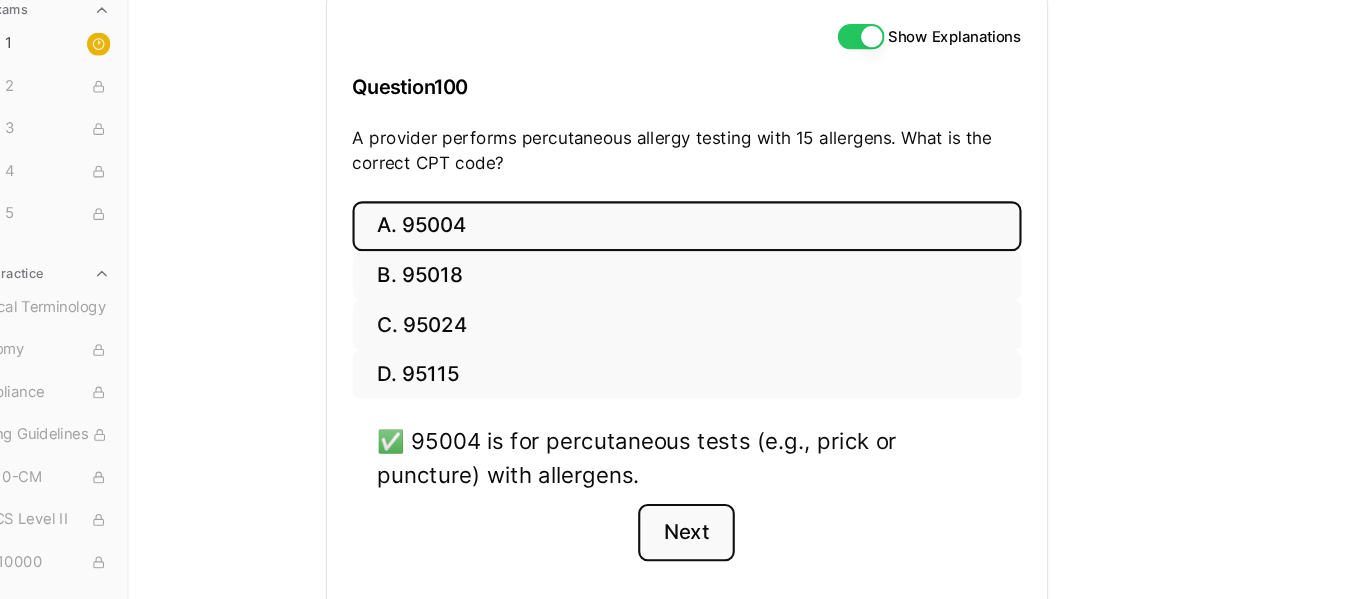 click on "Next" at bounding box center [725, 536] 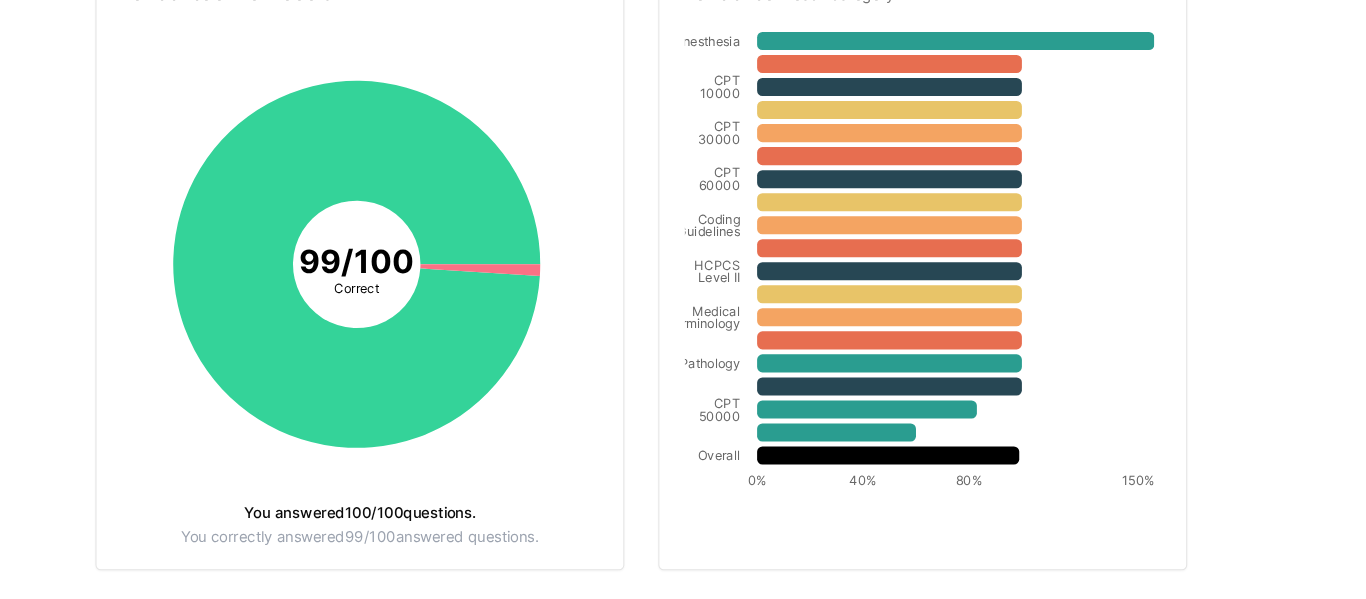 scroll, scrollTop: 423, scrollLeft: 0, axis: vertical 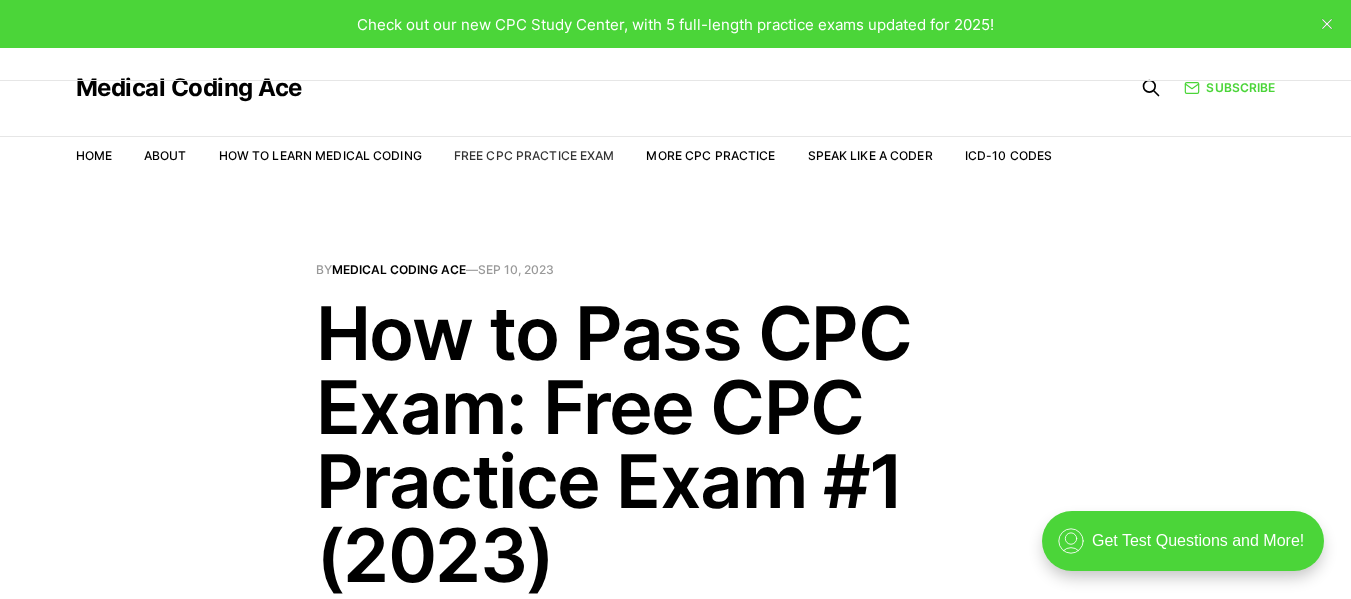 click on "Free CPC Practice Exam" at bounding box center (534, 155) 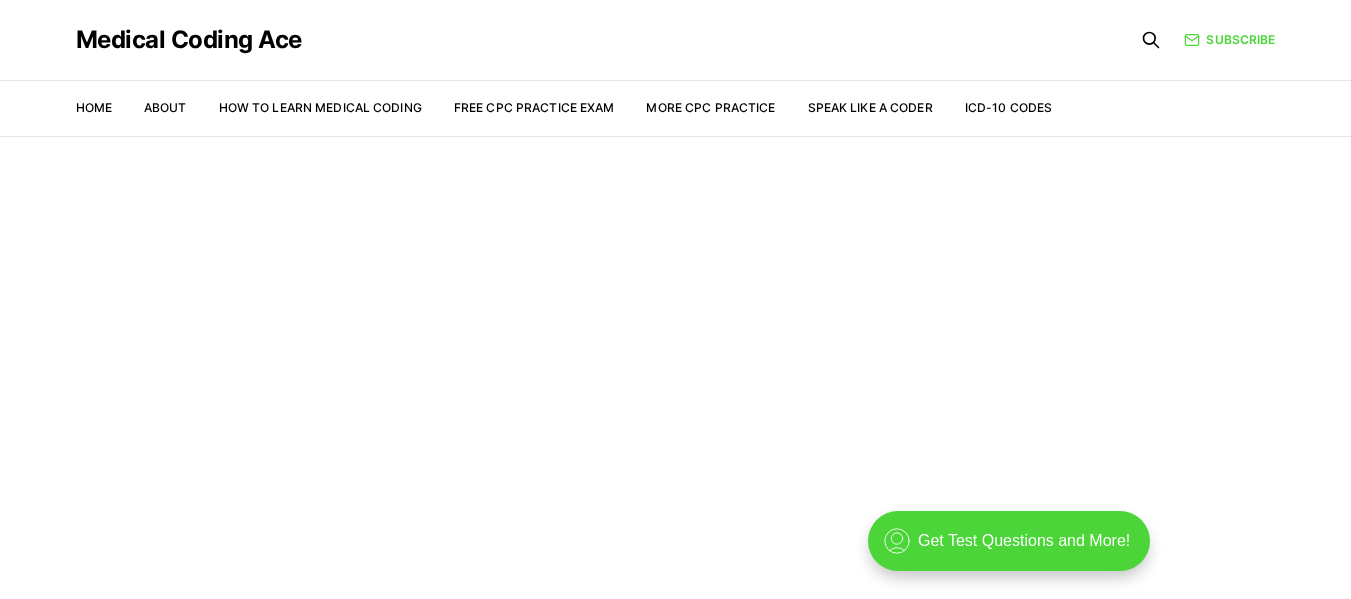 scroll, scrollTop: 0, scrollLeft: 0, axis: both 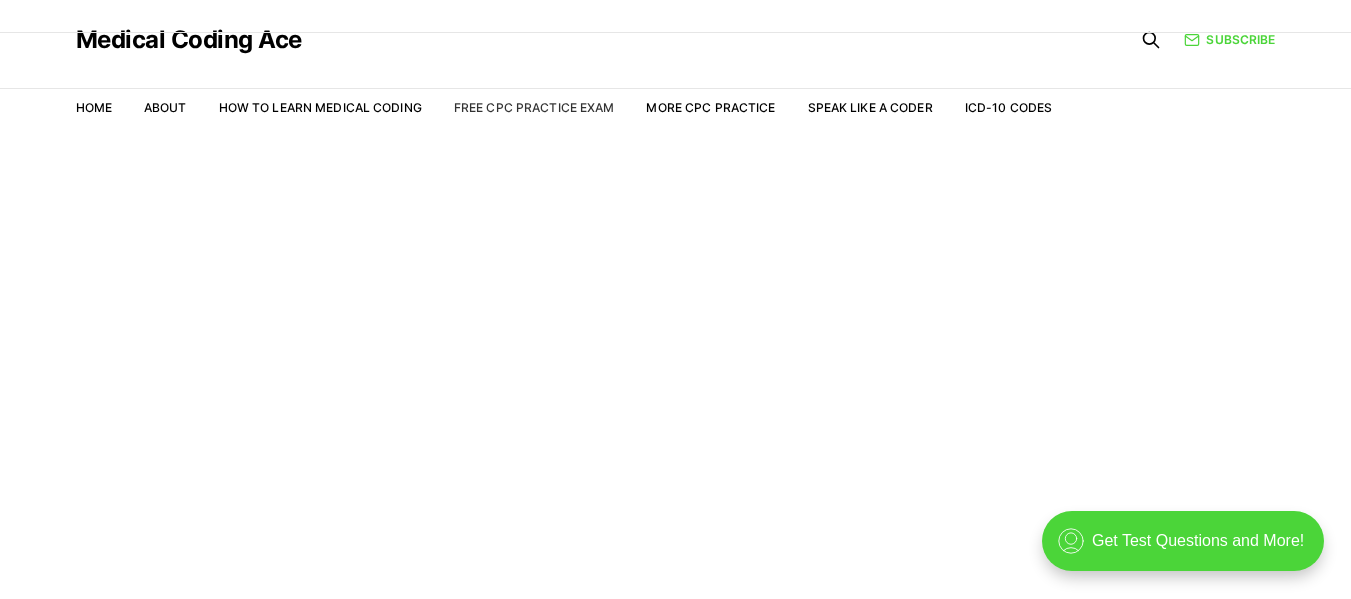 click on "Free CPC Practice Exam" at bounding box center [534, 107] 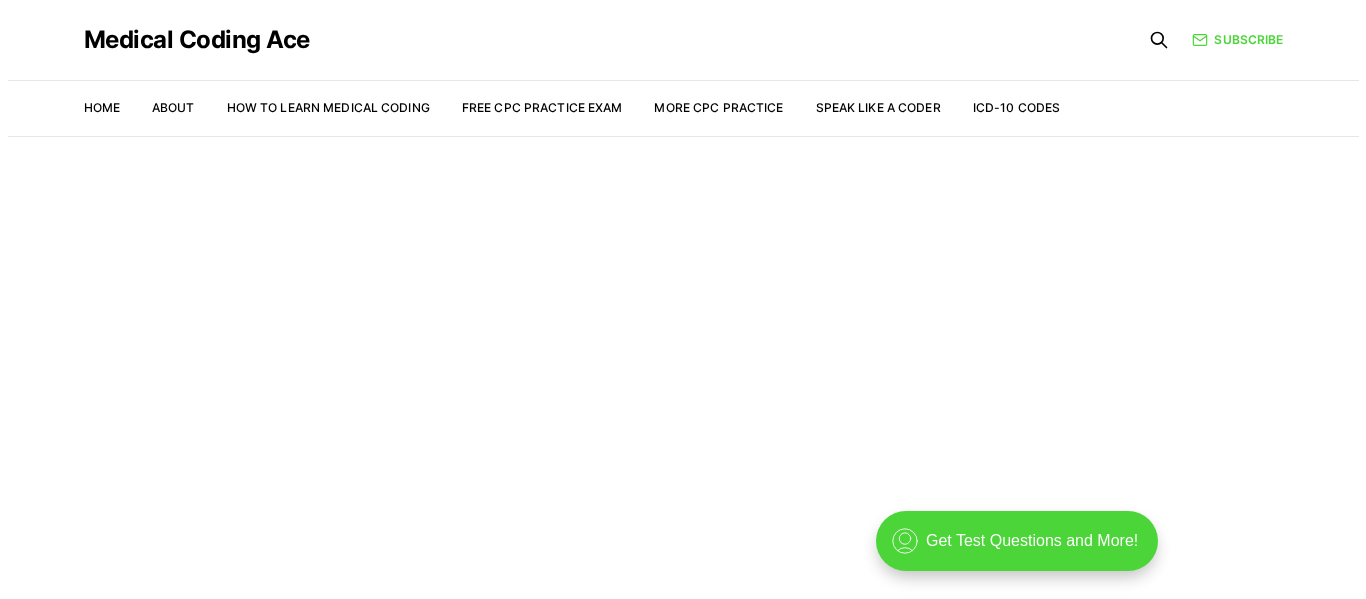 scroll, scrollTop: 0, scrollLeft: 0, axis: both 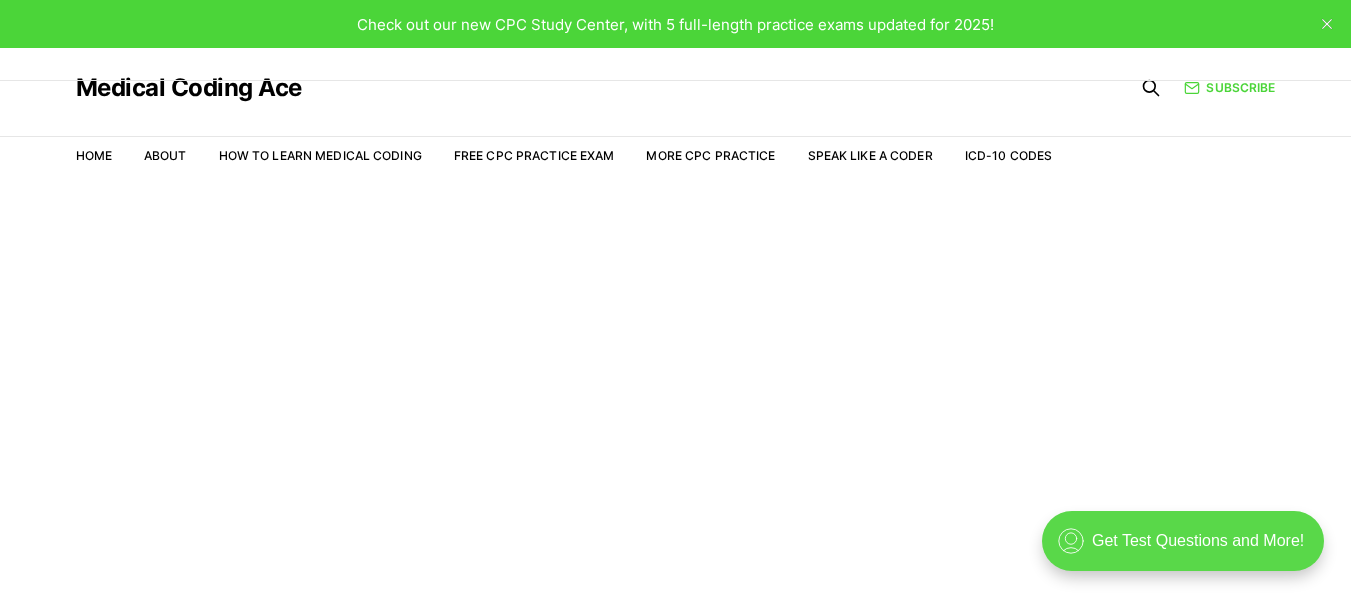 click on ".cls-1{fill:none;stroke:currentColor;stroke-linecap:round;stroke-linejoin:round;stroke-width:0.8px;}   Get Test Questions and More!" at bounding box center (1183, 541) 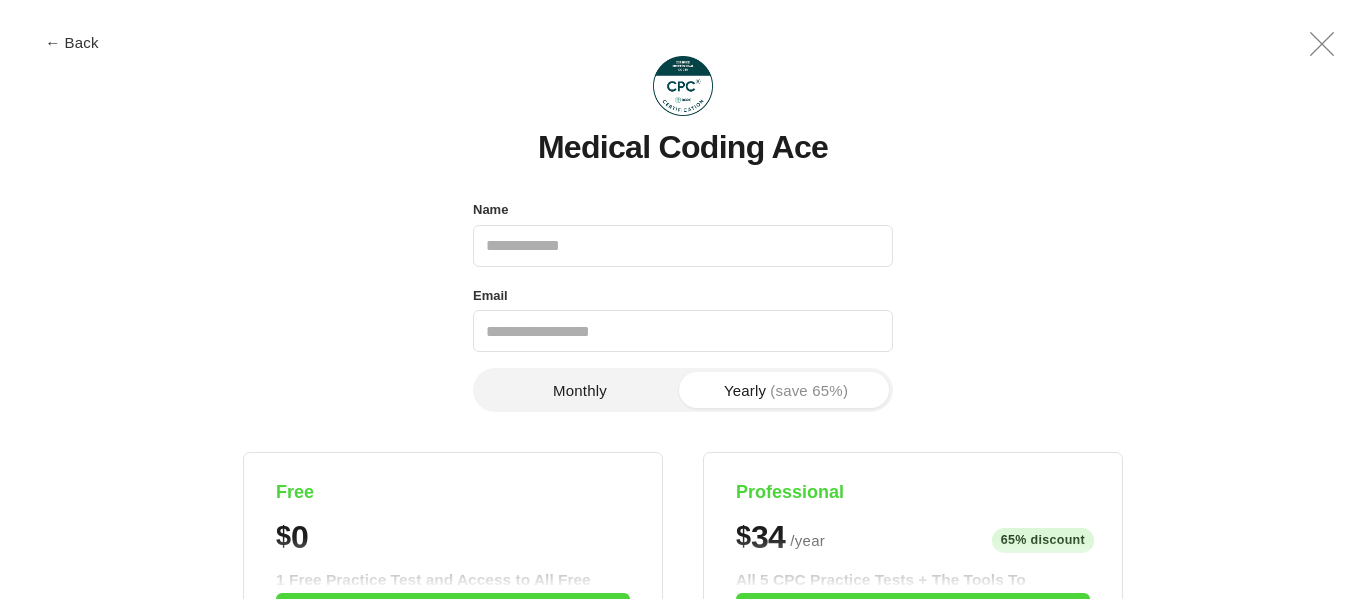 scroll, scrollTop: 0, scrollLeft: 0, axis: both 